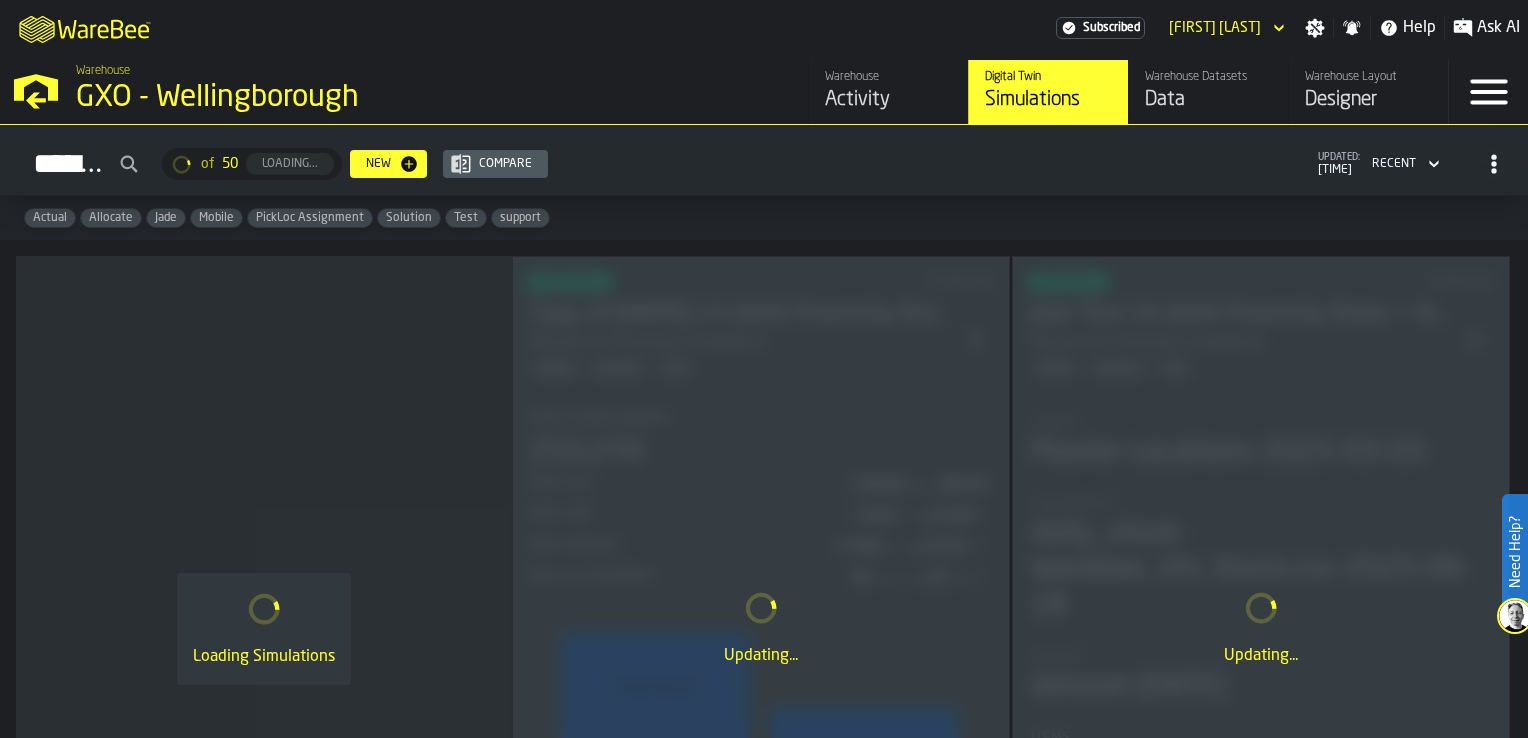 scroll, scrollTop: 0, scrollLeft: 0, axis: both 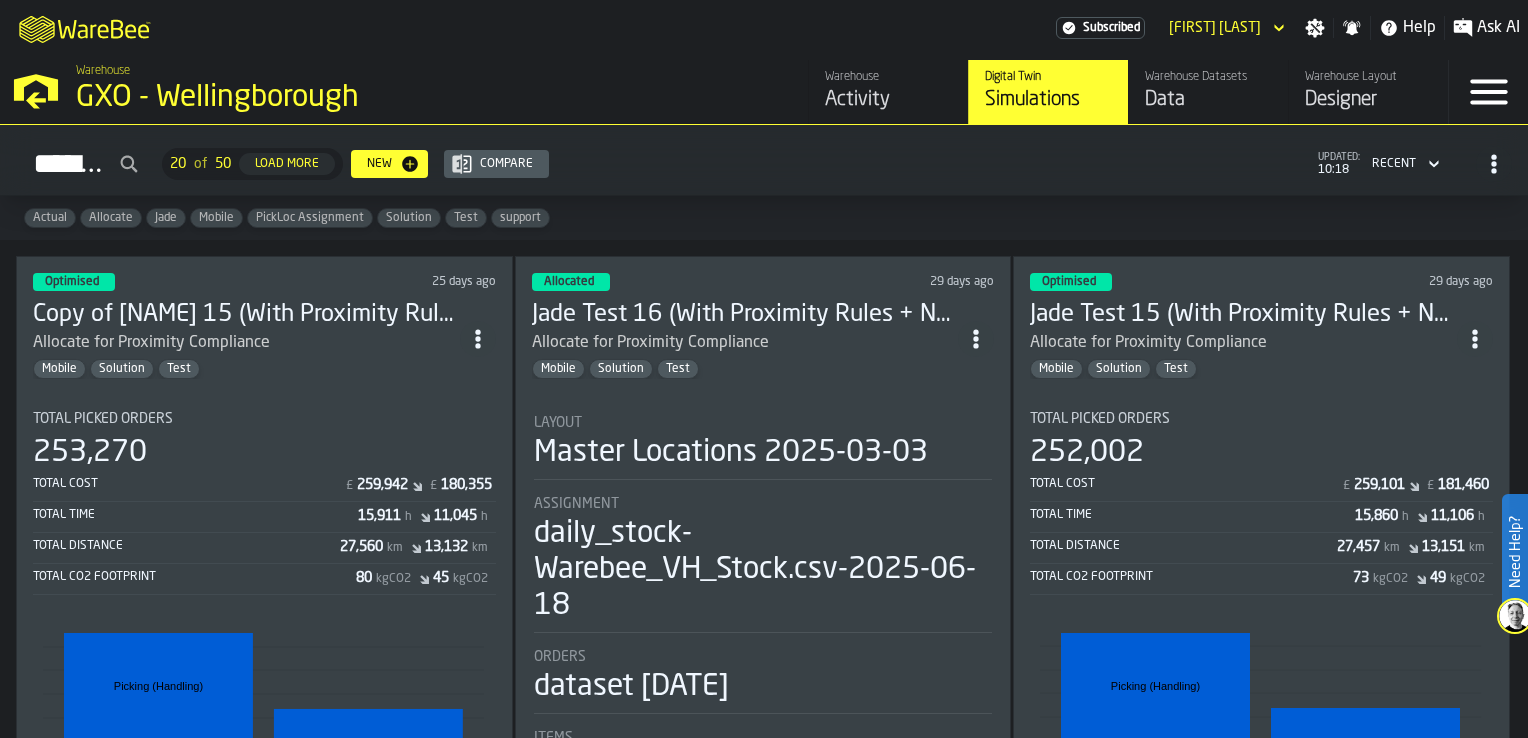click on "Activity" at bounding box center (888, 100) 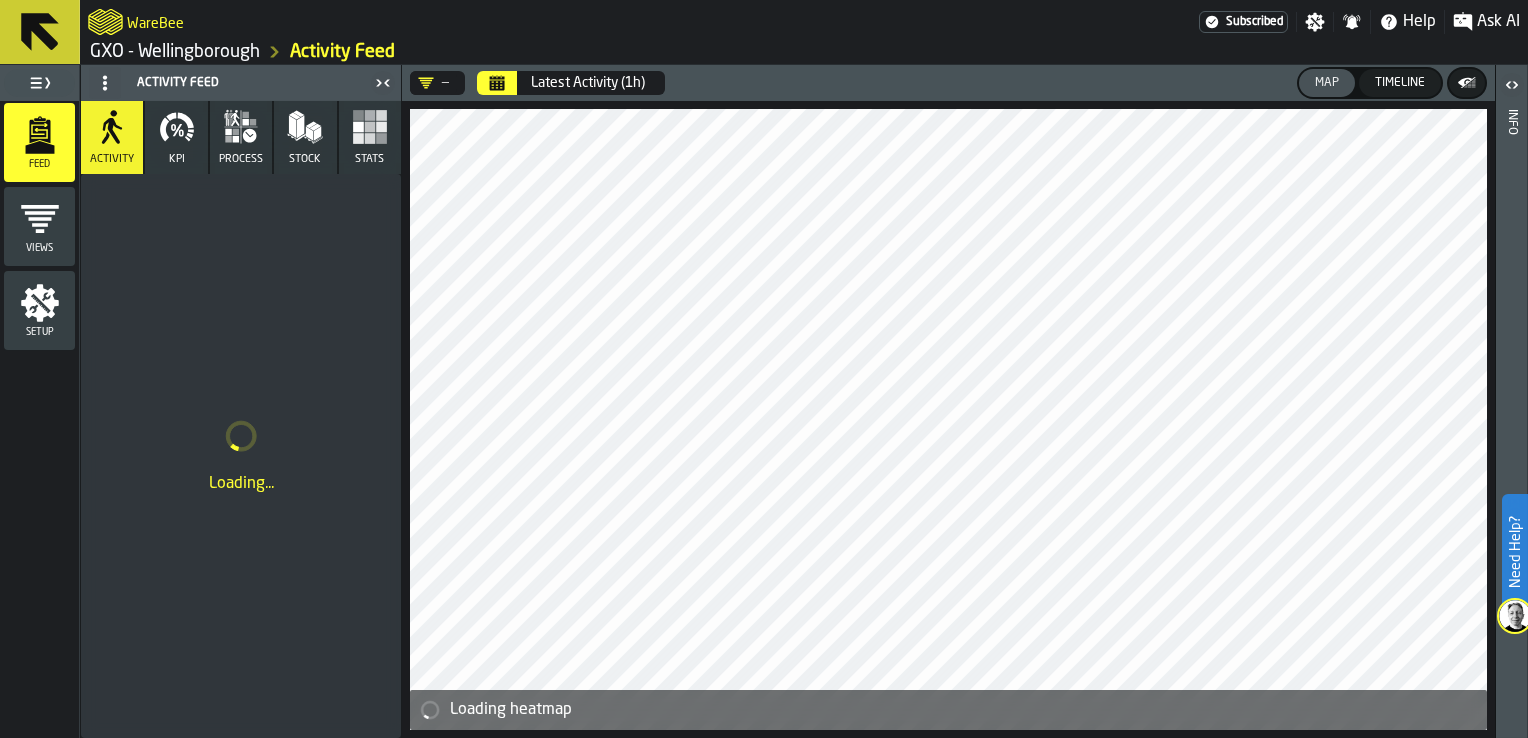 click on "Latest Activity (1h)" at bounding box center (588, 83) 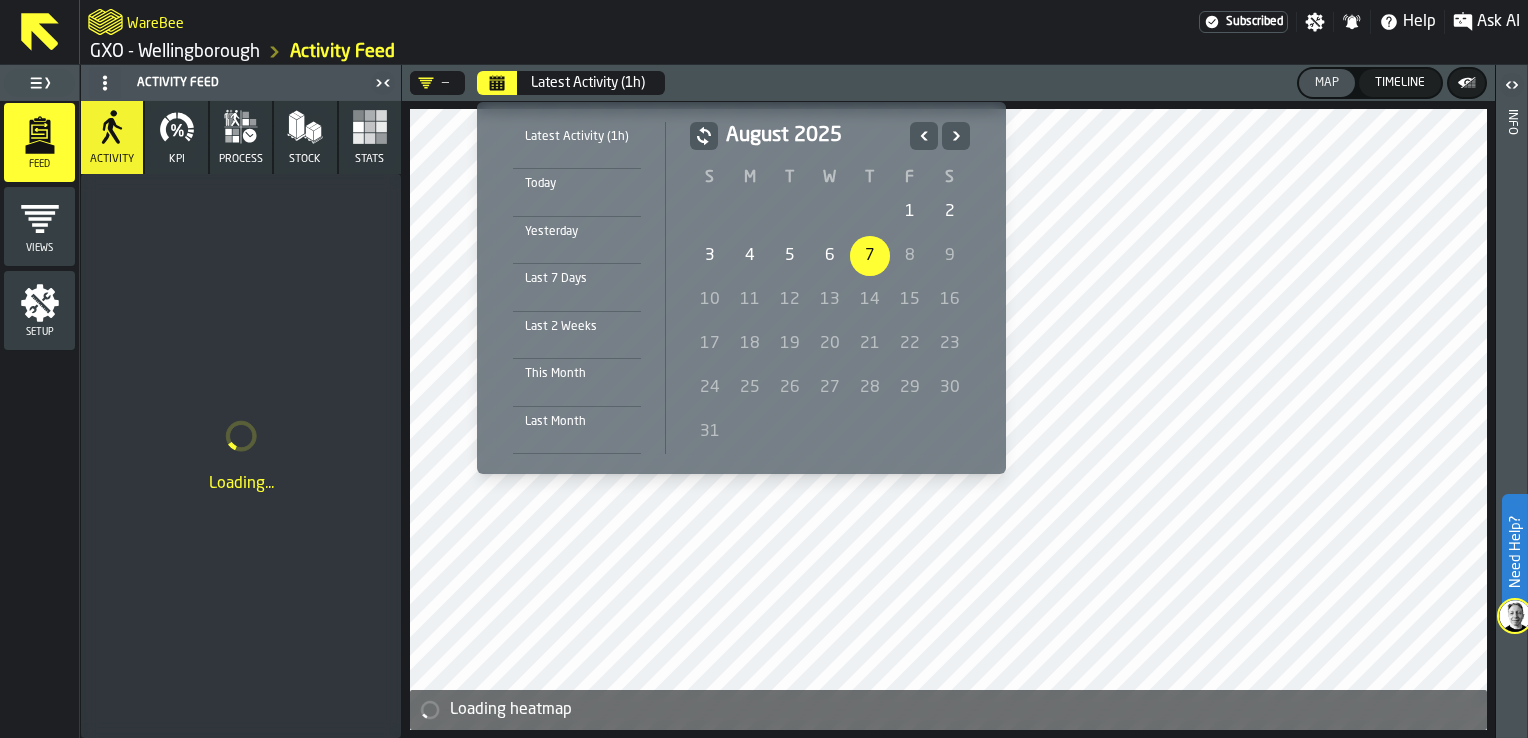 click on "This Month" at bounding box center (577, 374) 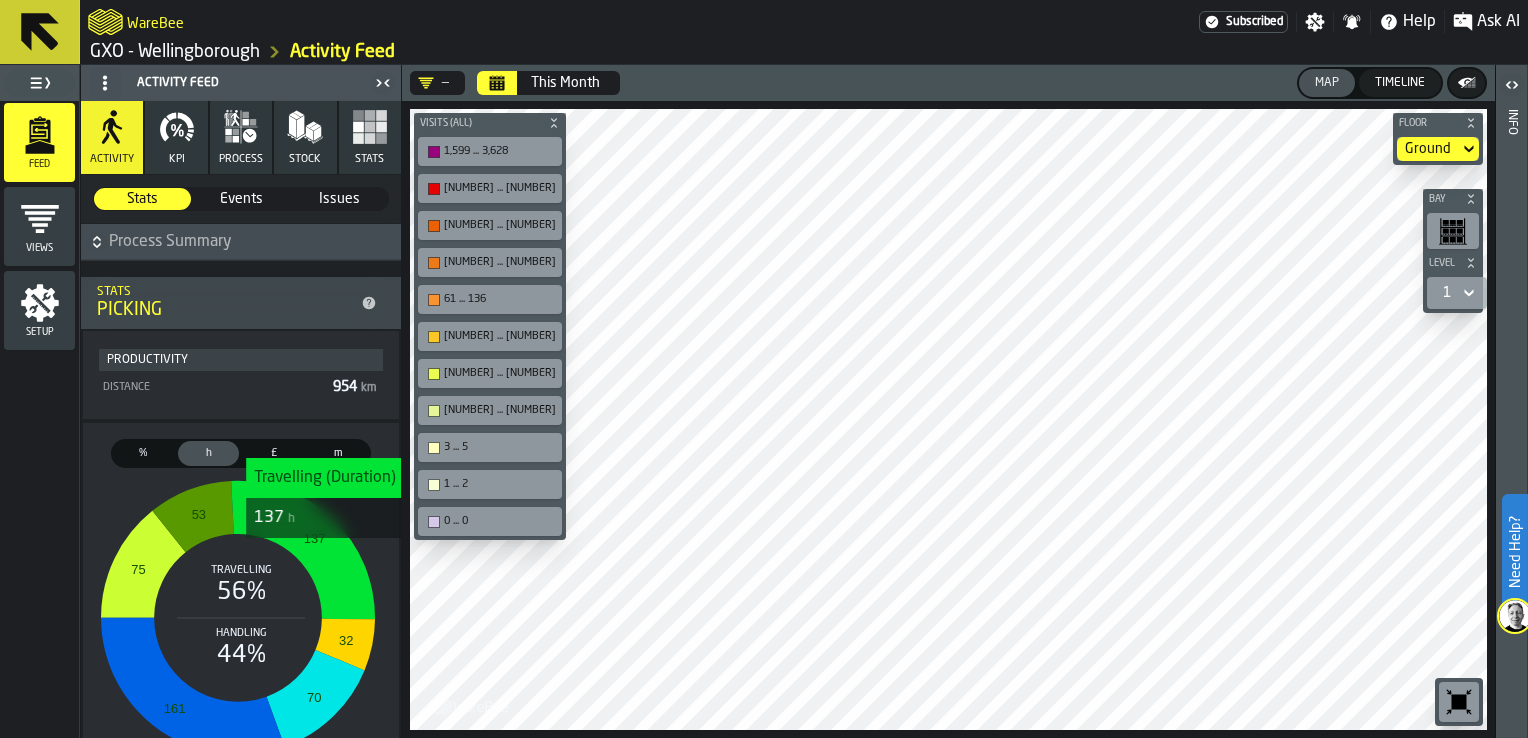 click on "Events" at bounding box center (241, 199) 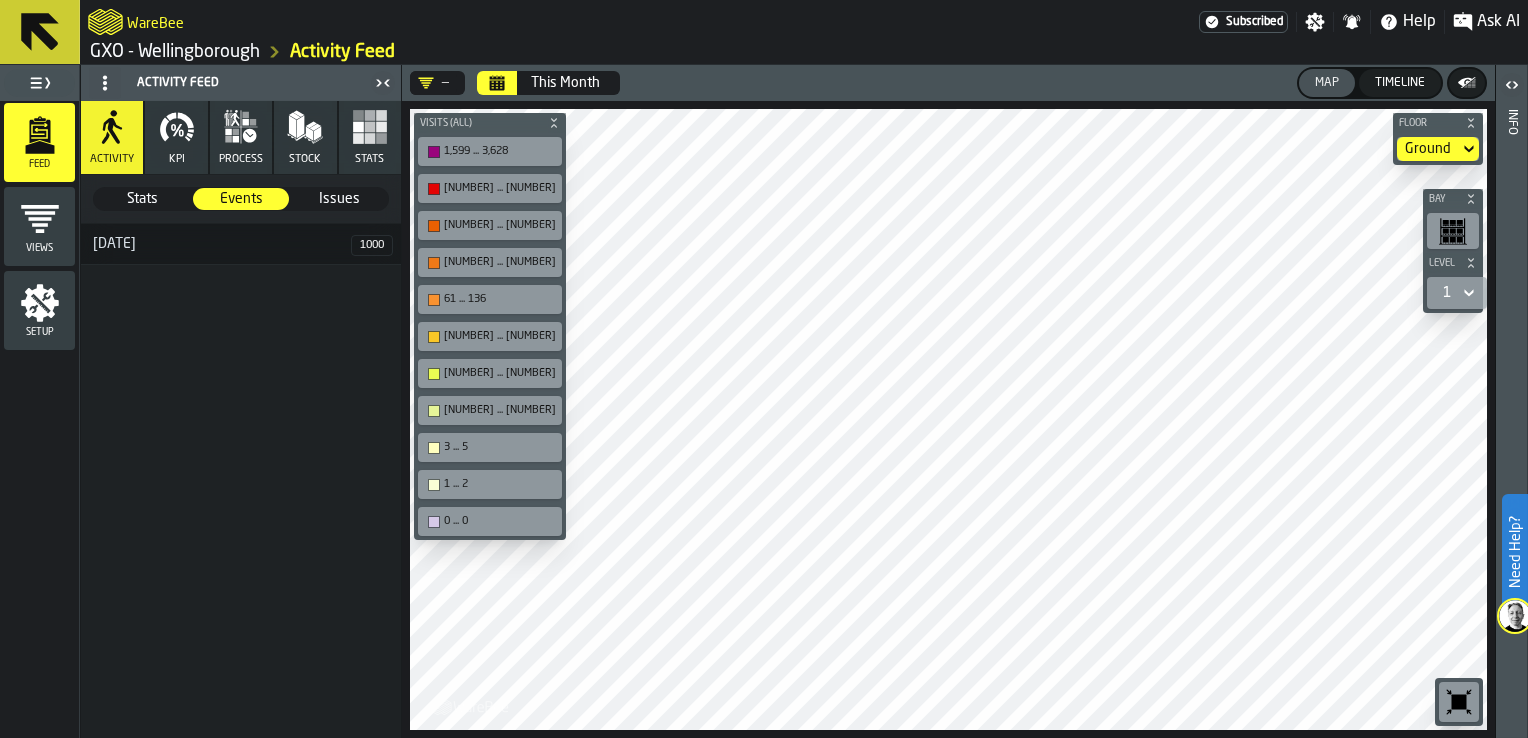 click on "[DATE]" at bounding box center (216, 244) 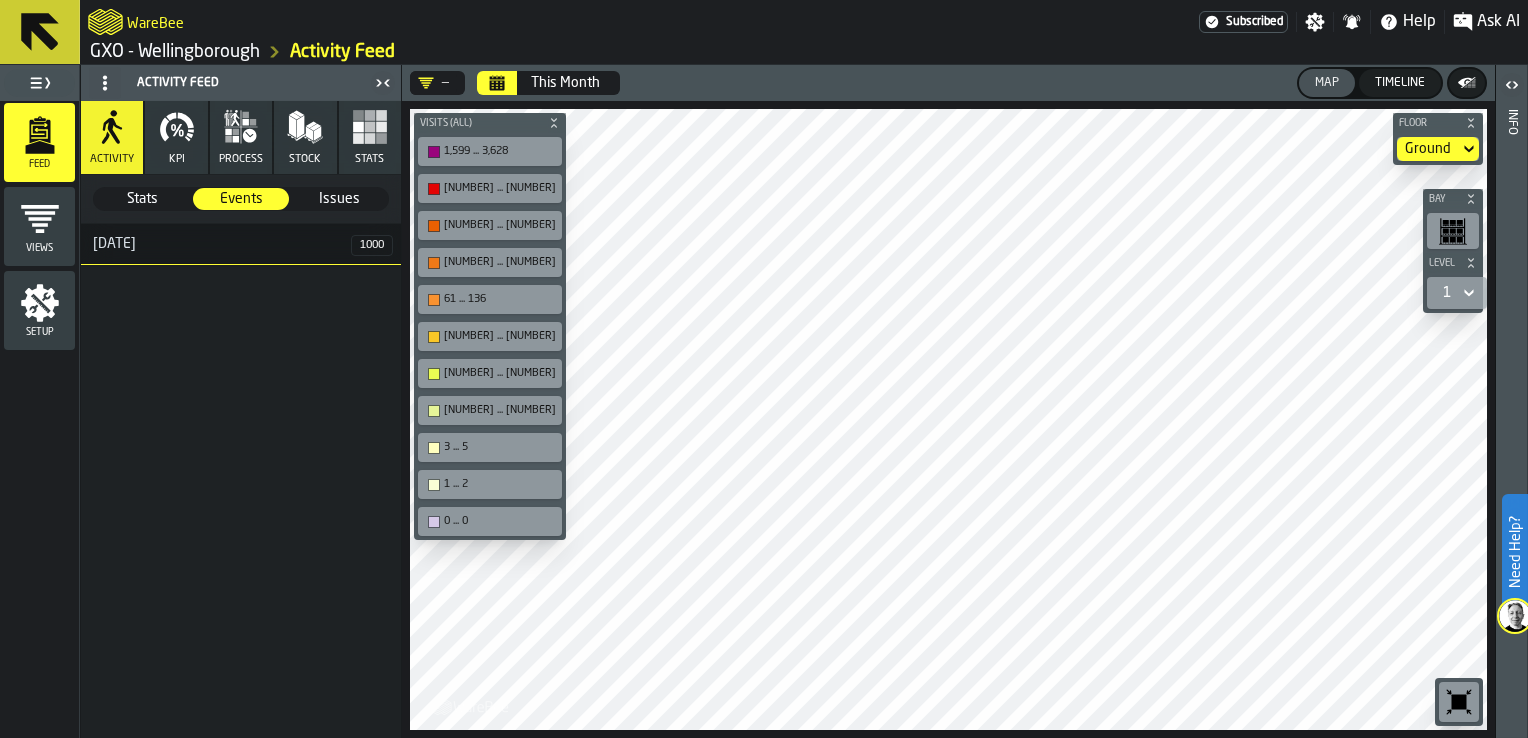 click on "[DATE]" at bounding box center [216, 244] 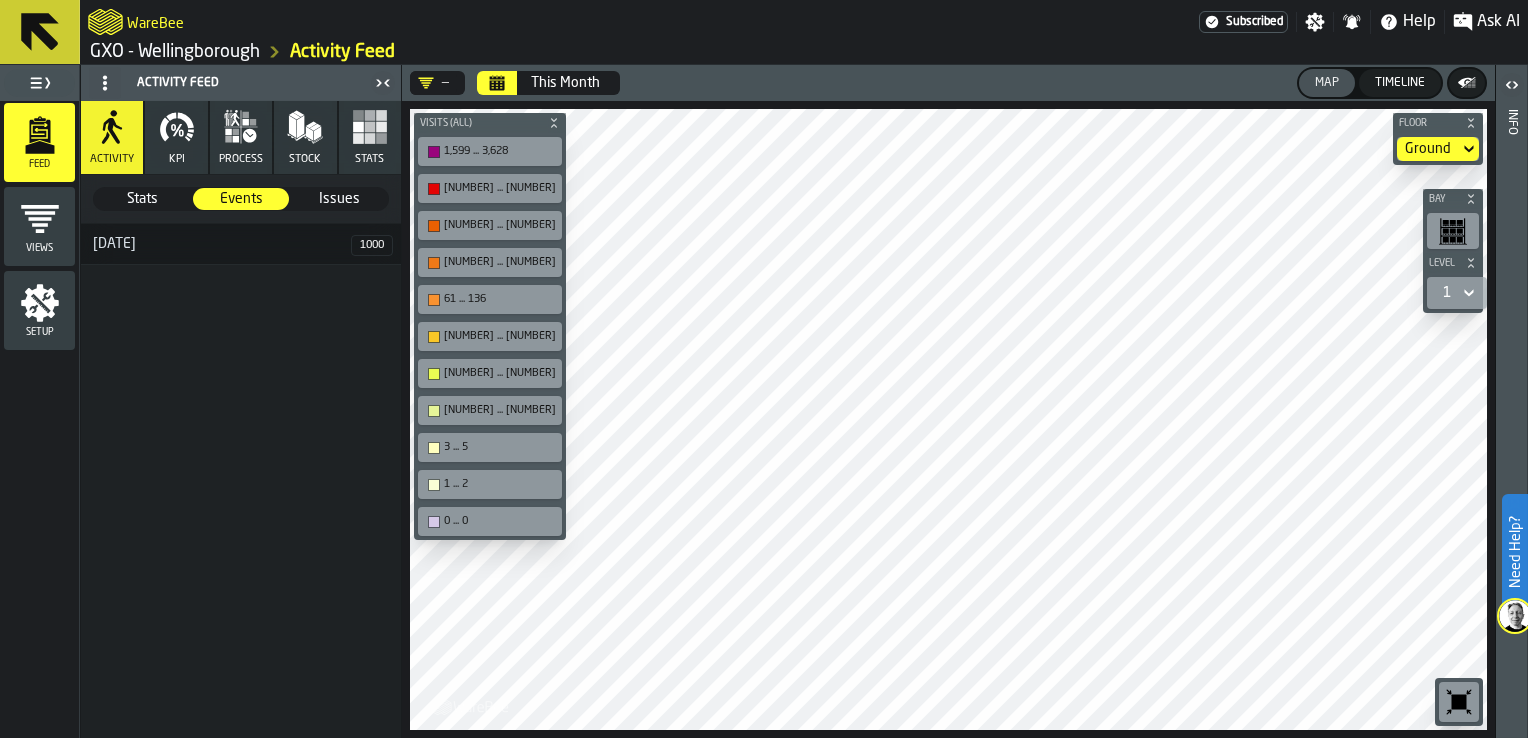 scroll, scrollTop: 0, scrollLeft: 0, axis: both 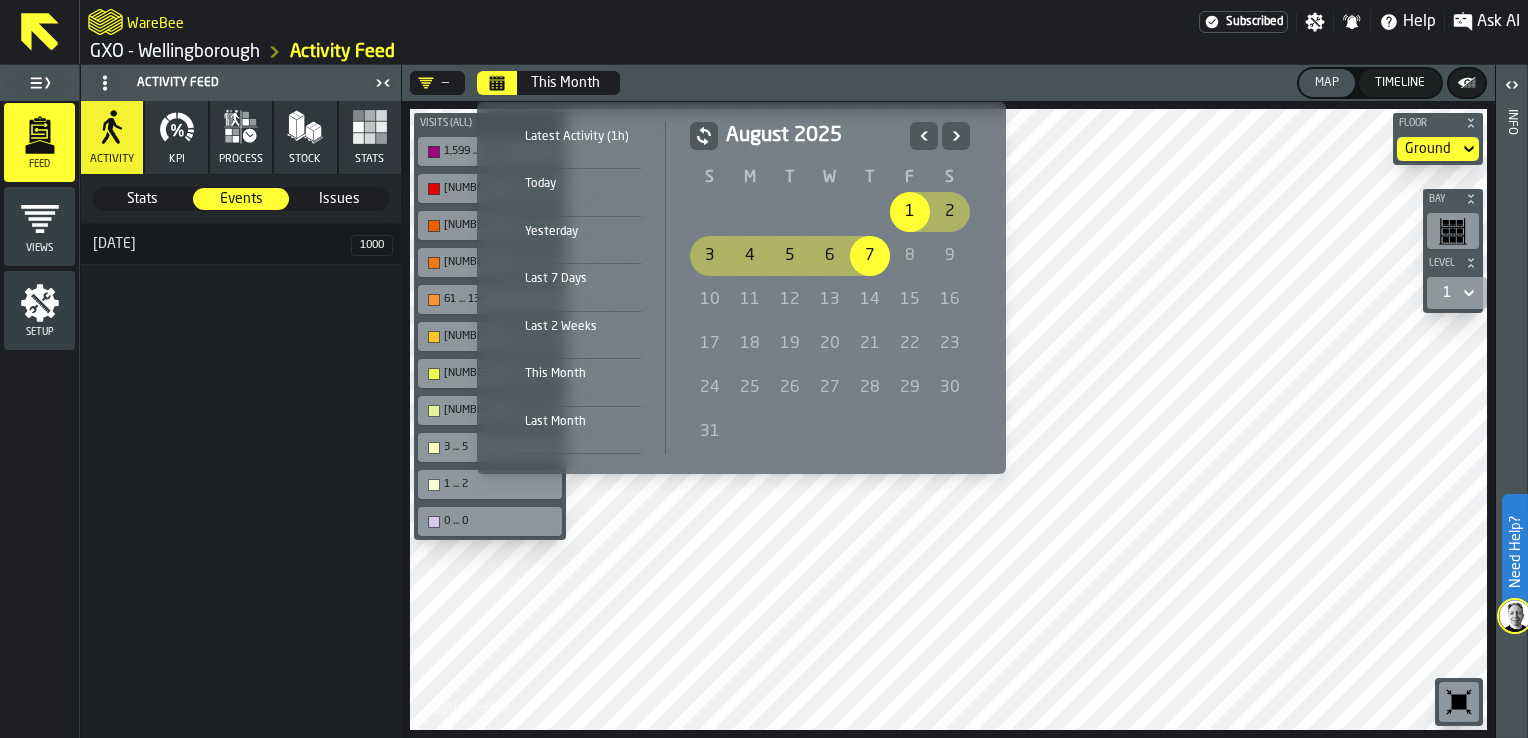 click 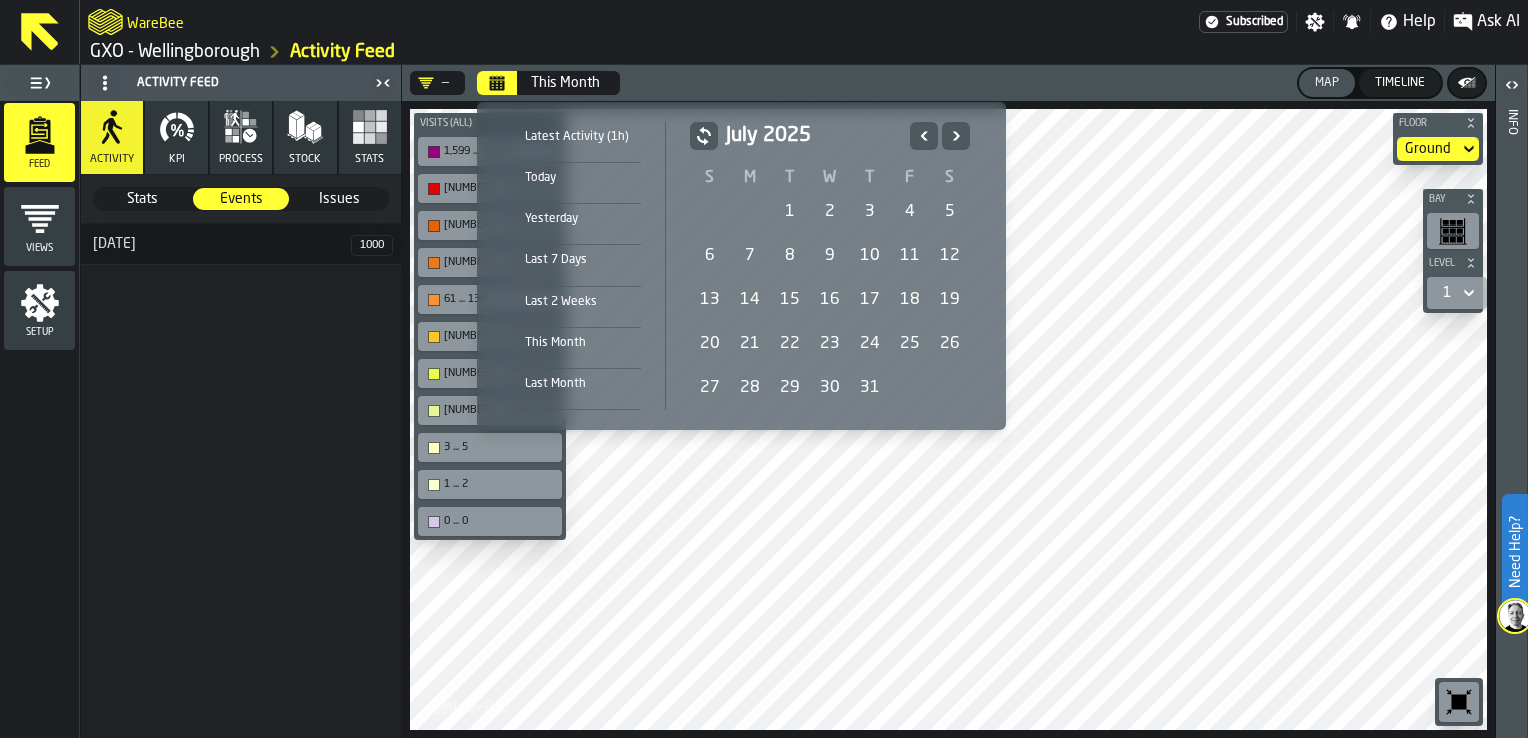 click 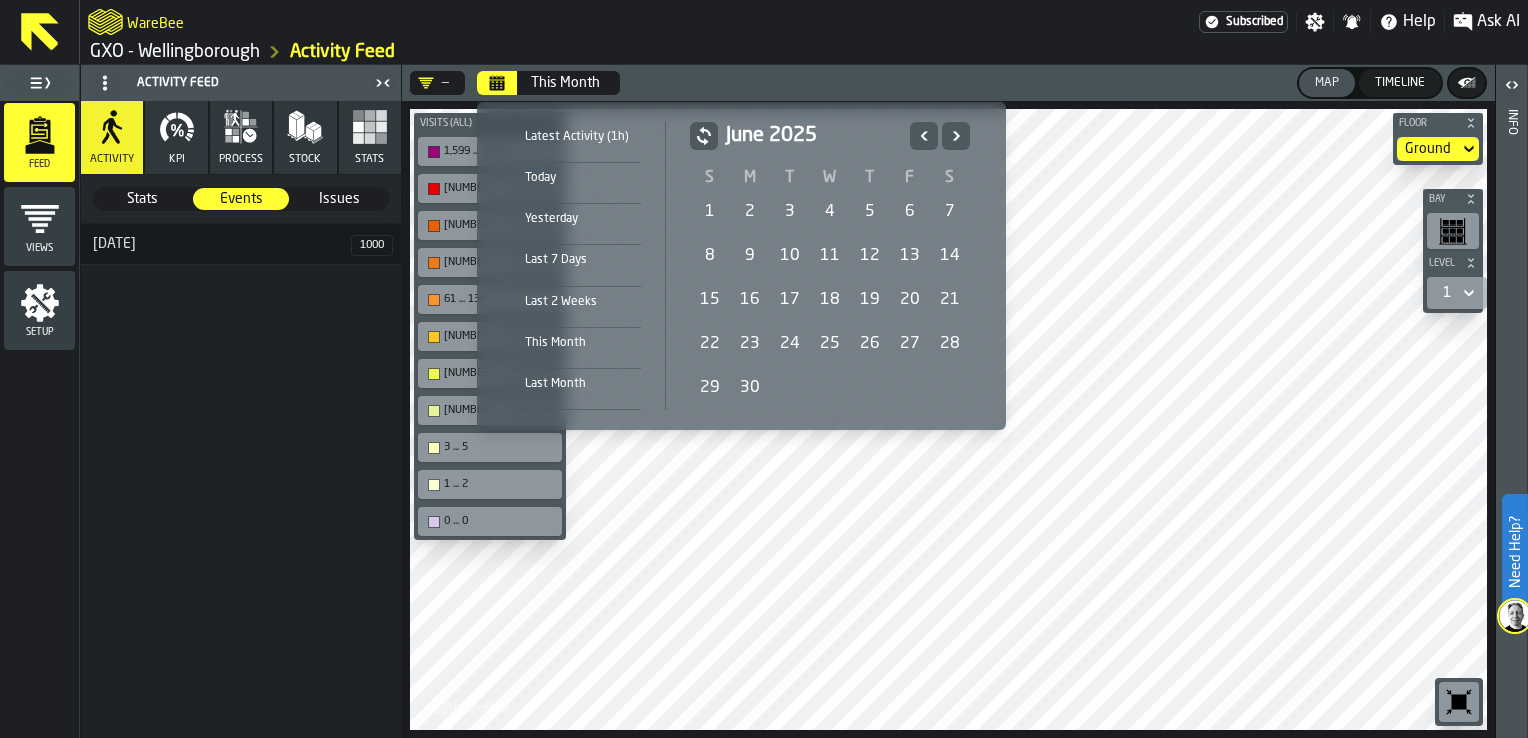 click on "16" at bounding box center [750, 300] 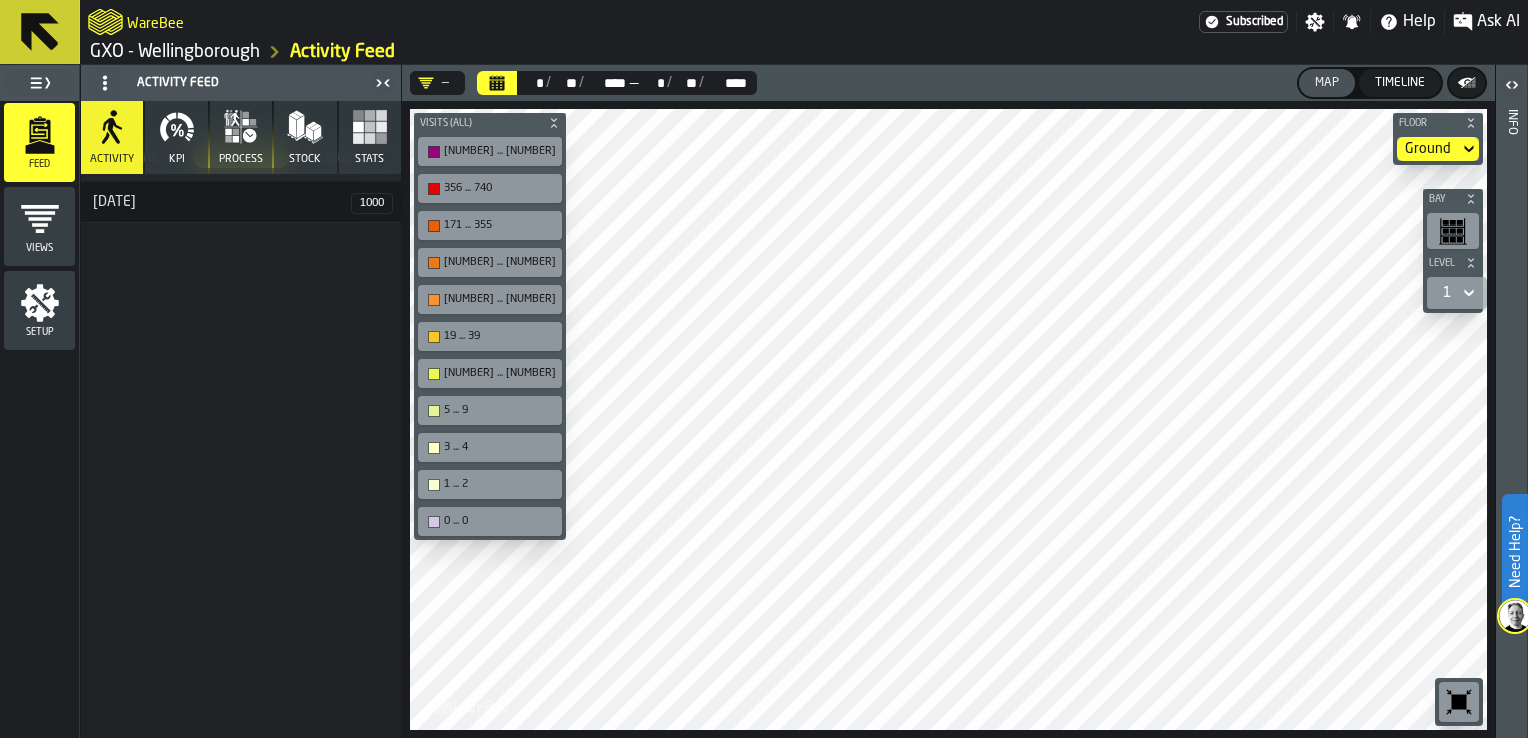 scroll, scrollTop: 0, scrollLeft: 0, axis: both 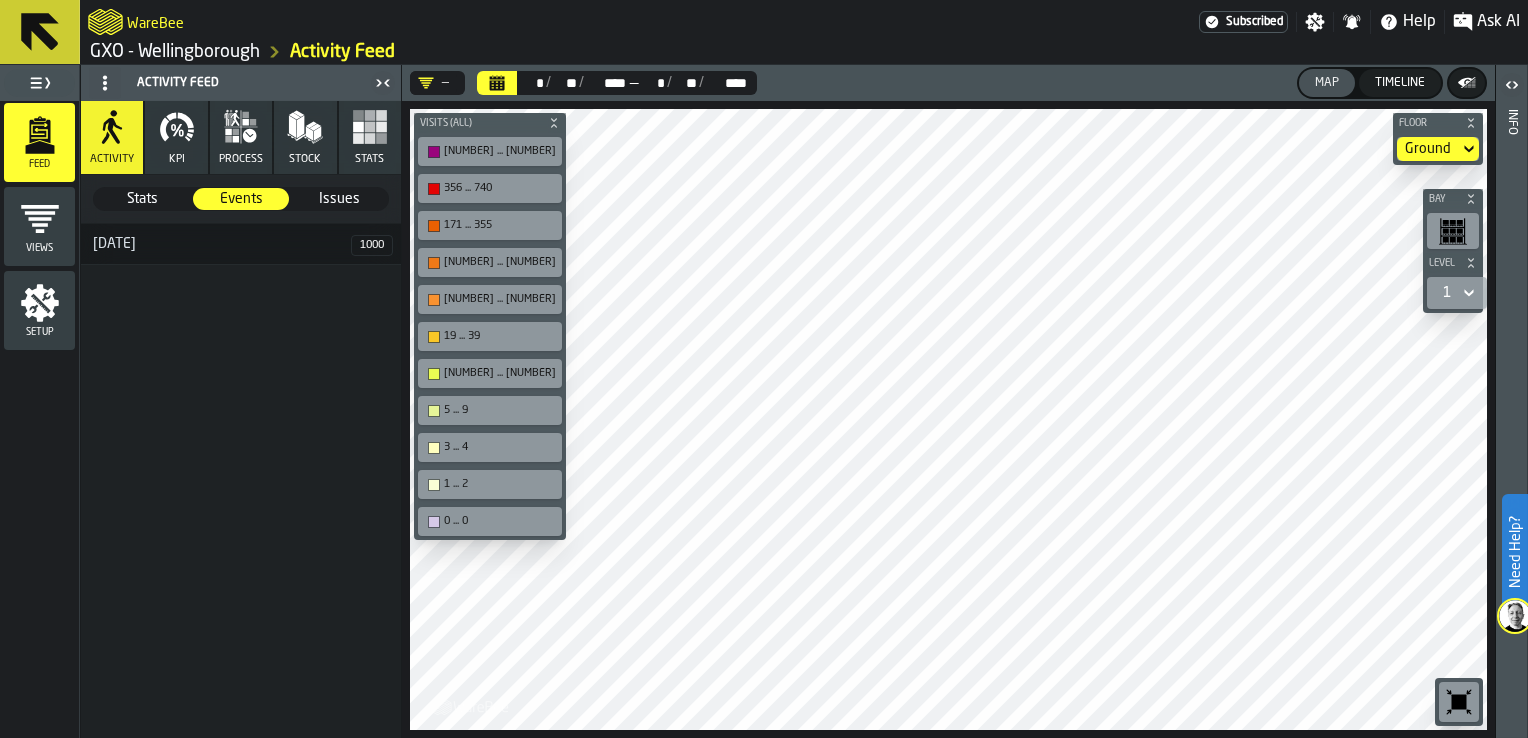 click on "18 June" at bounding box center [216, 244] 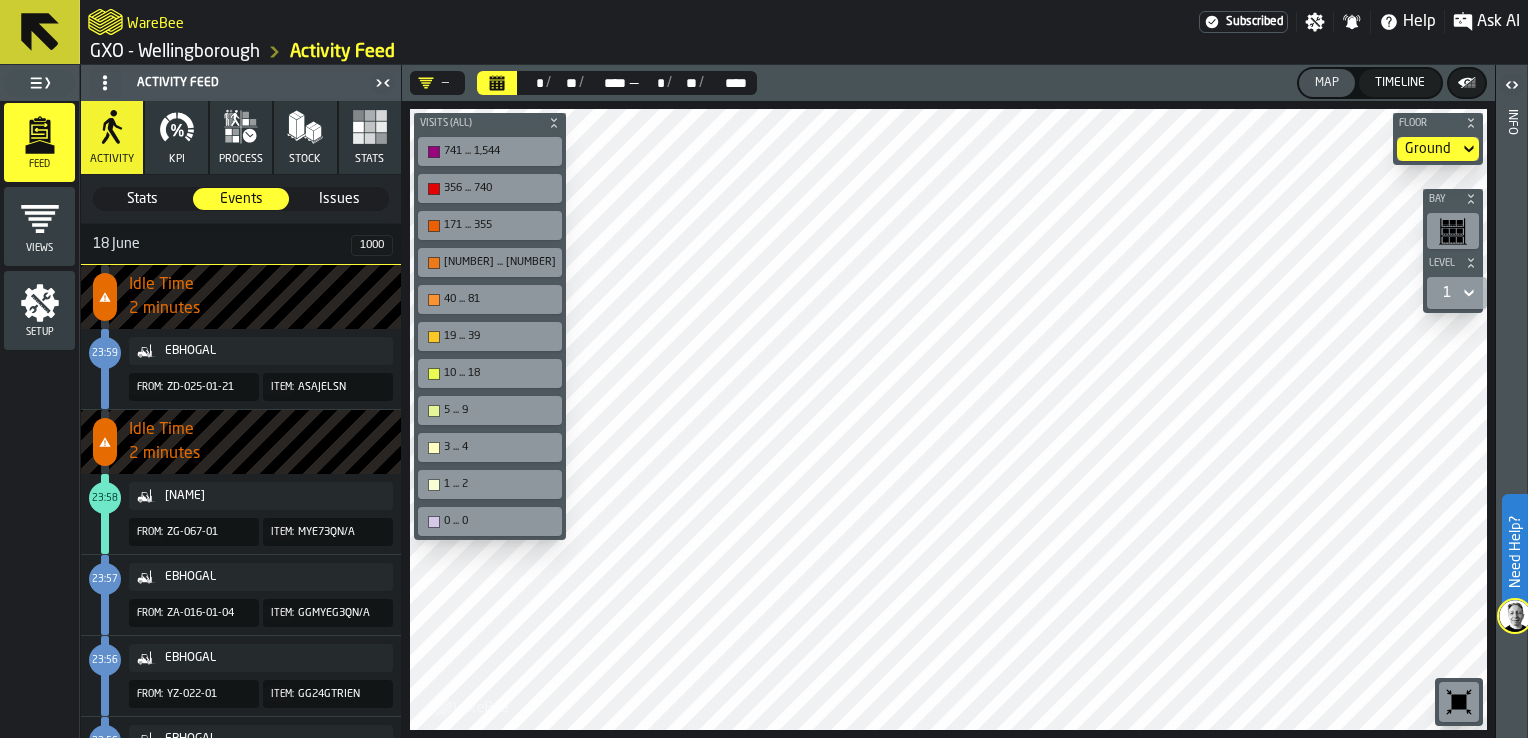 scroll, scrollTop: 0, scrollLeft: 0, axis: both 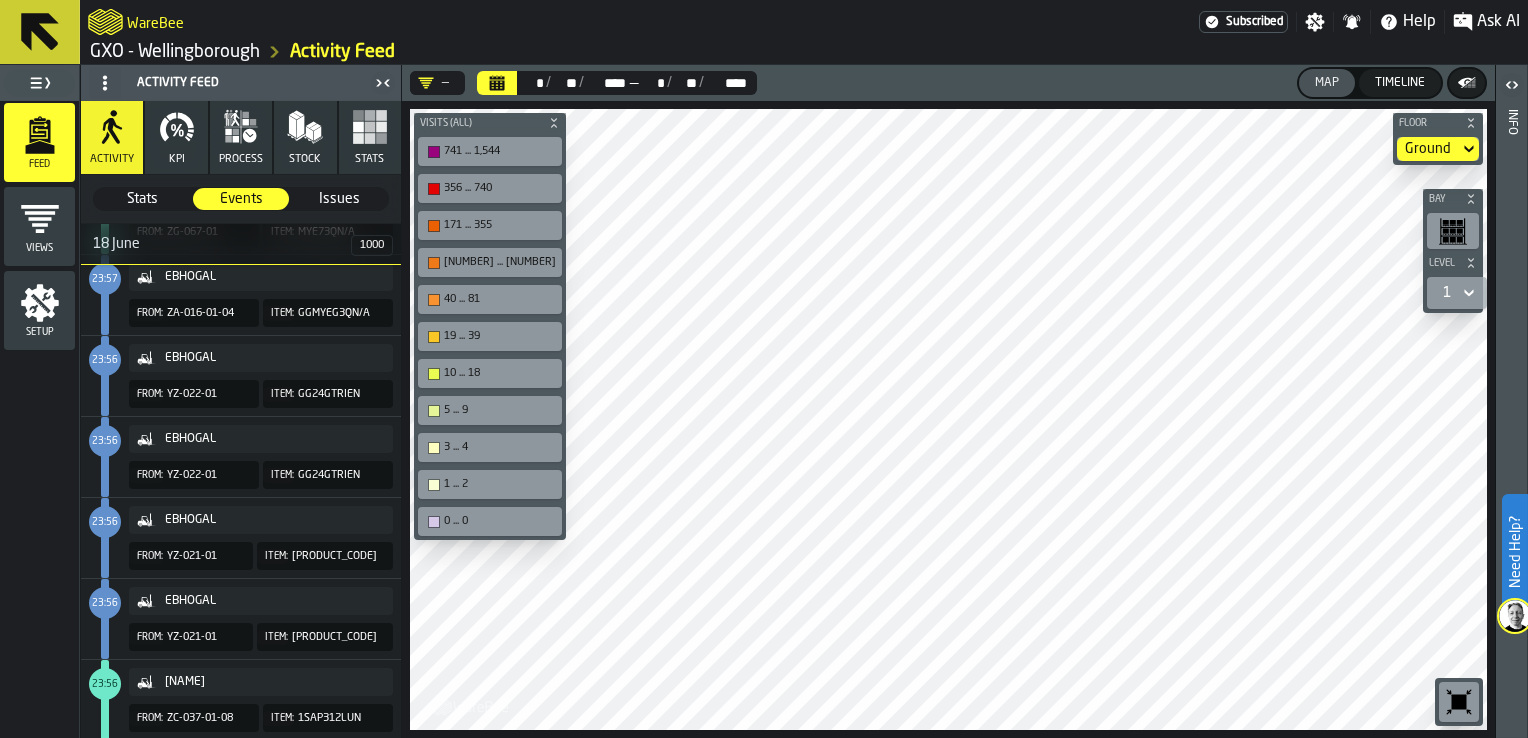 click on "Stats" at bounding box center [142, 199] 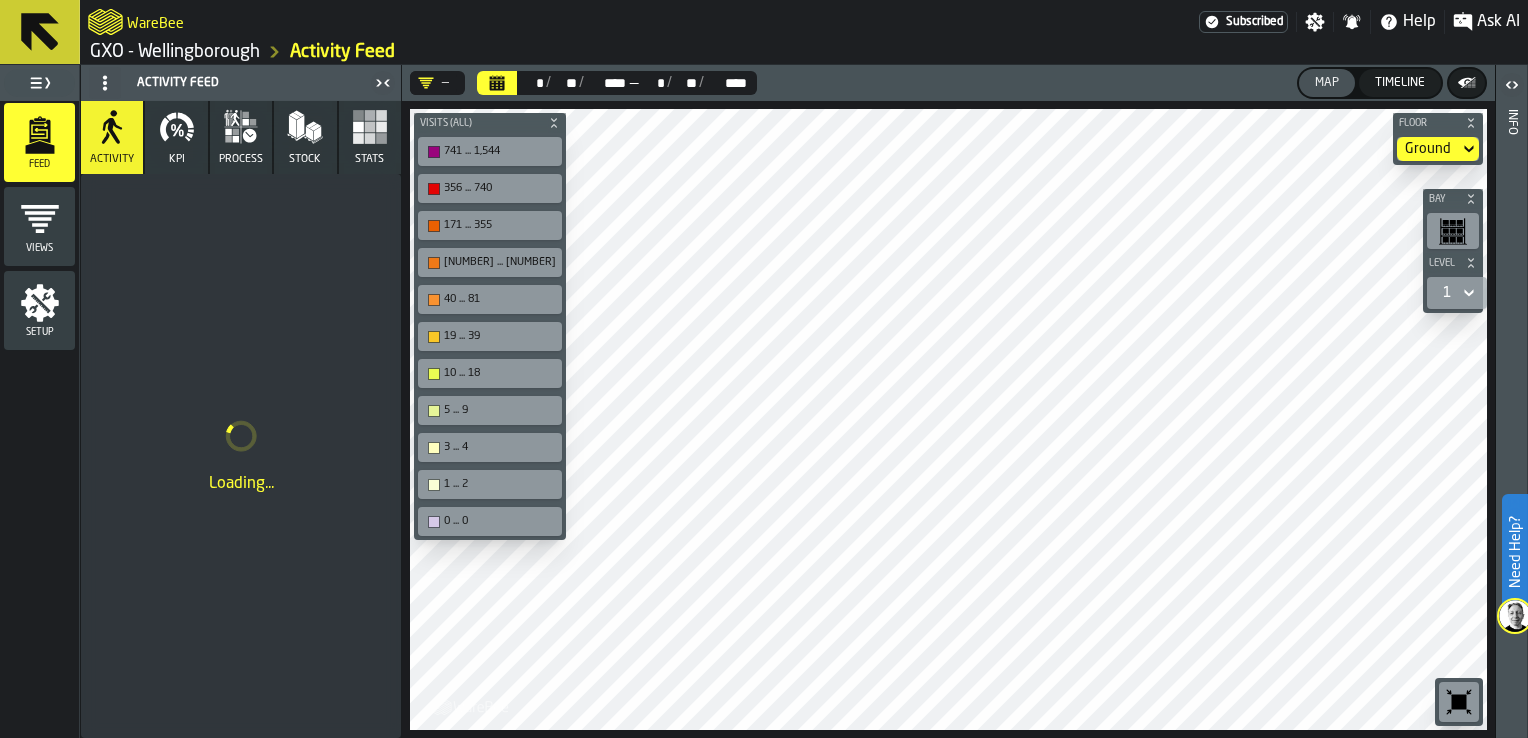 click on "process" at bounding box center [241, 137] 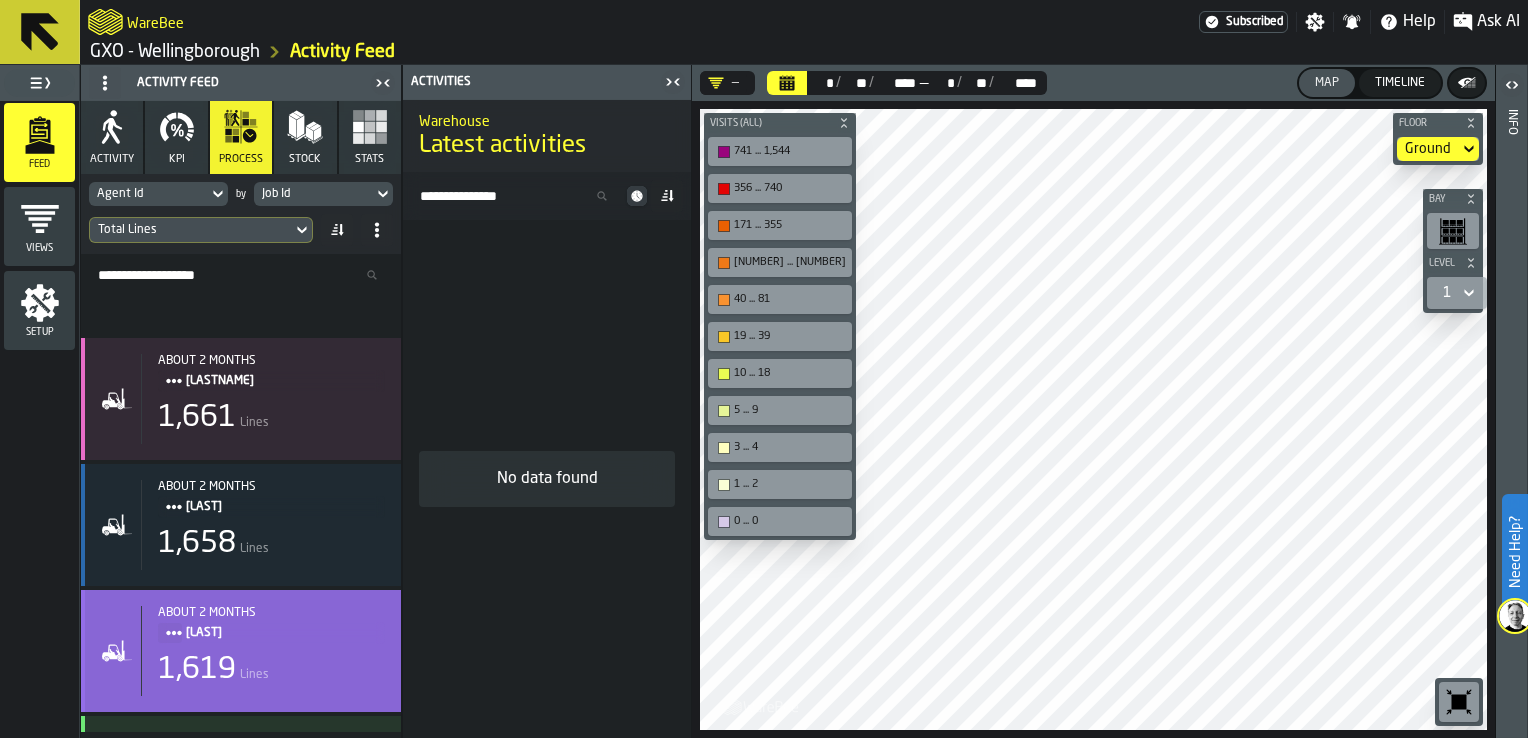 scroll, scrollTop: 200, scrollLeft: 0, axis: vertical 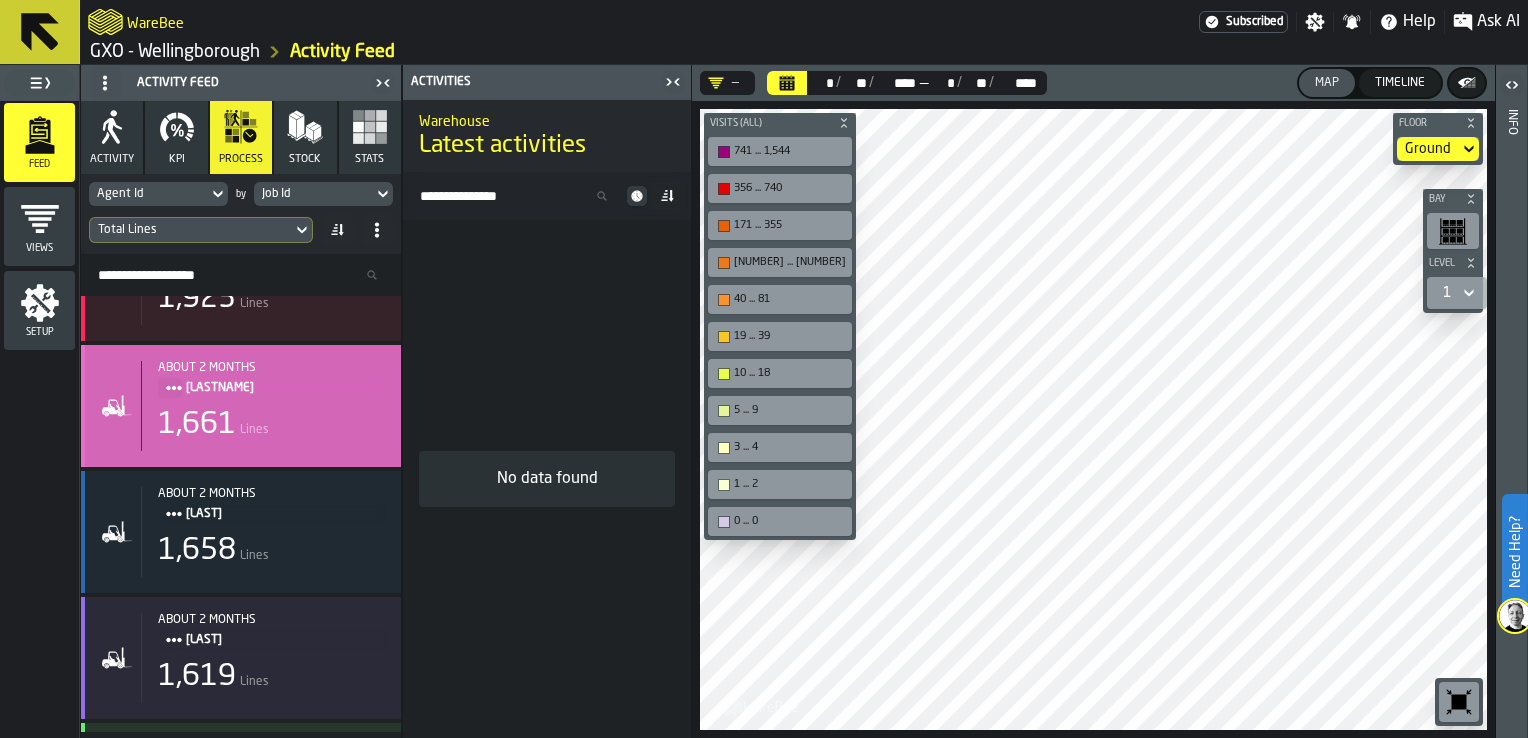 click on "[LASTNAME]" at bounding box center [277, 388] 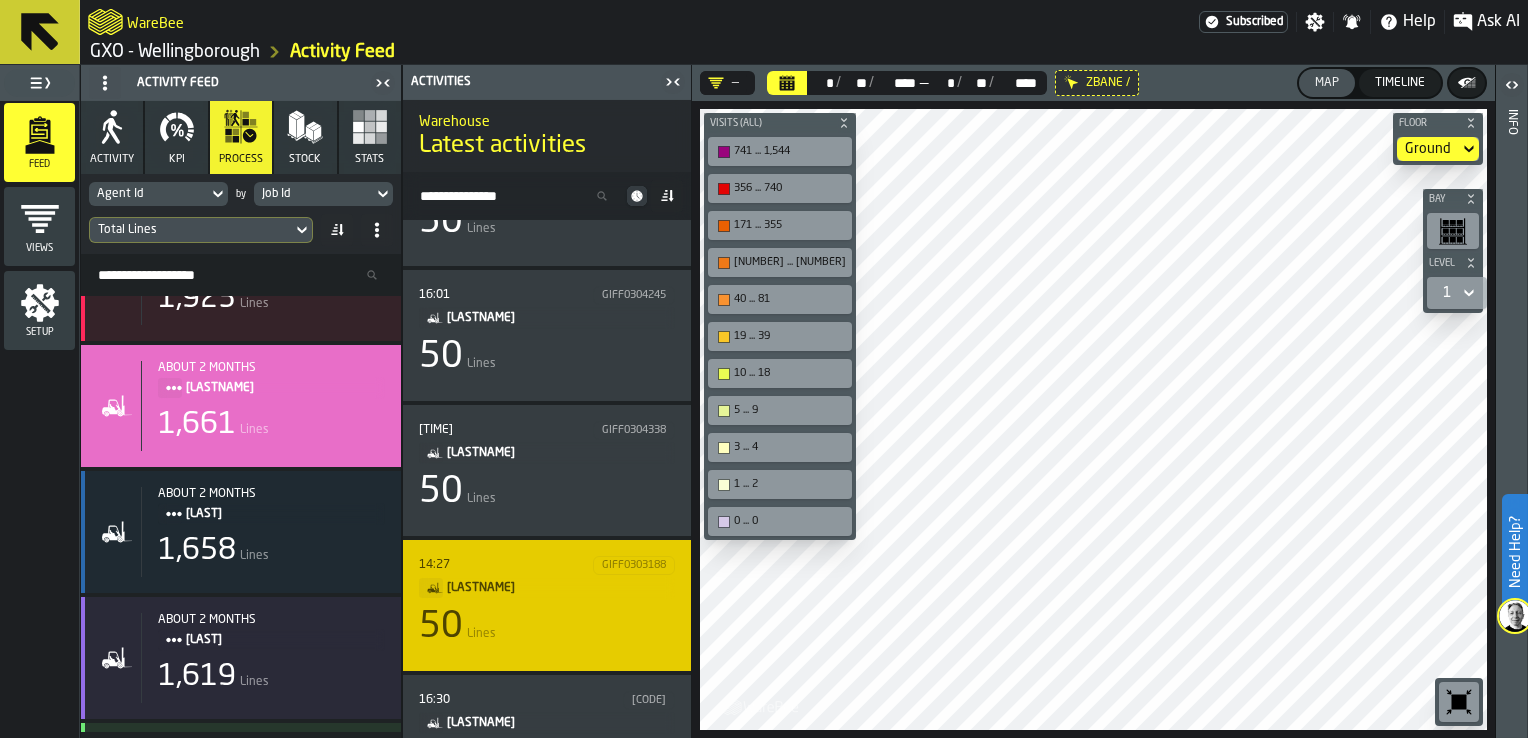 scroll, scrollTop: 500, scrollLeft: 0, axis: vertical 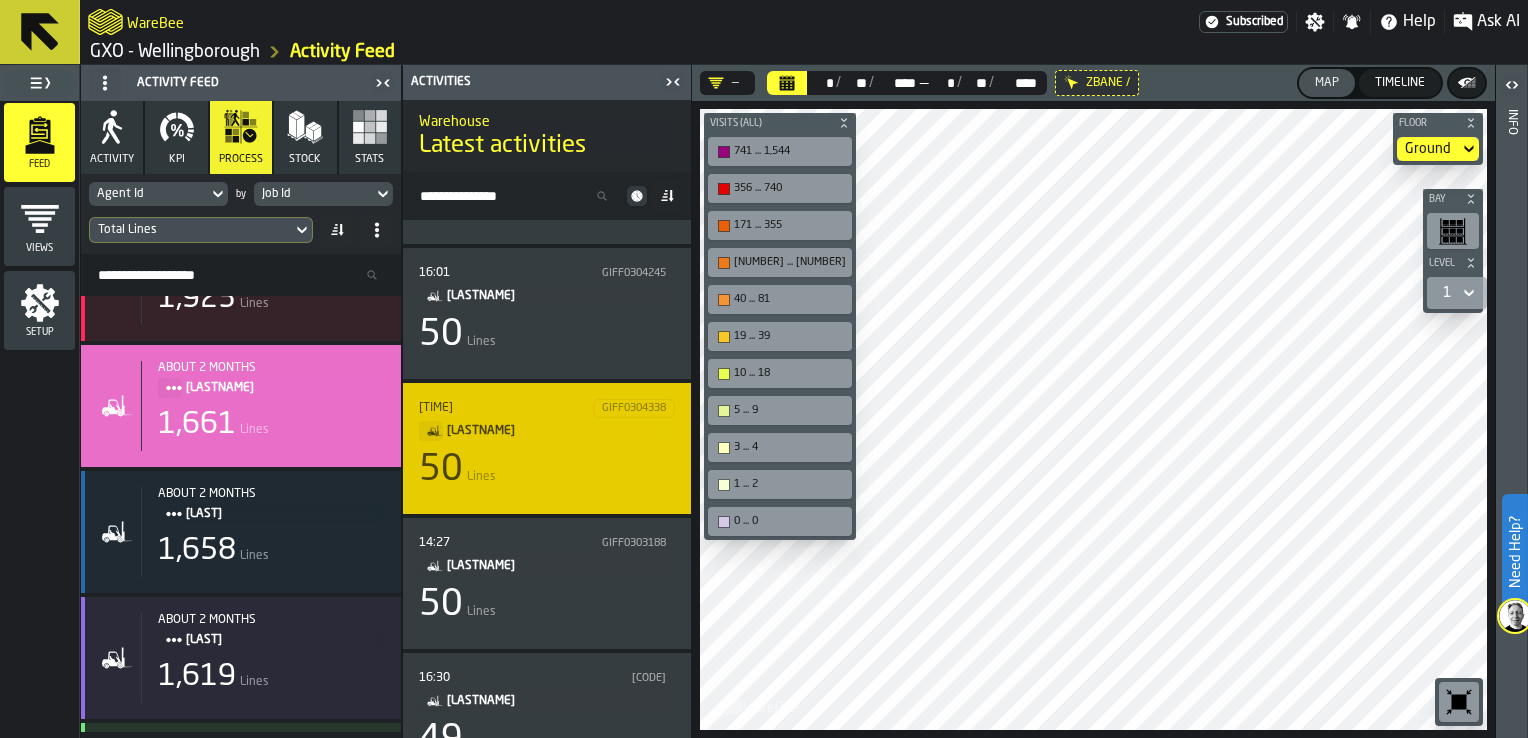 click on "50 Lines" at bounding box center (547, 470) 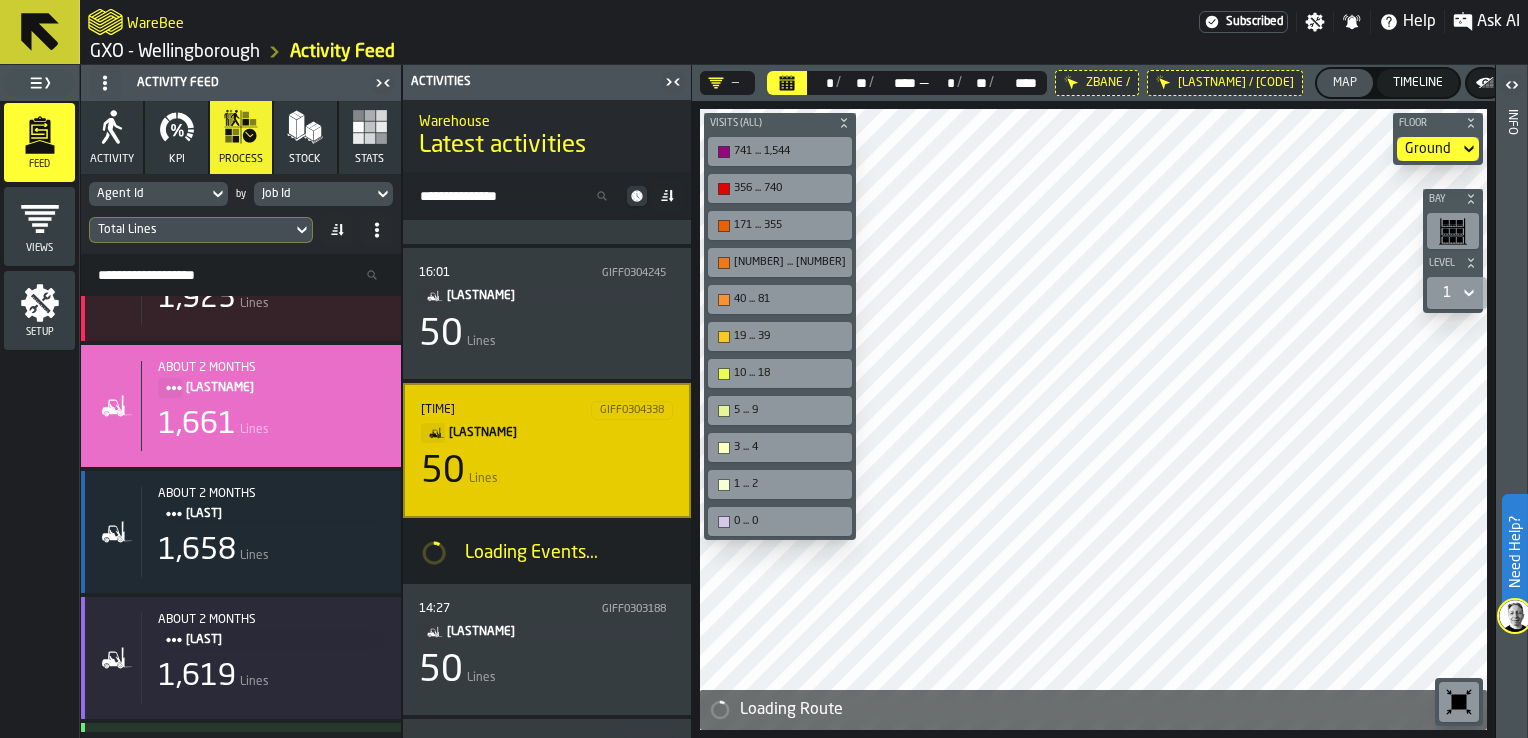 scroll, scrollTop: 496, scrollLeft: 0, axis: vertical 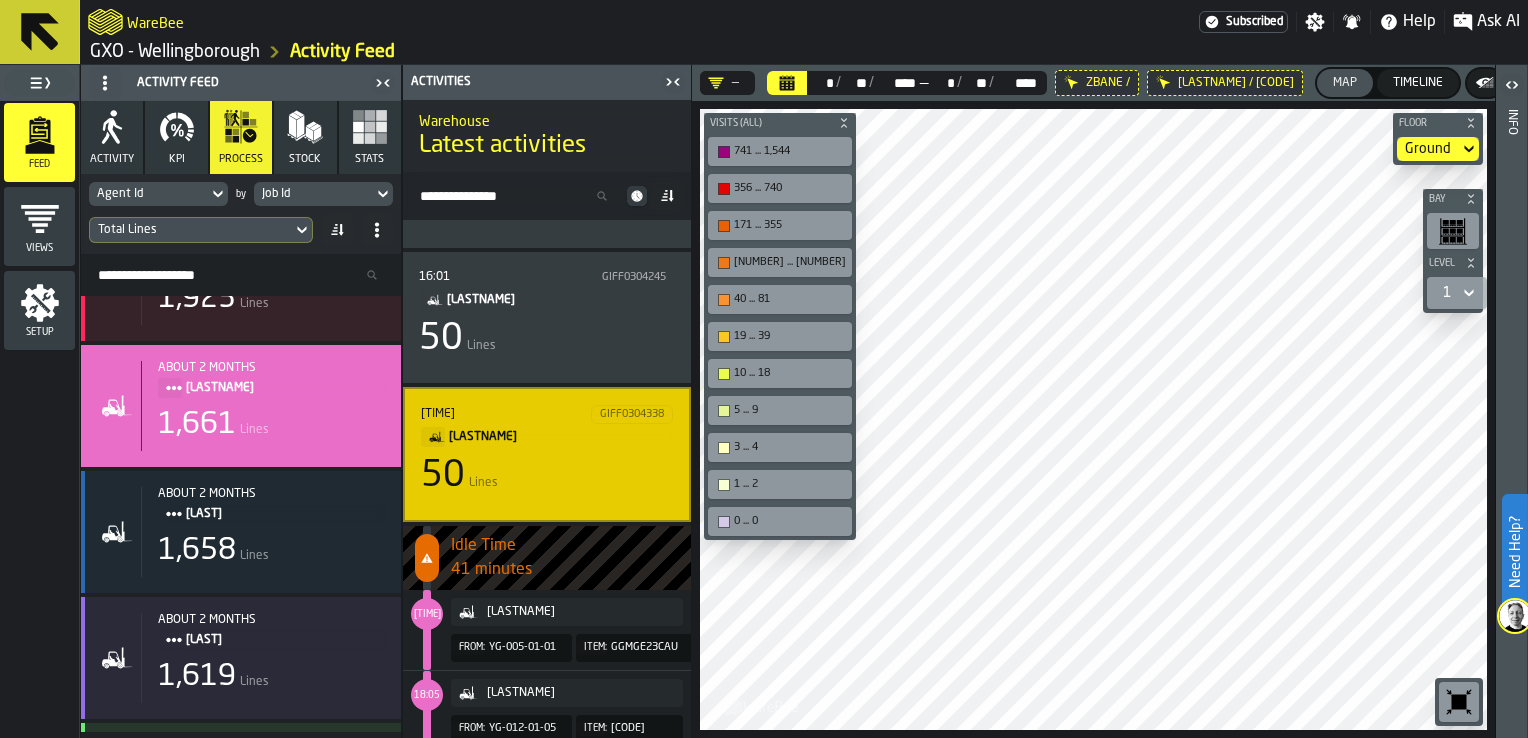 click on "Floor Ground Bay Level 1 M A K I N G W A R E H O U S E S M O R E E F F I C I E N T Visits (All) 741 ... 1,544 356 ... 740 171 ... 355 82 ... 170 40 ... 81 19 ... 39 10 ... 18 5 ... 9 3 ... 4 1 ... 2 0 ... 0" at bounding box center (1093, 419) 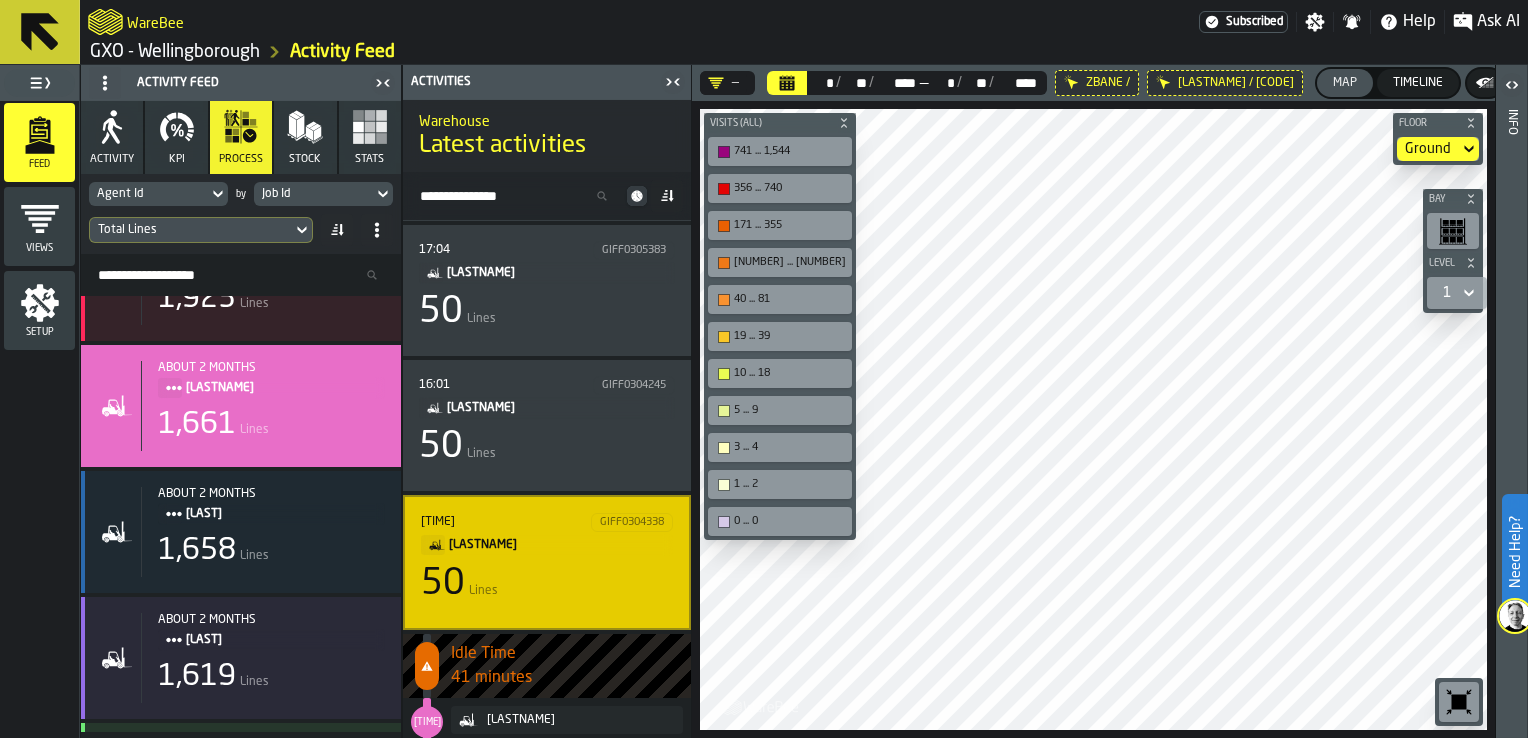 scroll, scrollTop: 496, scrollLeft: 0, axis: vertical 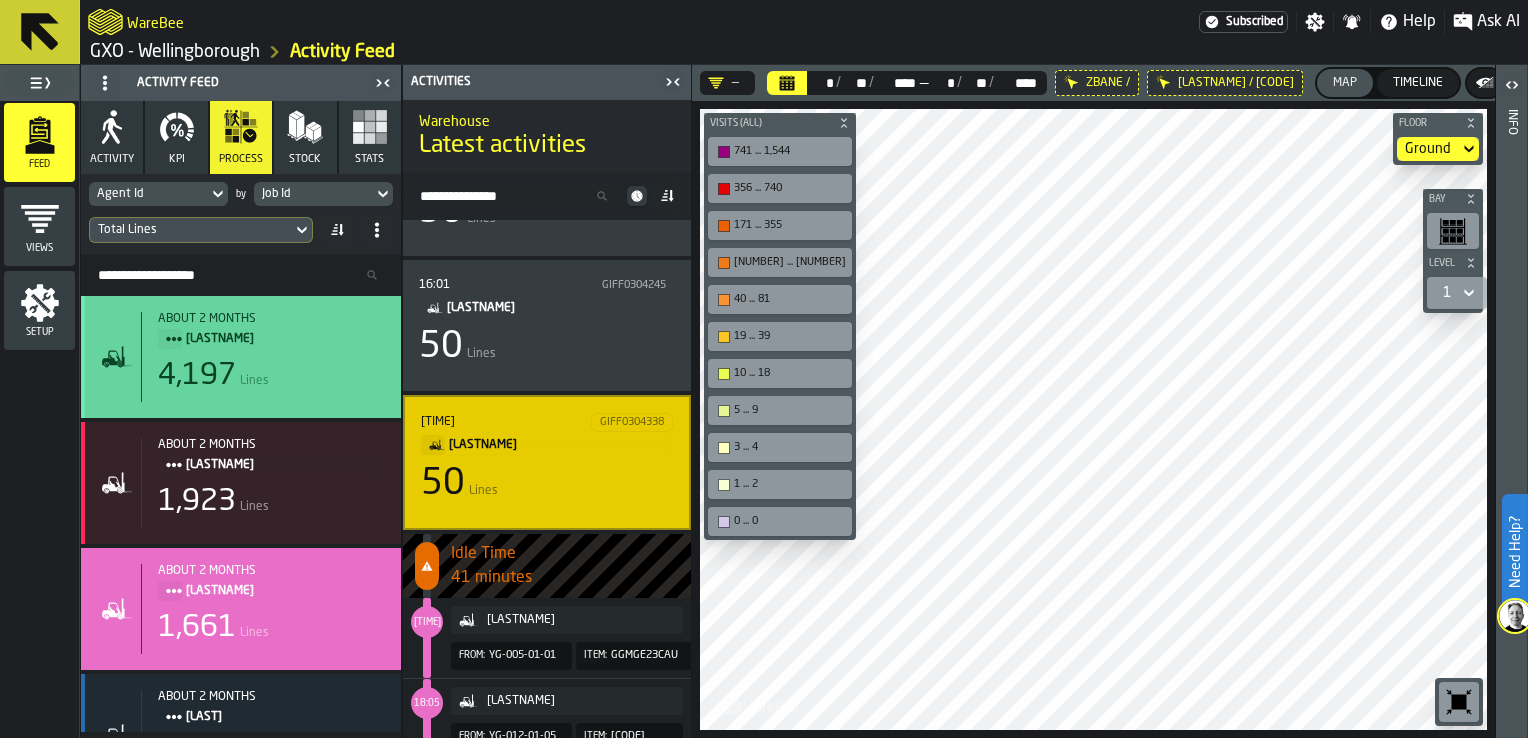 click on "about 2 months [NAME] 4,197 Lines" at bounding box center (263, 357) 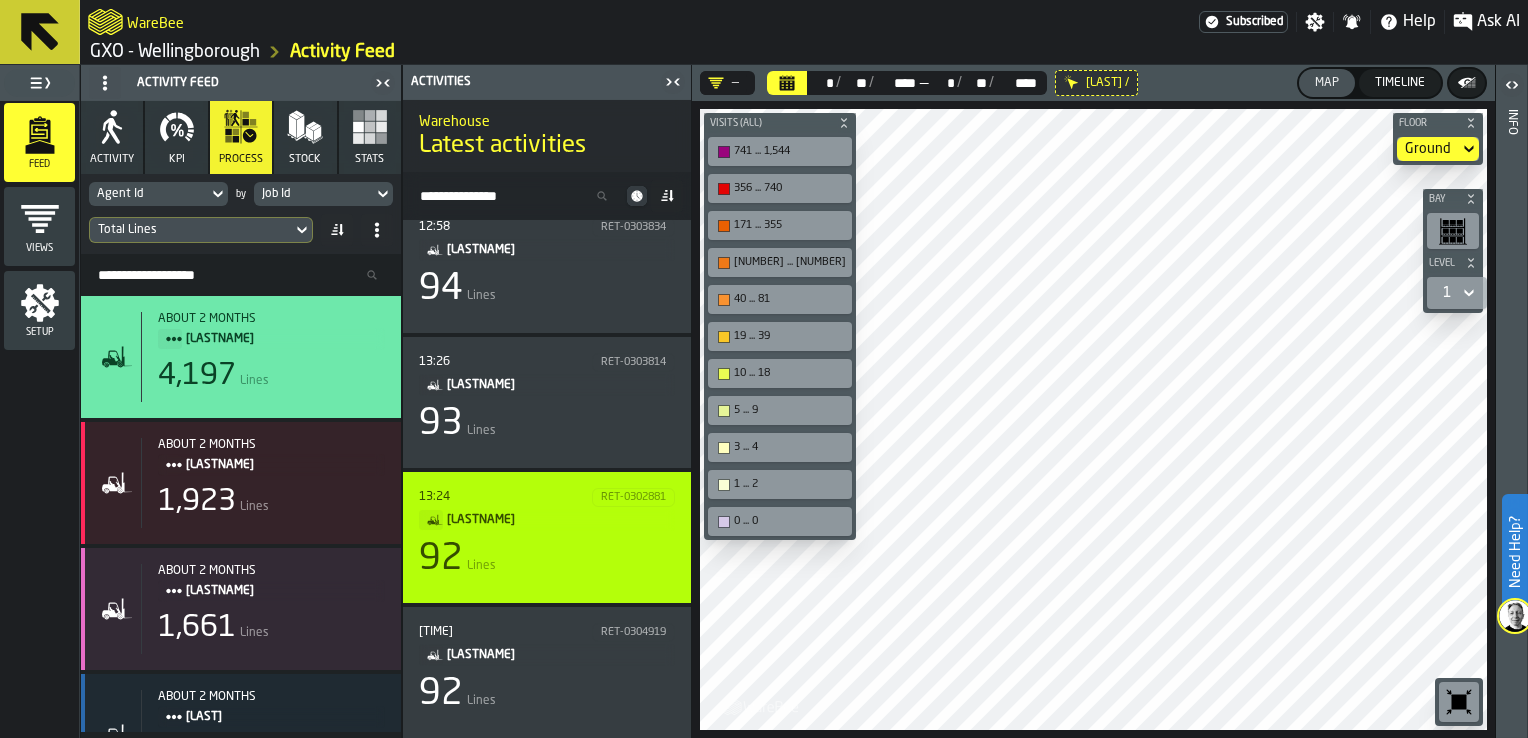 scroll, scrollTop: 1496, scrollLeft: 0, axis: vertical 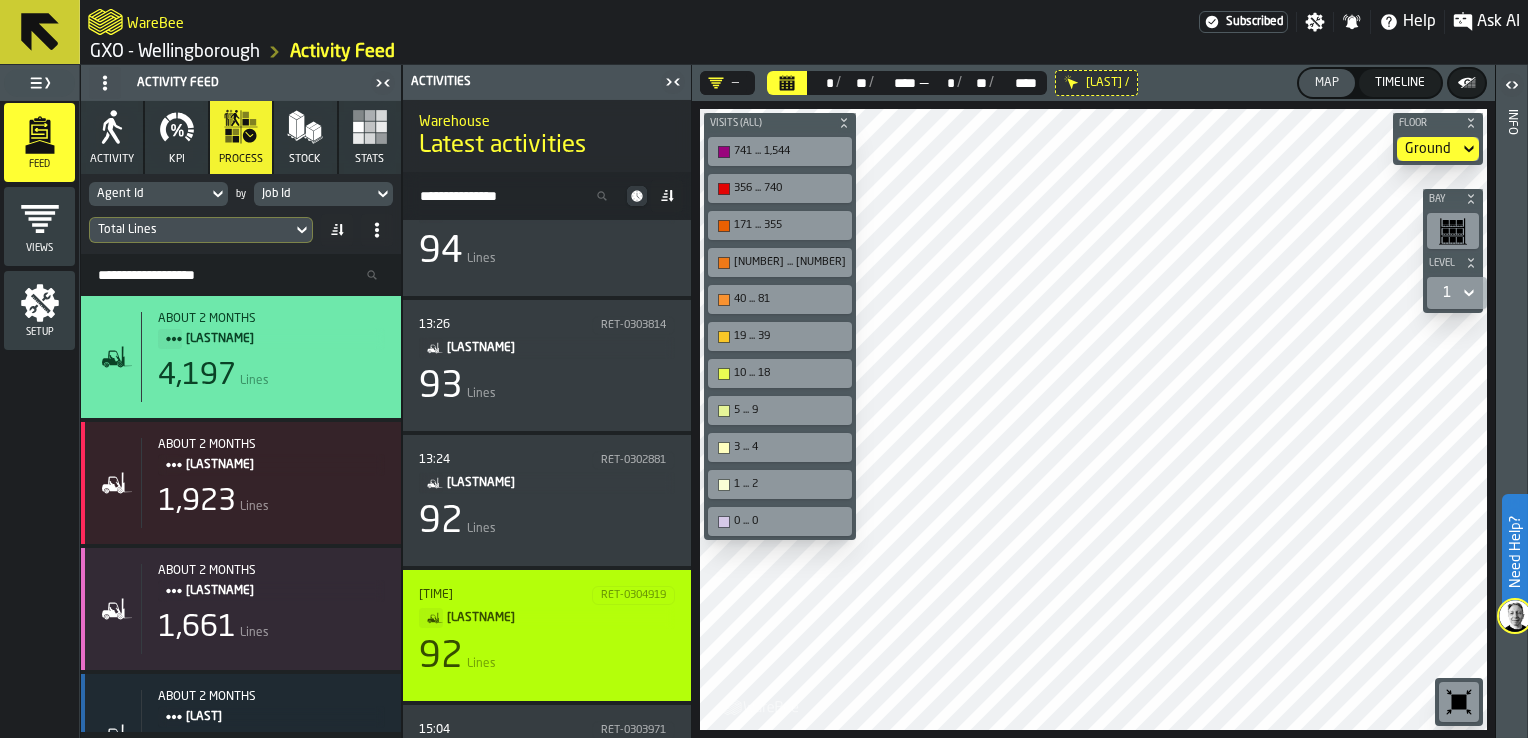 click on "[LASTNAME]" at bounding box center [553, 618] 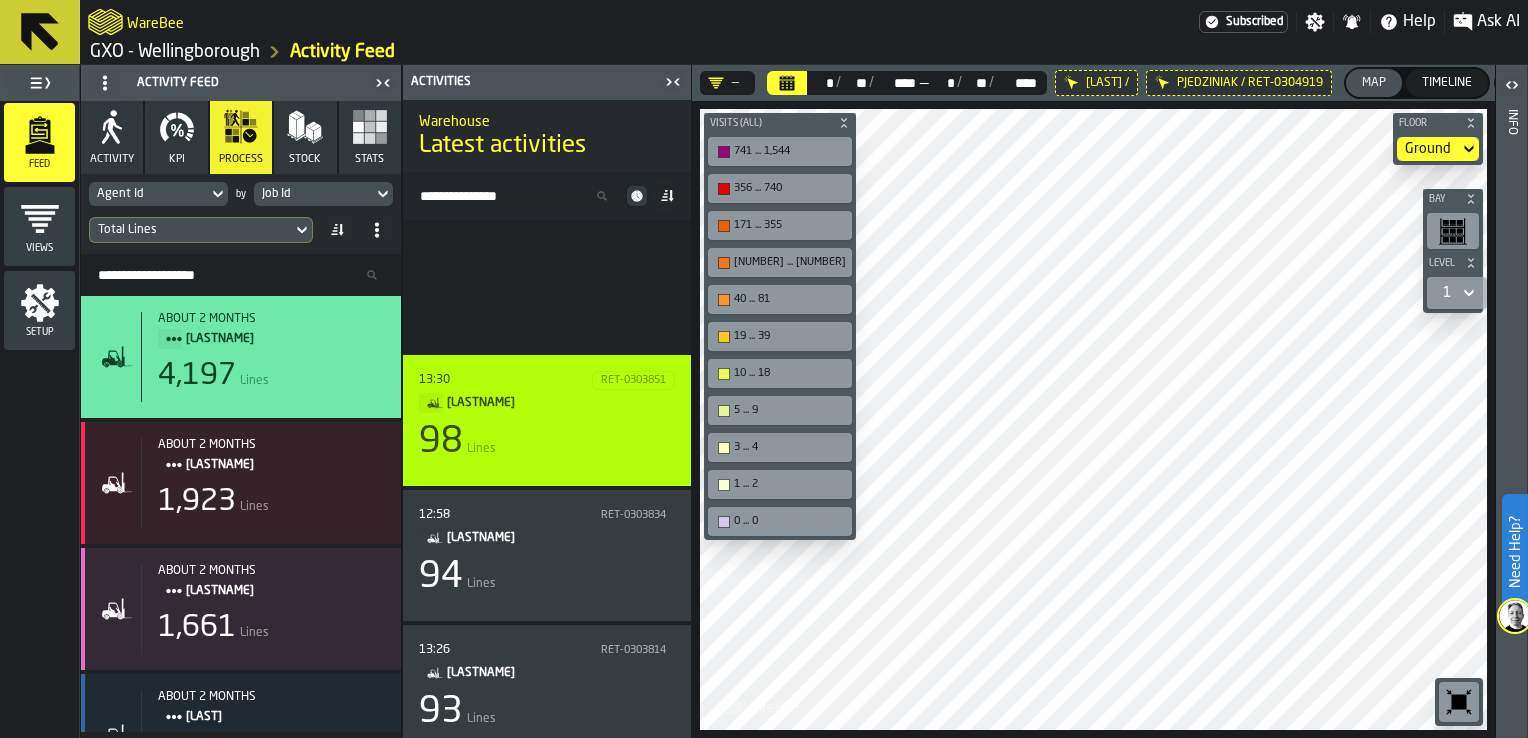 scroll, scrollTop: 1475, scrollLeft: 0, axis: vertical 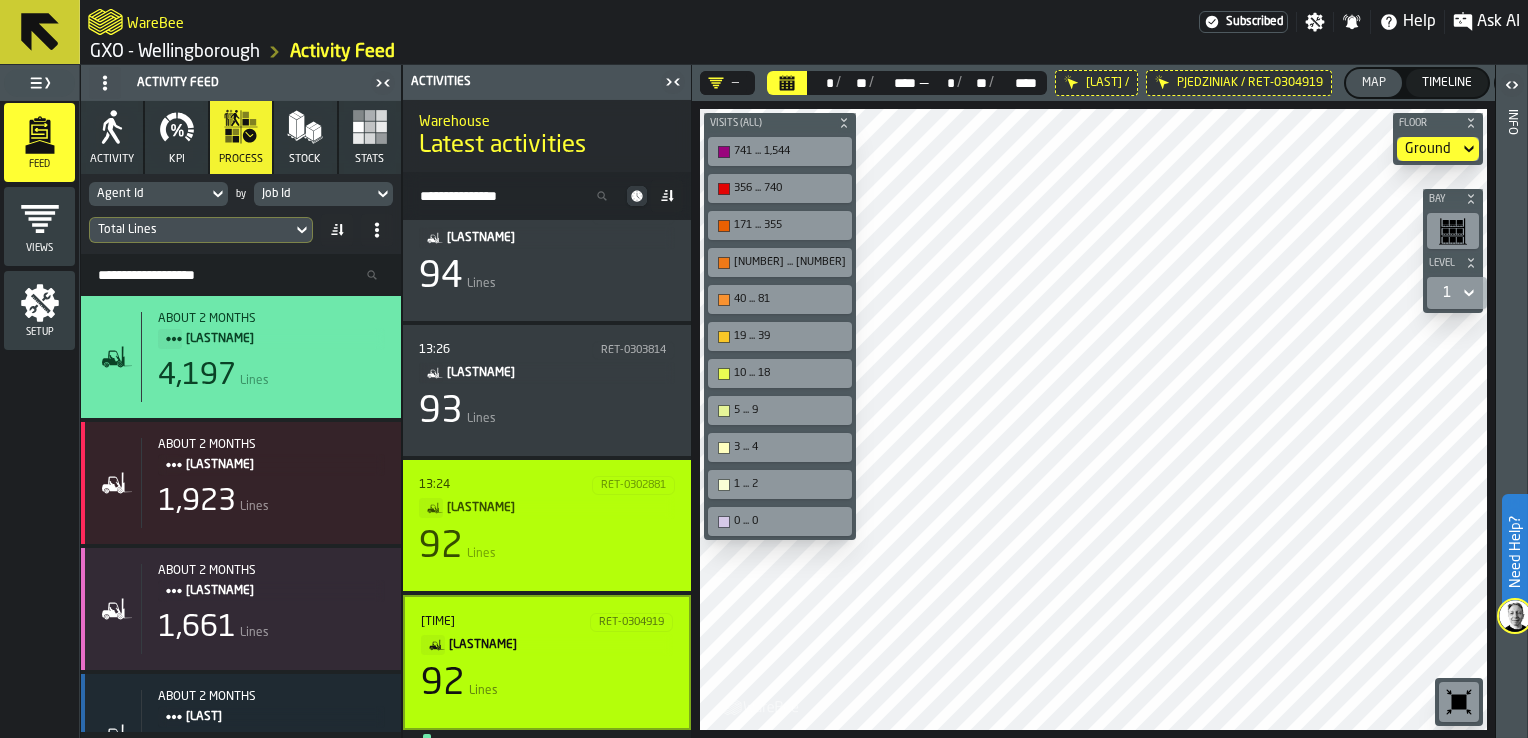 click on "92 Lines" at bounding box center (547, 547) 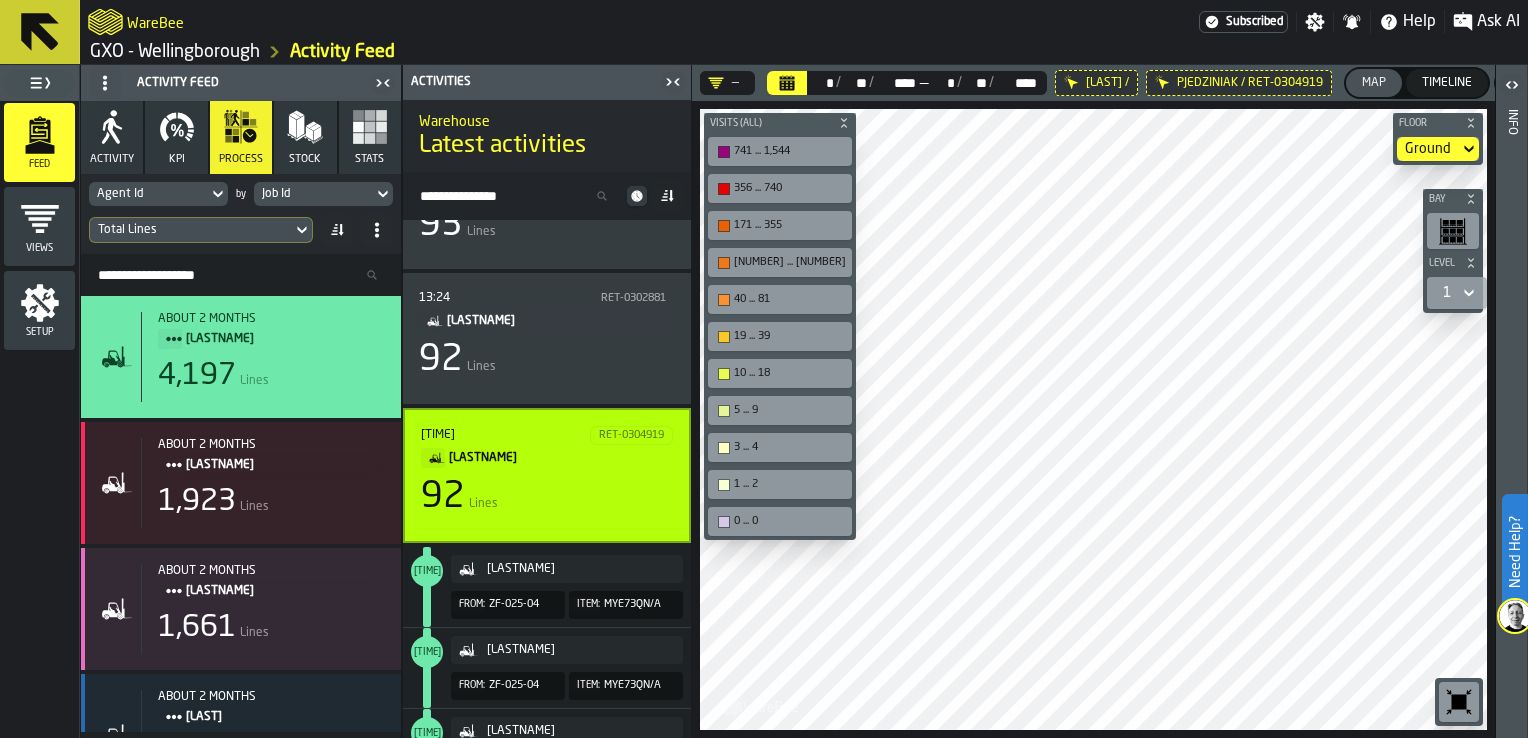 scroll, scrollTop: 1760, scrollLeft: 0, axis: vertical 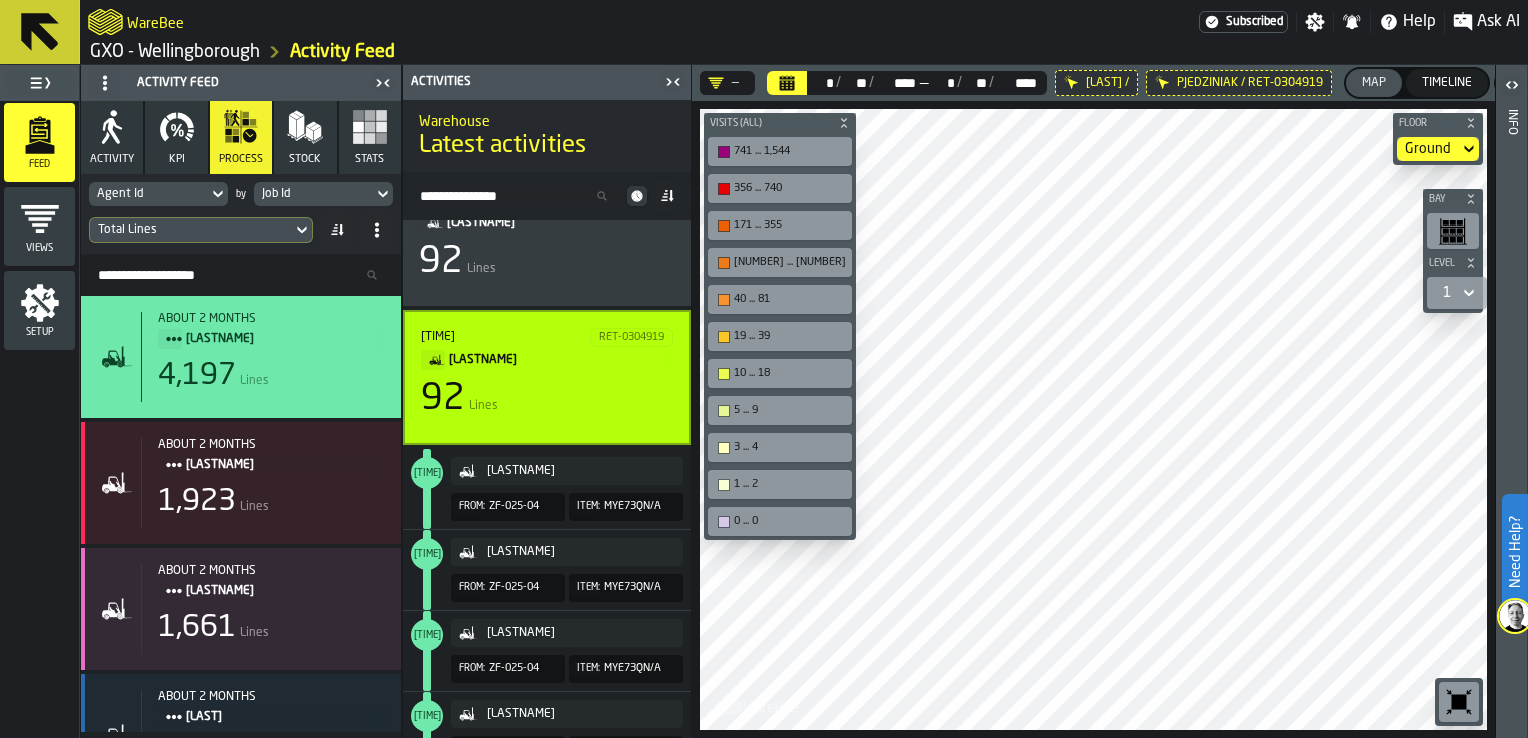 click on "92 Lines" at bounding box center (547, 399) 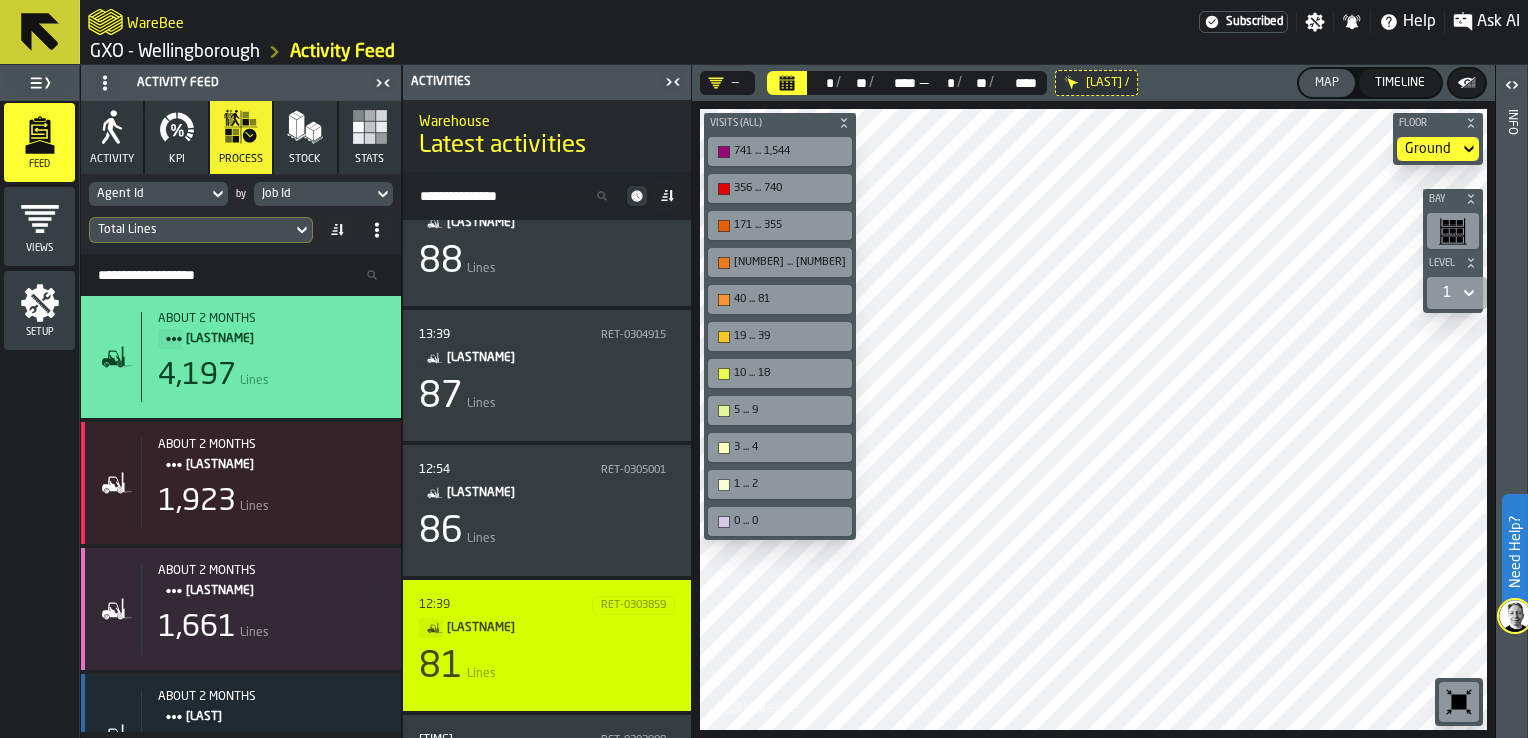 scroll, scrollTop: 2060, scrollLeft: 0, axis: vertical 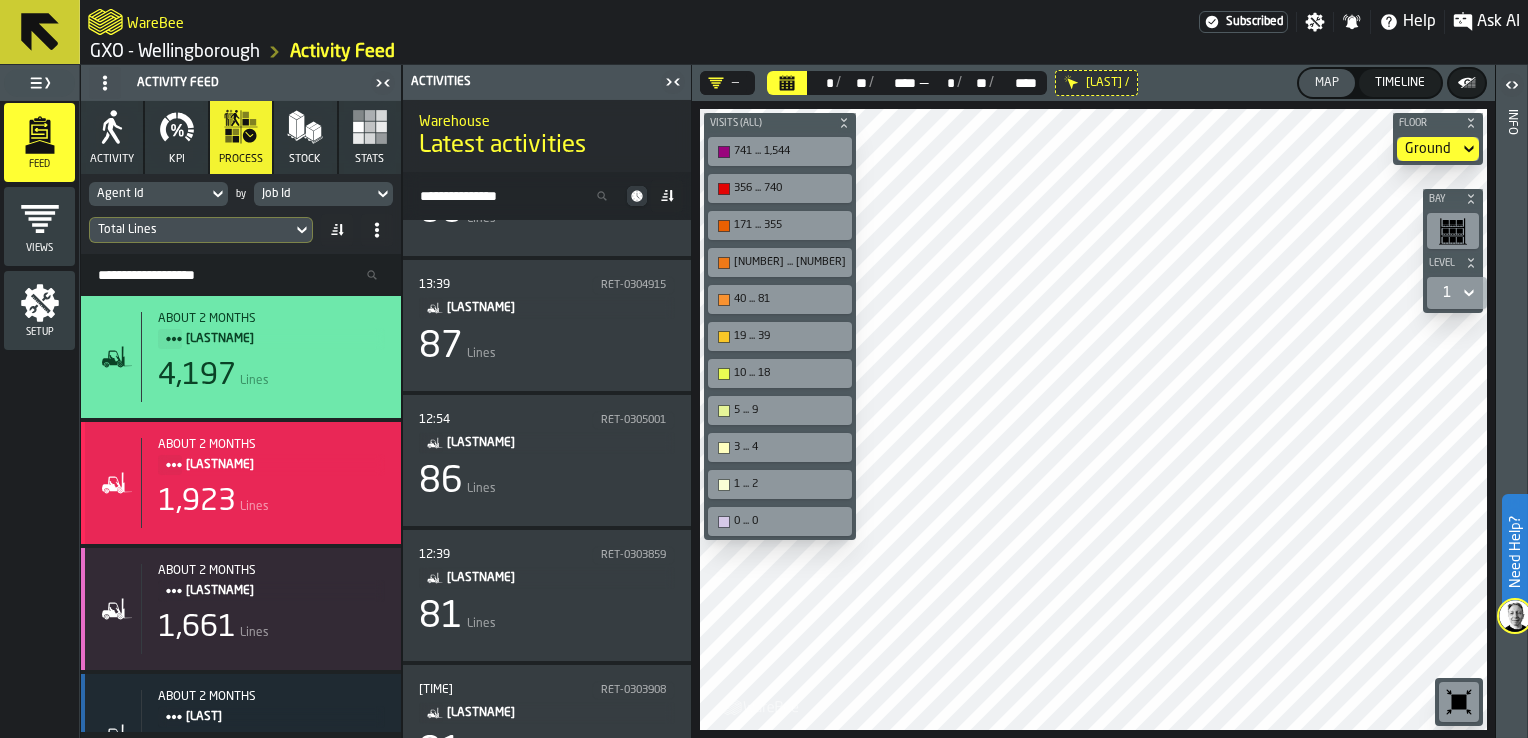 click on "1,923 Lines" at bounding box center (271, 502) 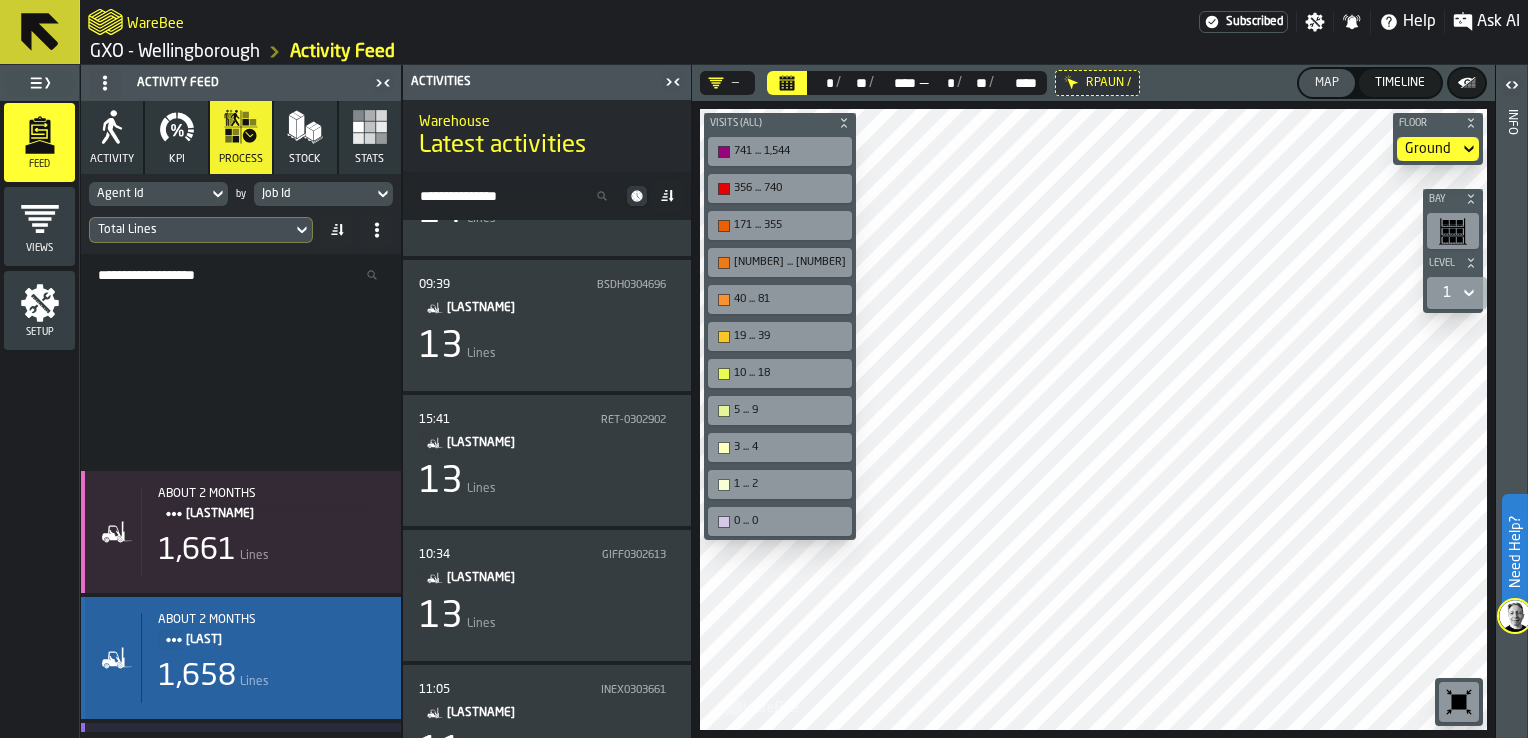 scroll, scrollTop: 400, scrollLeft: 0, axis: vertical 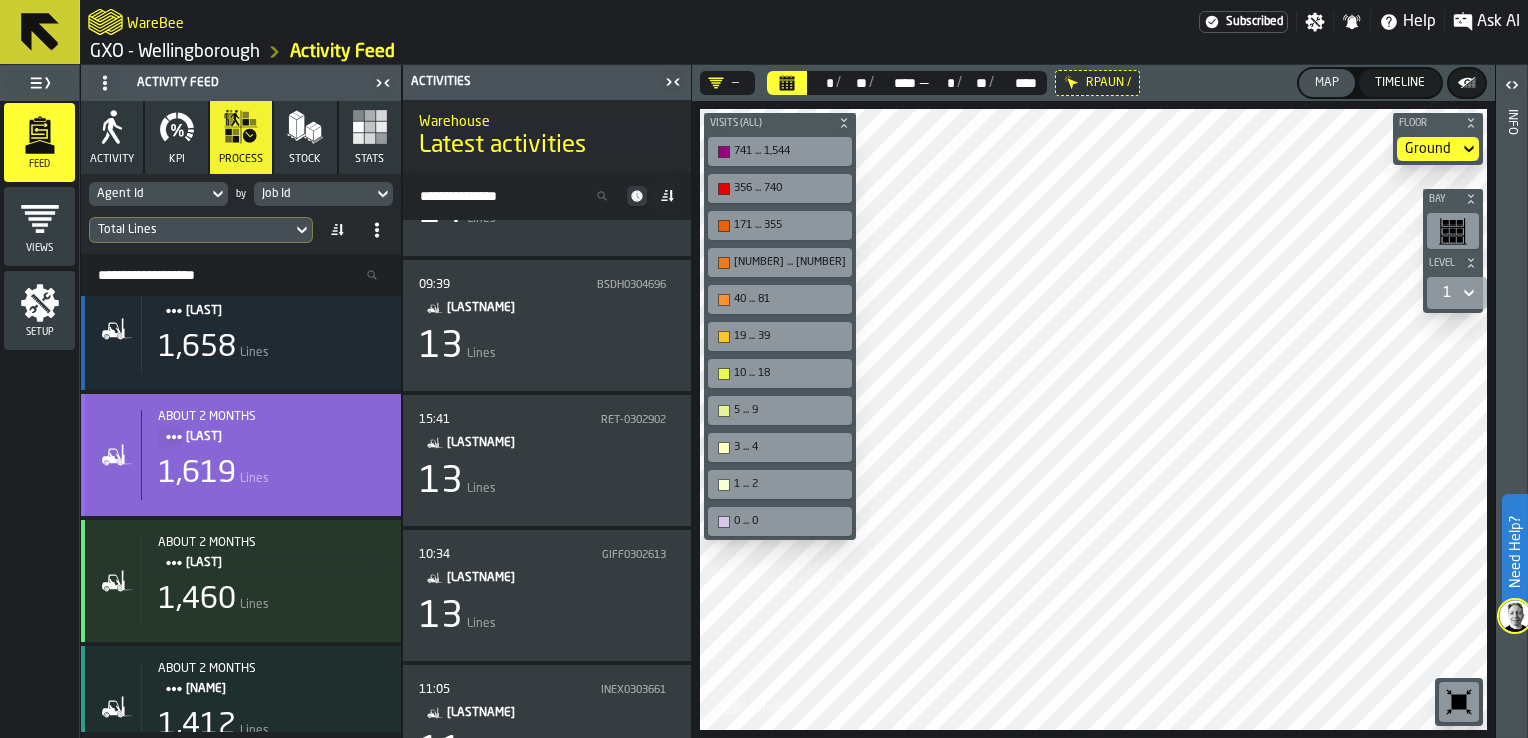 click on "about 2 months" at bounding box center [271, 417] 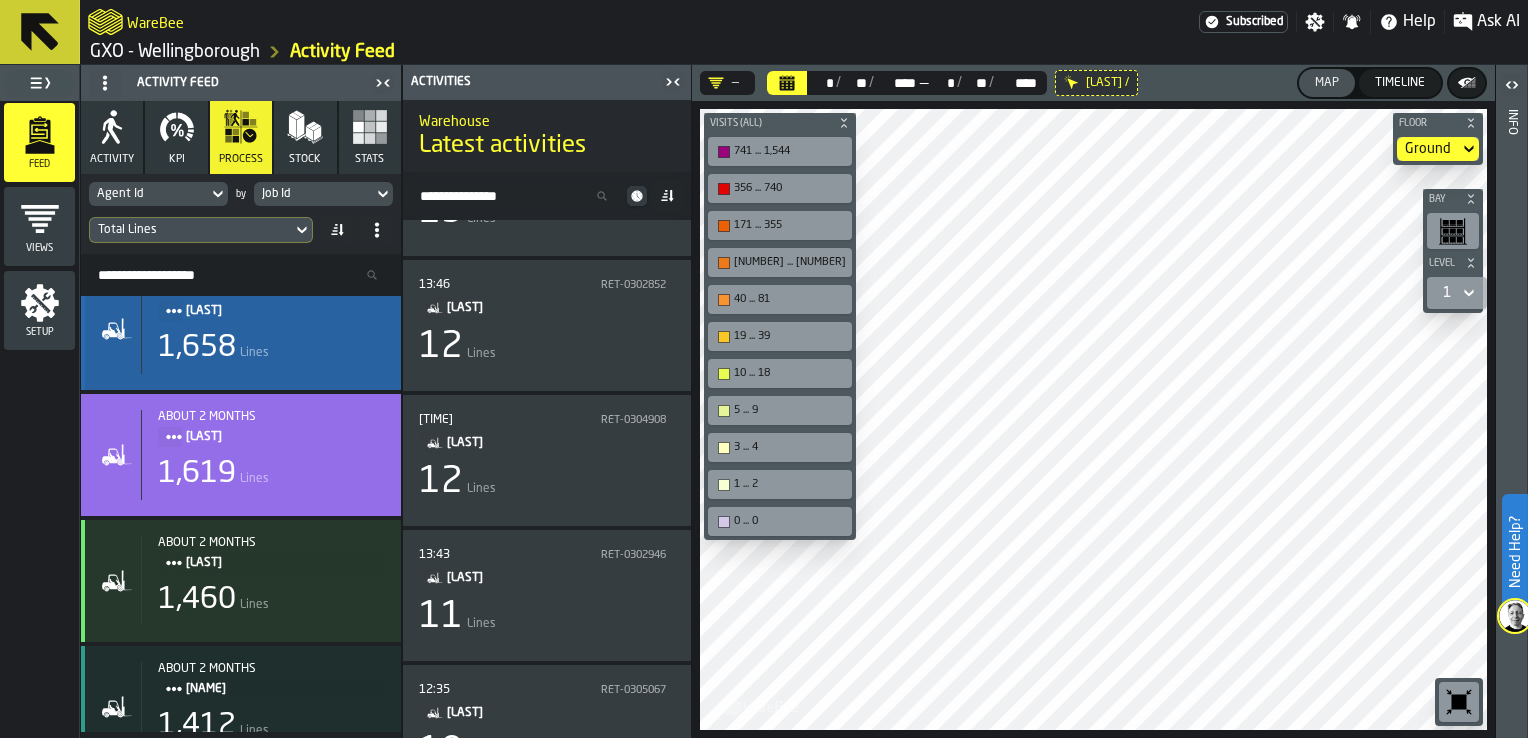 click on "[NUMBER] Lines" at bounding box center (271, 348) 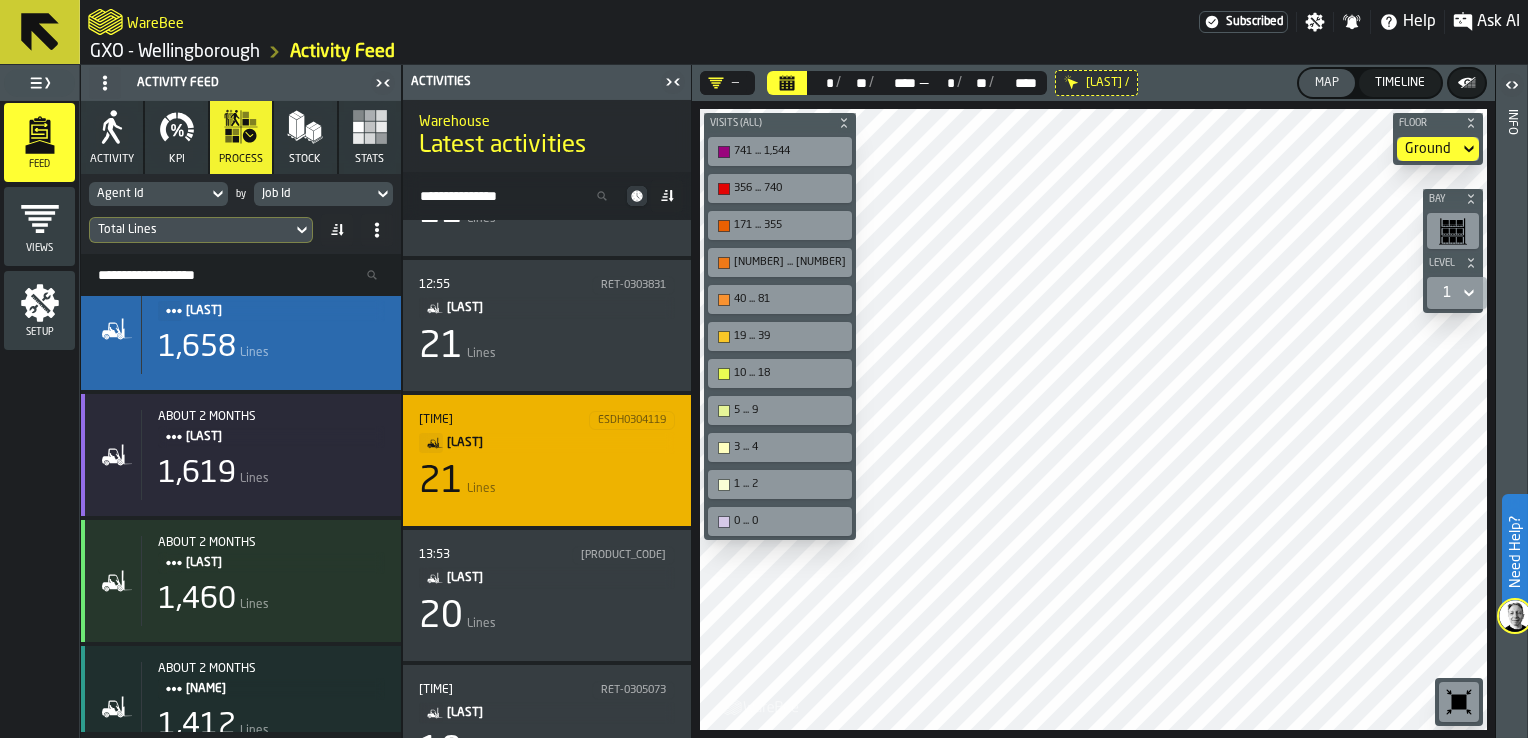 click on "21 Lines" at bounding box center (547, 482) 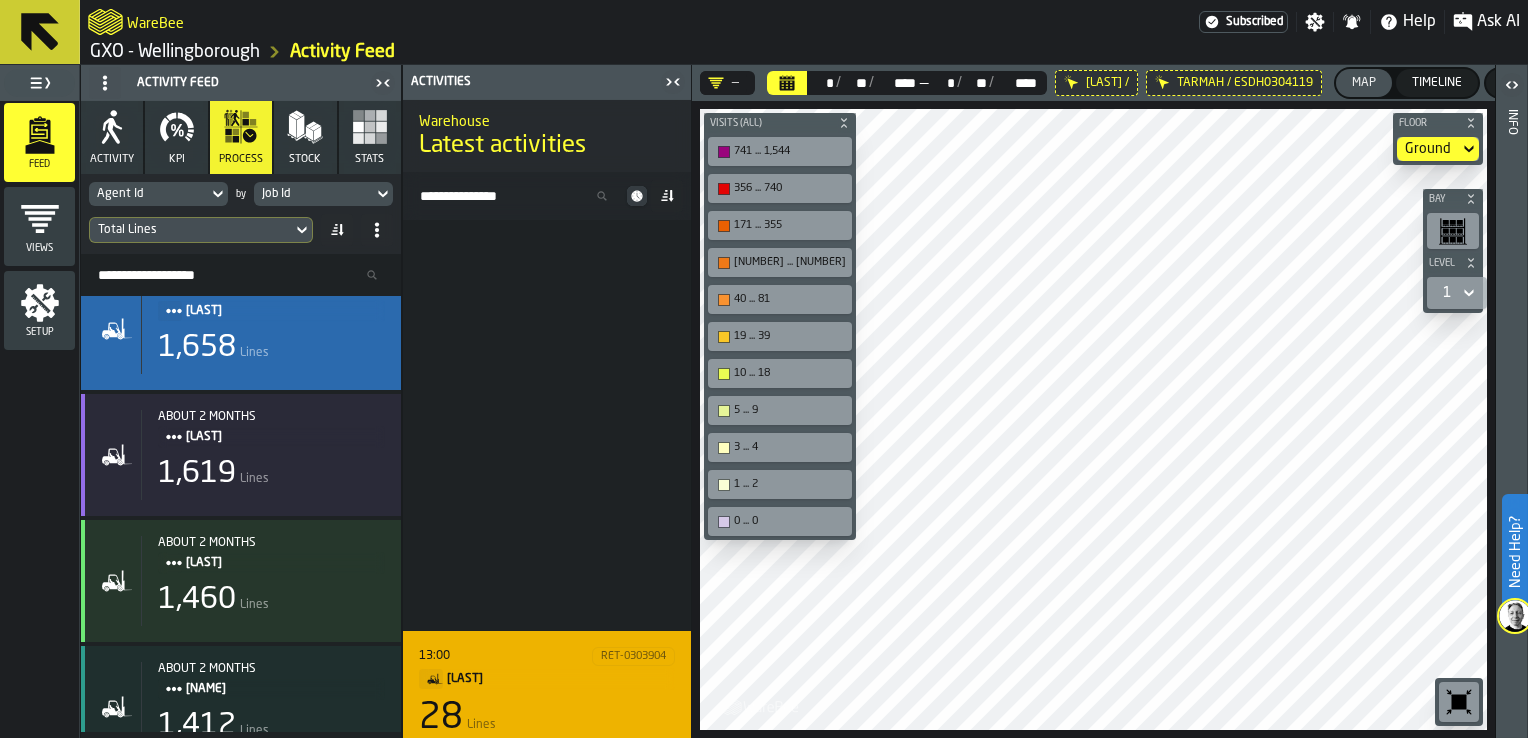 scroll, scrollTop: 1268, scrollLeft: 0, axis: vertical 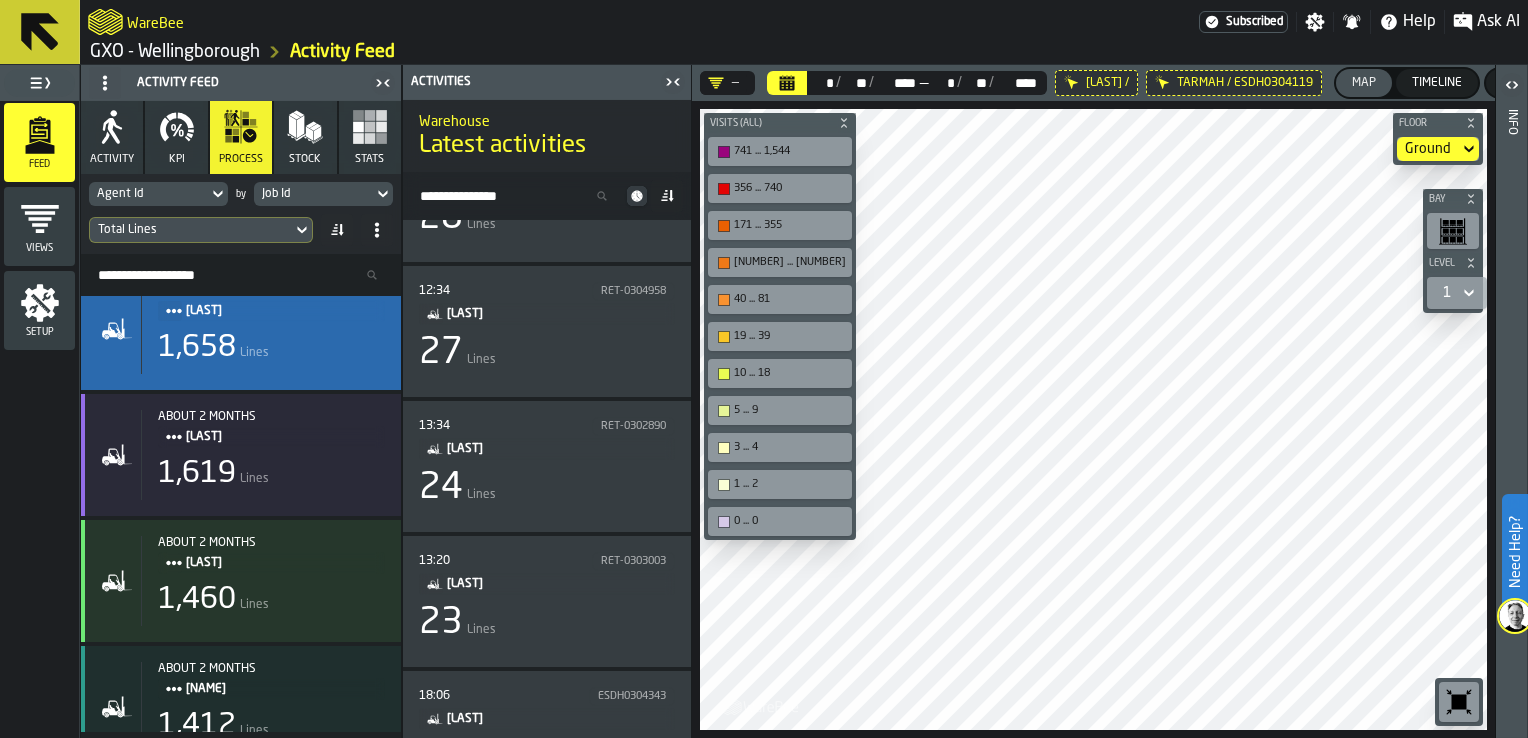 click 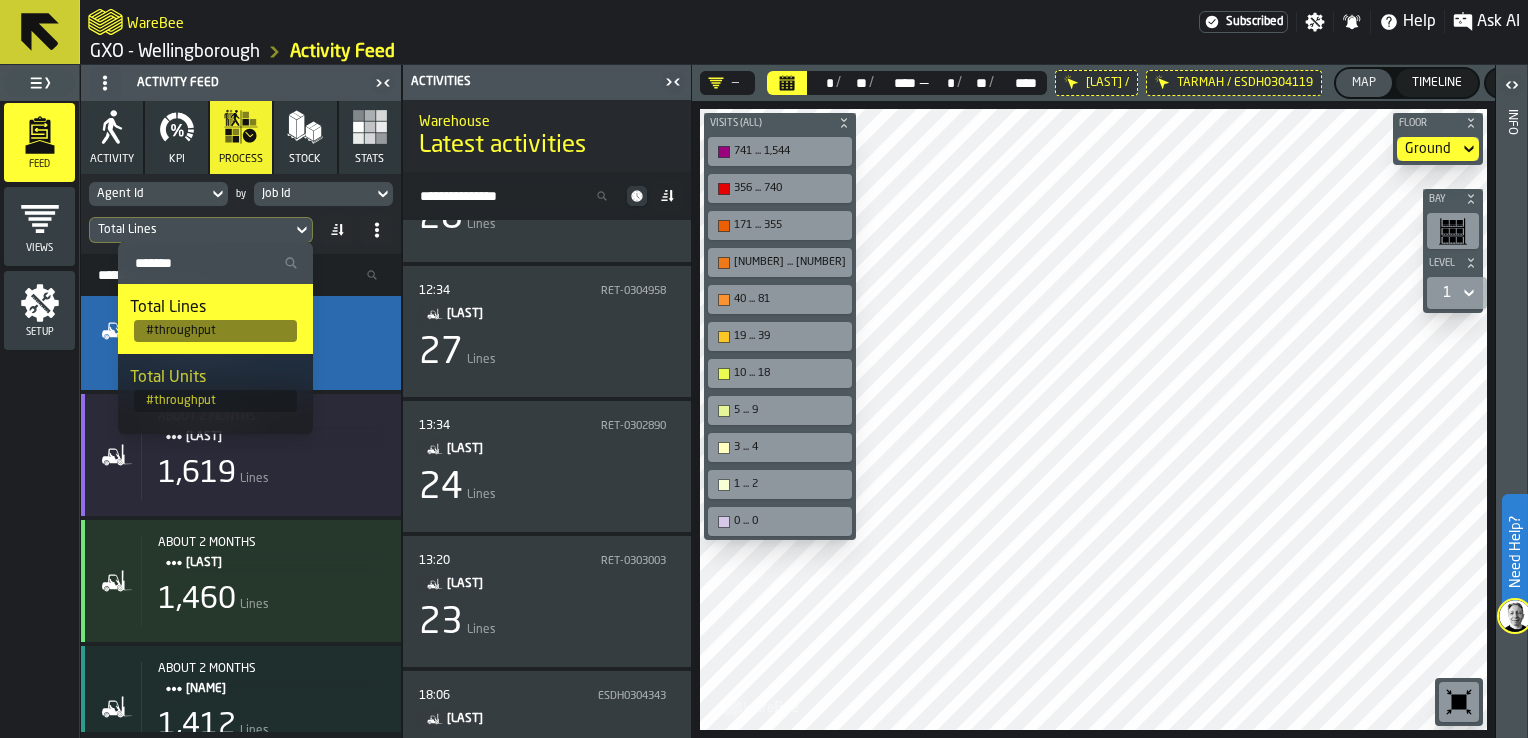 click 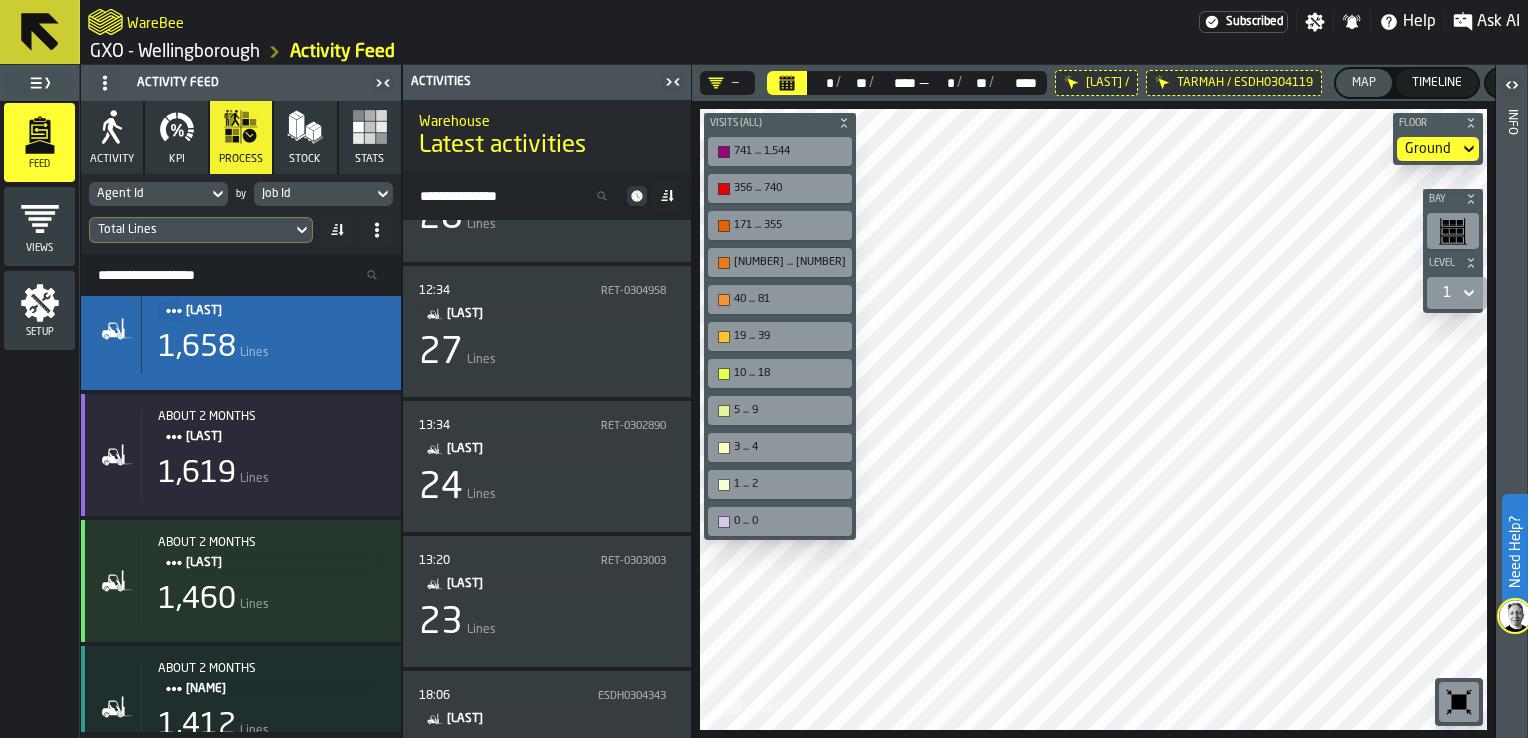 click 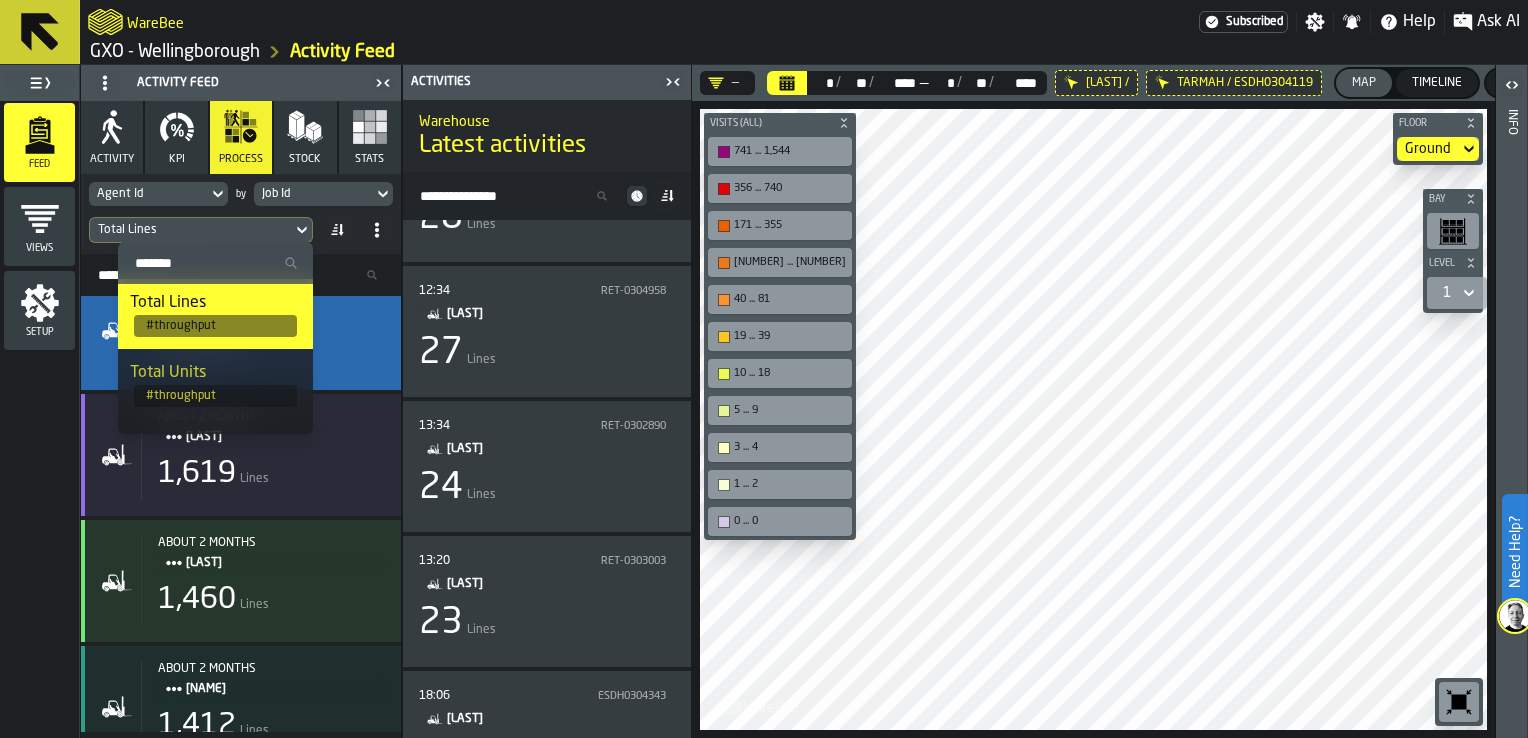 scroll, scrollTop: 0, scrollLeft: 0, axis: both 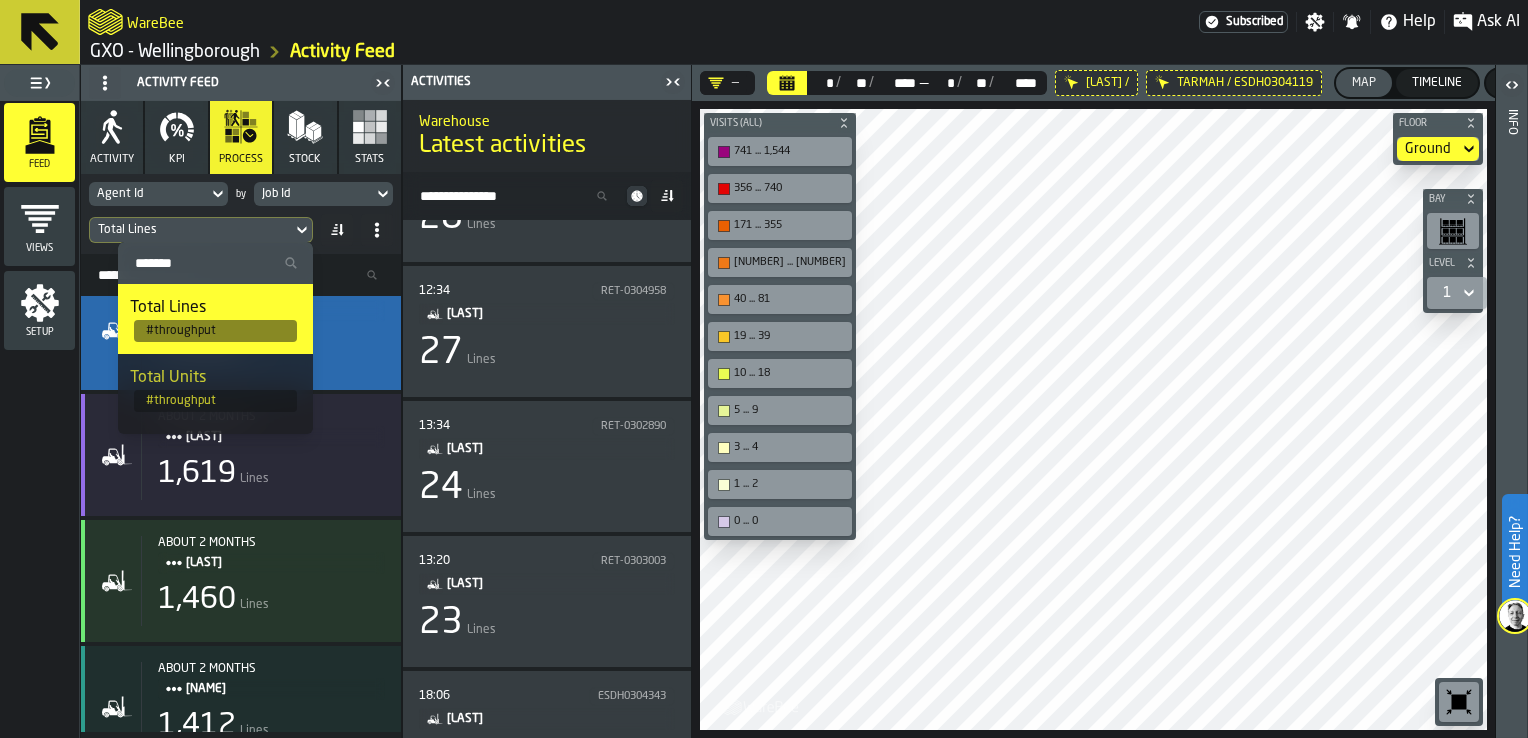 click 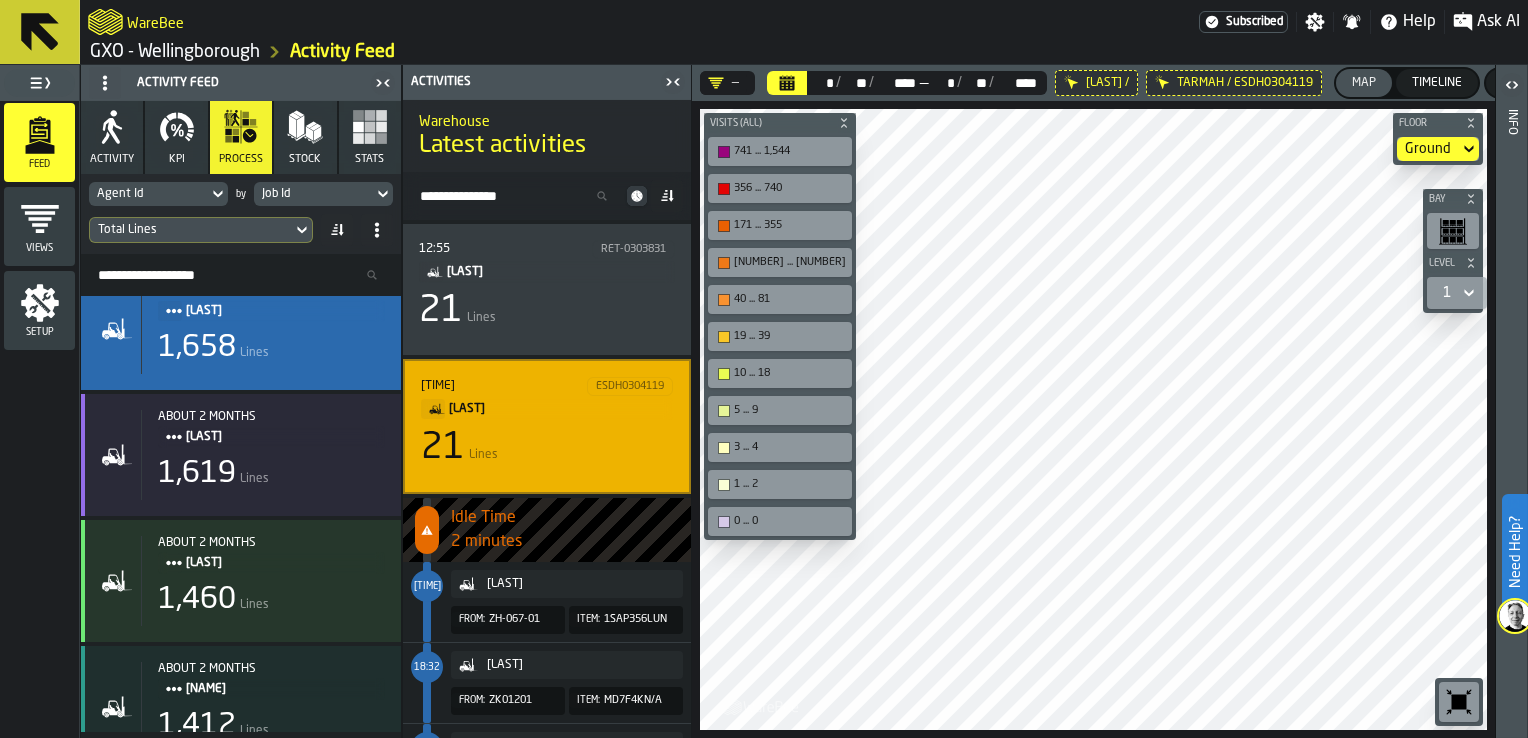 scroll, scrollTop: 2168, scrollLeft: 0, axis: vertical 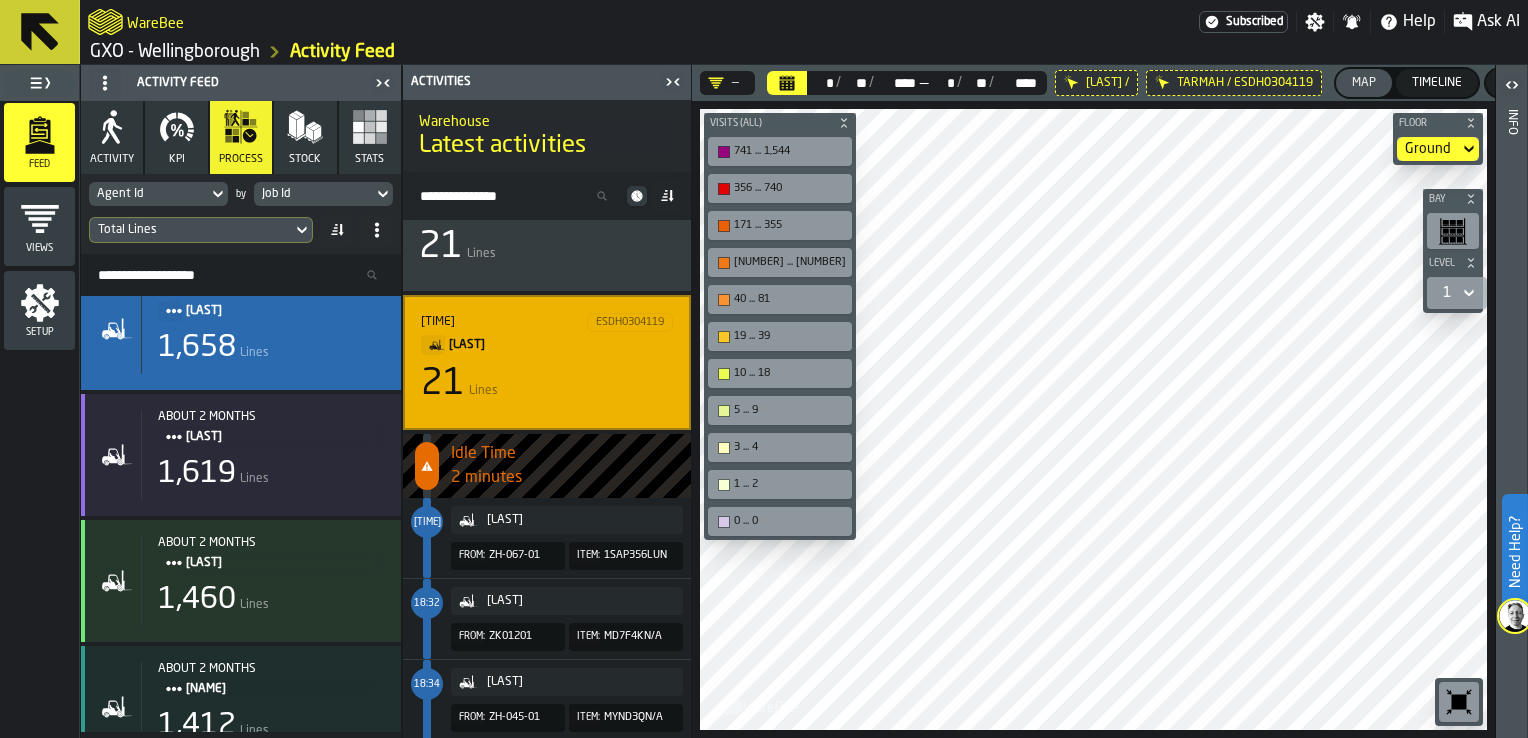 click on "KPI" at bounding box center [176, 137] 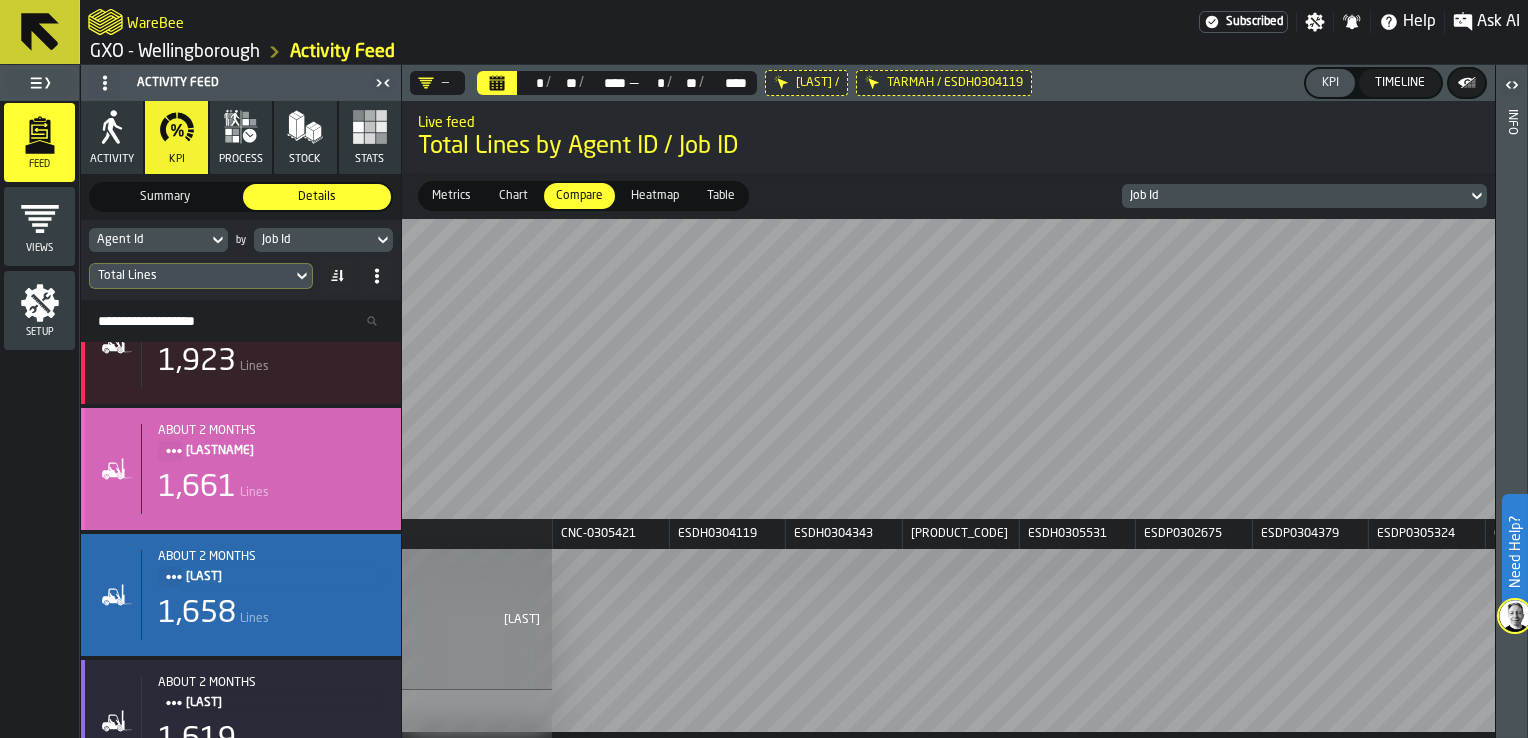 scroll, scrollTop: 300, scrollLeft: 0, axis: vertical 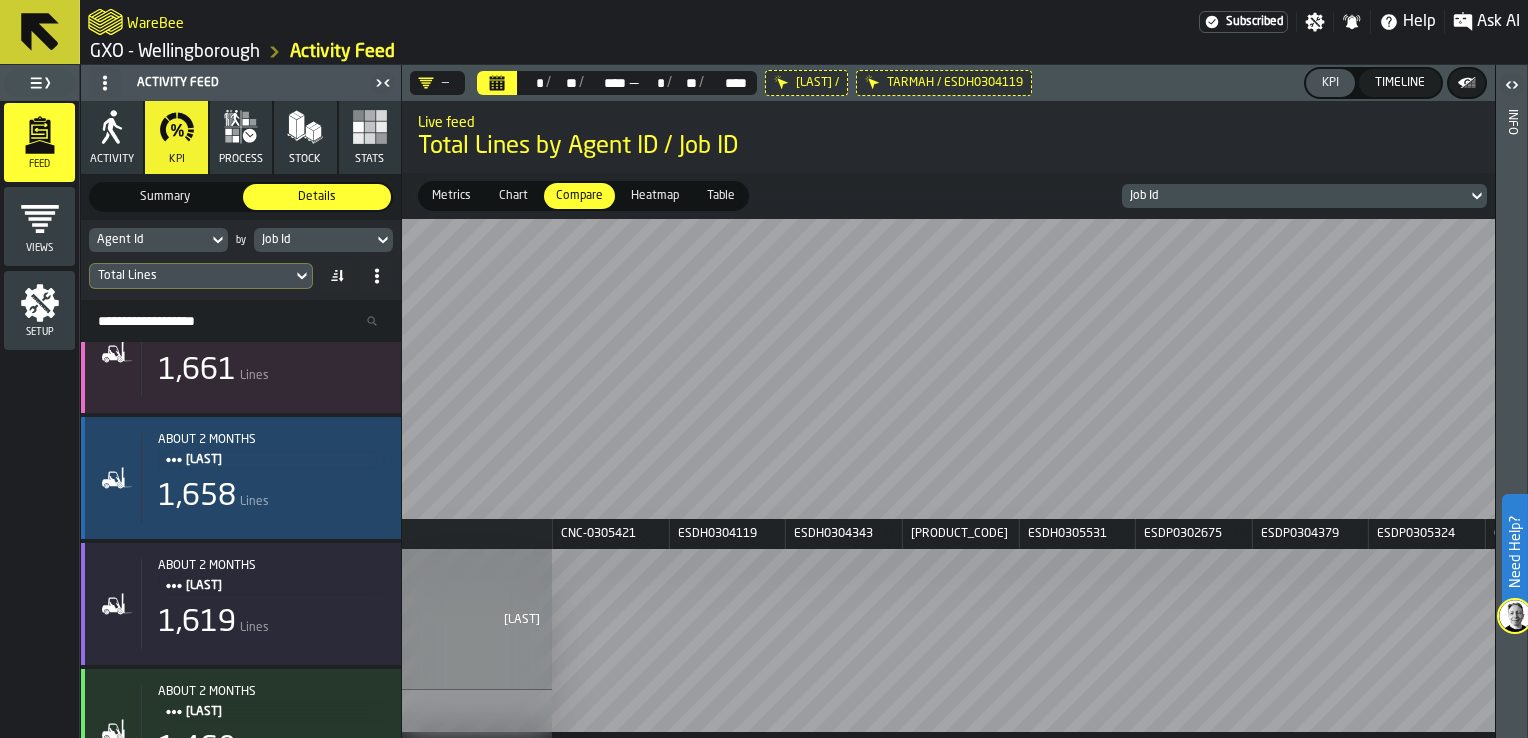 click on "[NUMBER] Lines" at bounding box center (271, 497) 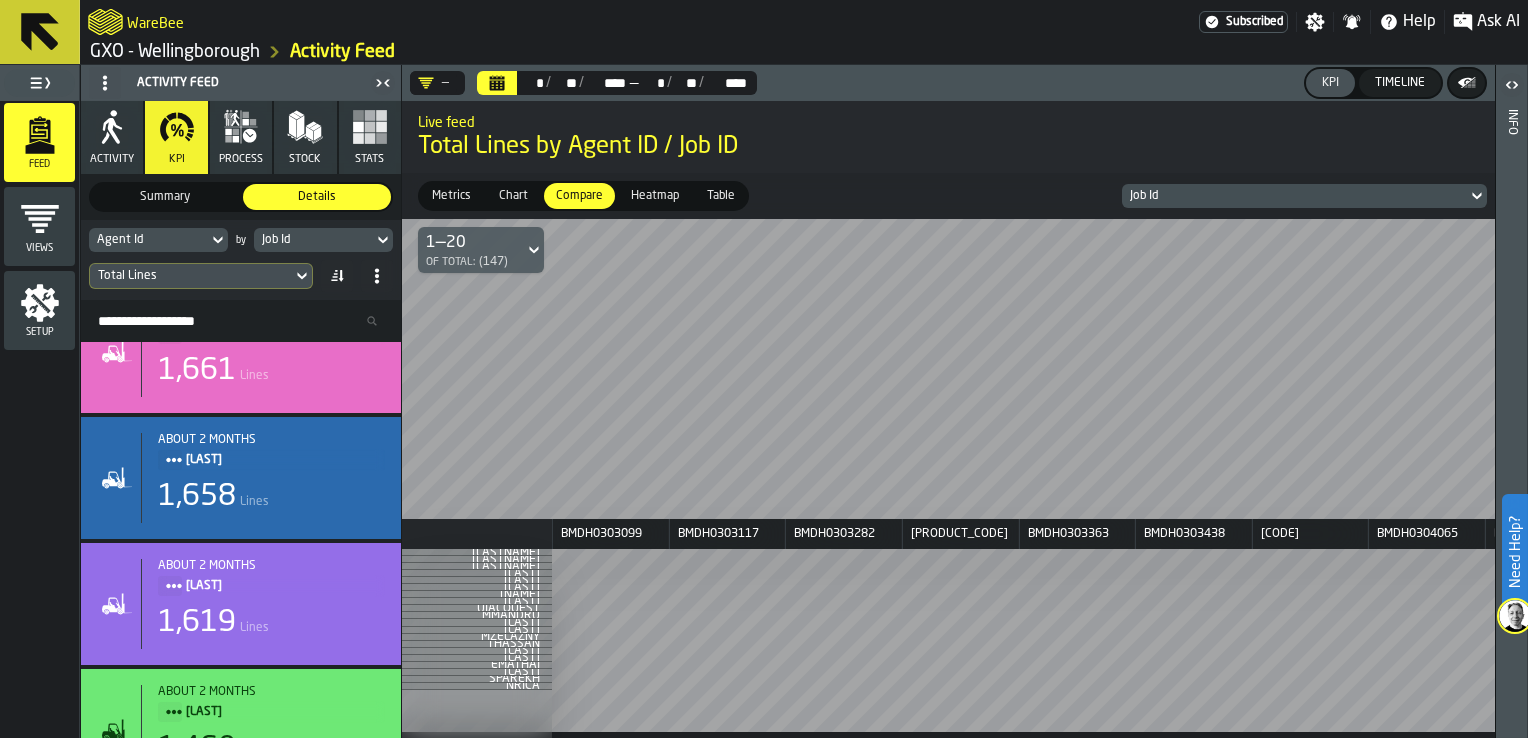 click on "Heatmap" at bounding box center (655, 196) 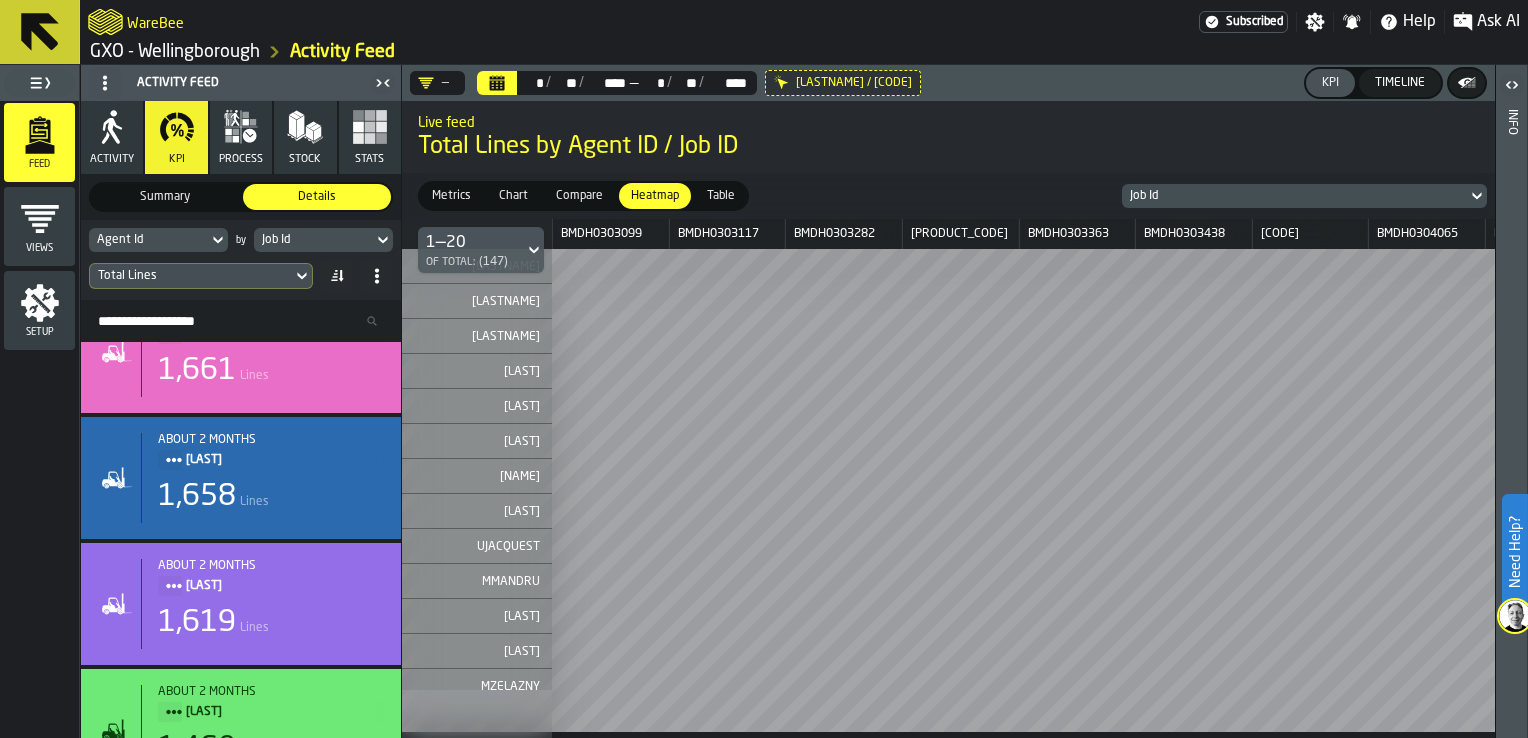 click on "Compare" at bounding box center (579, 196) 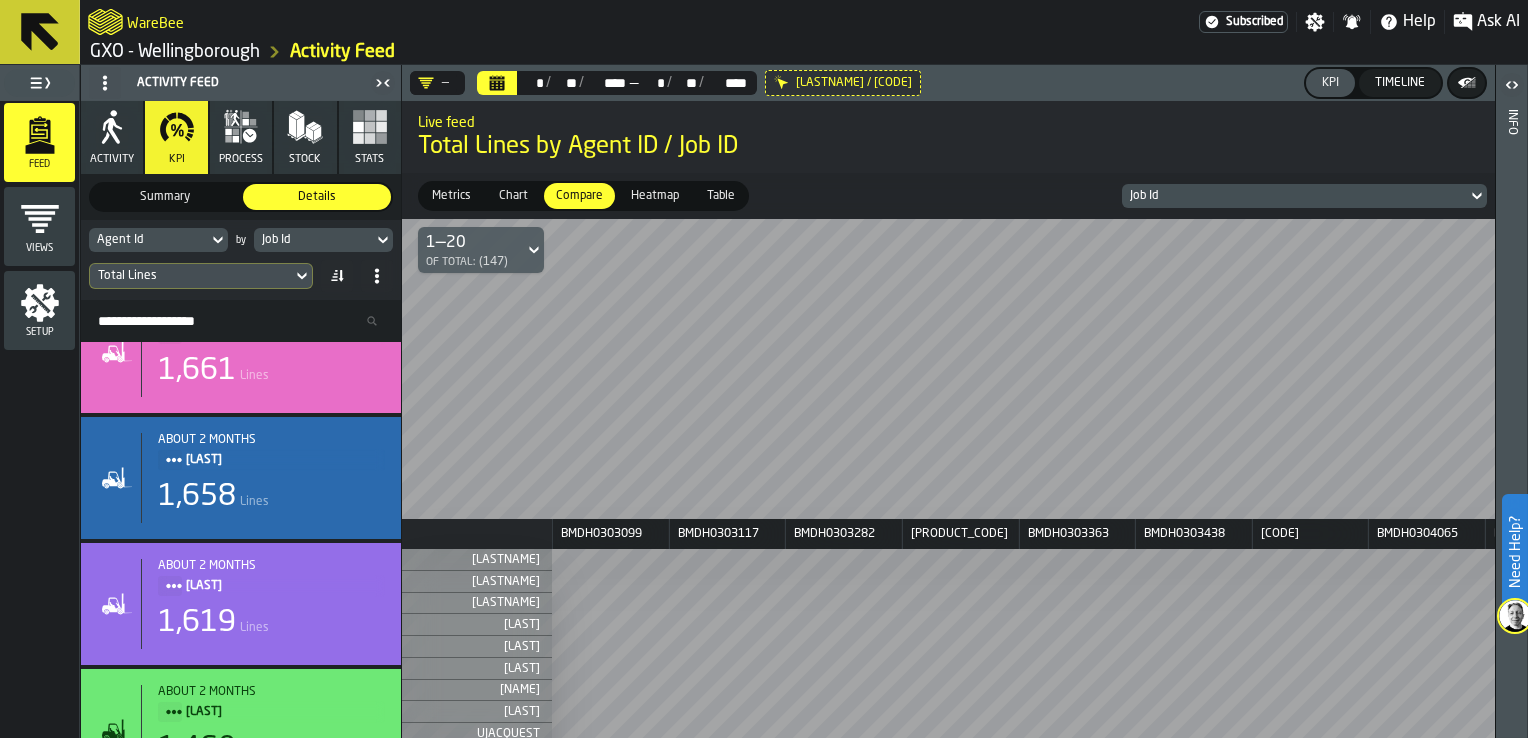click on "Chart" at bounding box center [513, 196] 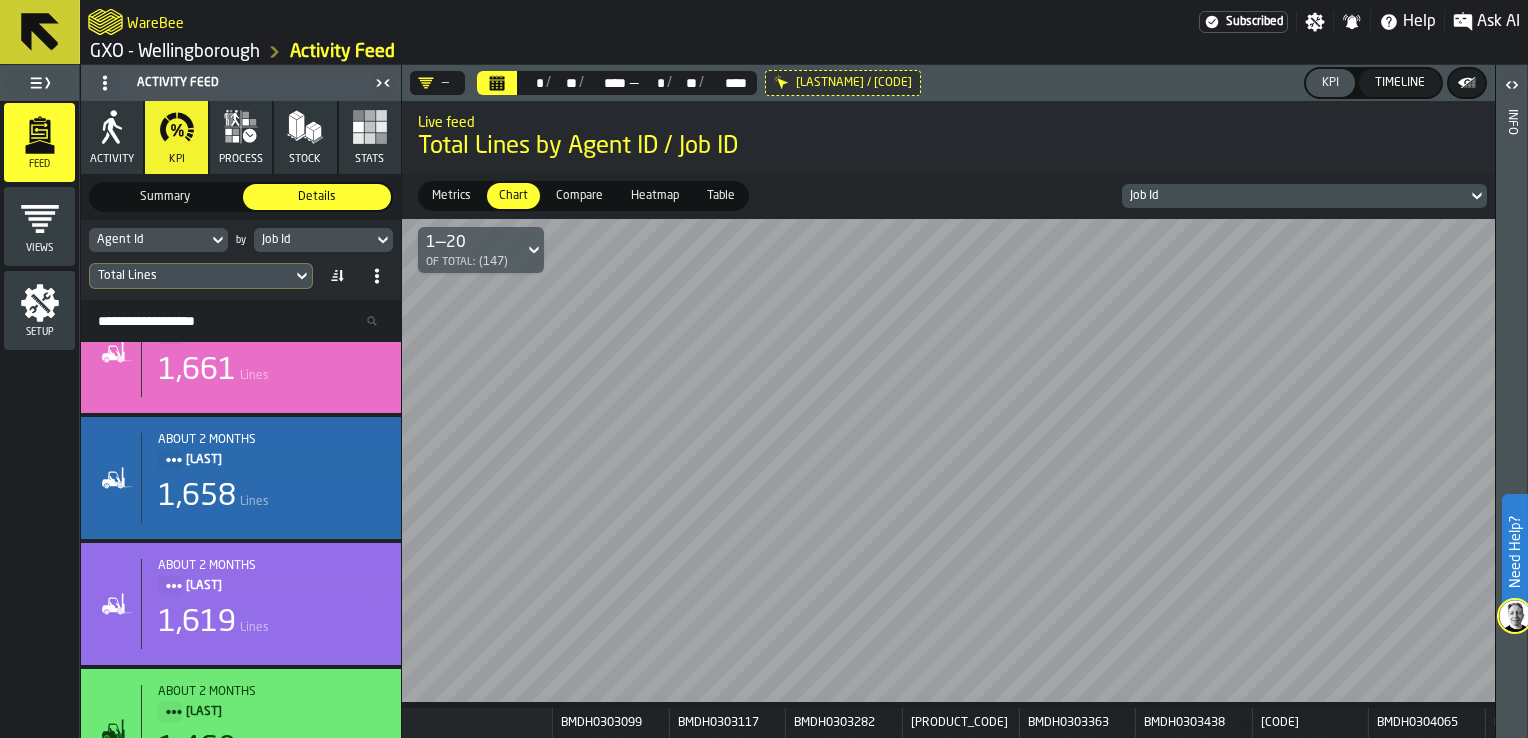 click on "Metrics" at bounding box center (451, 196) 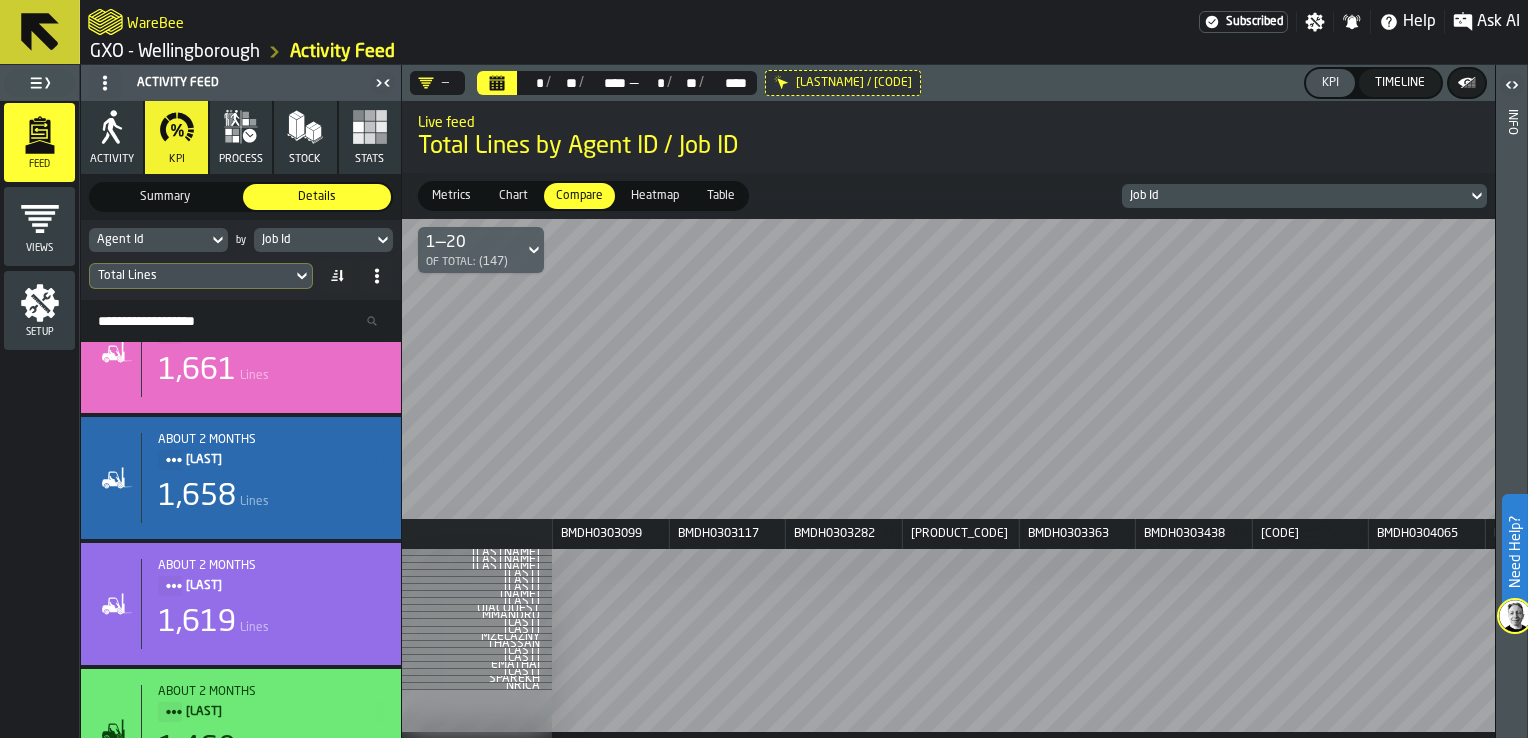 click on "Heatmap" at bounding box center (655, 196) 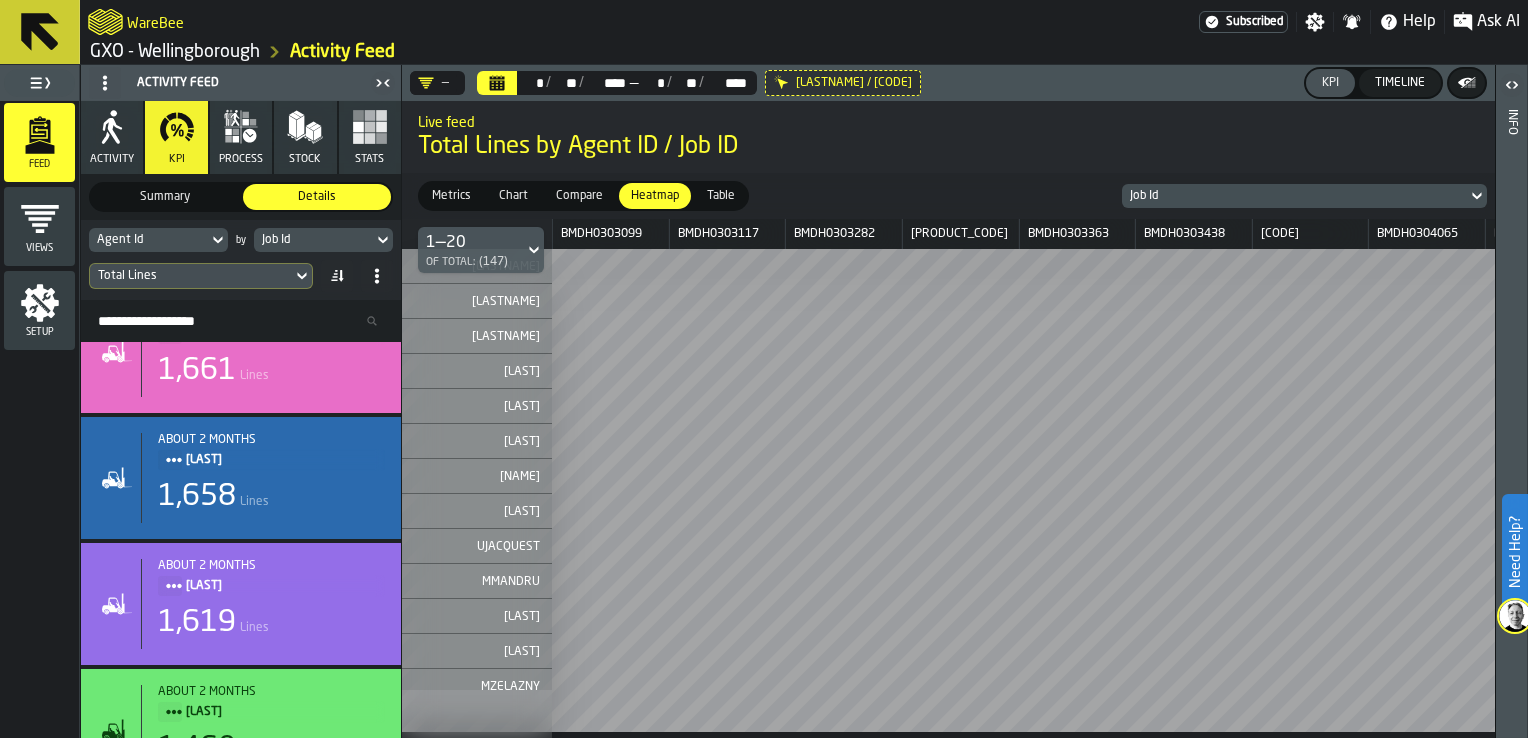 click on "Heatmap Heatmap" at bounding box center [655, 196] 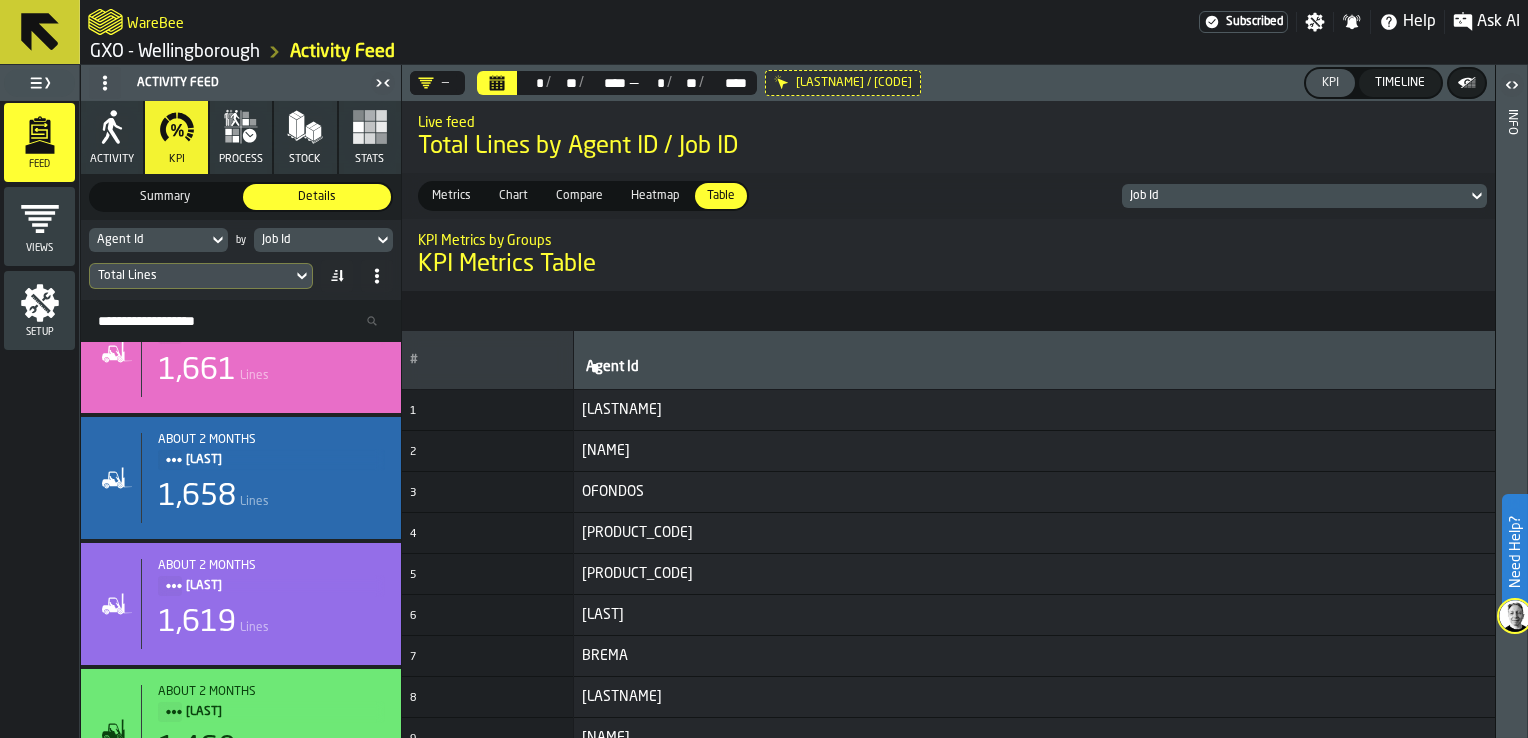 click on "Compare" at bounding box center [579, 196] 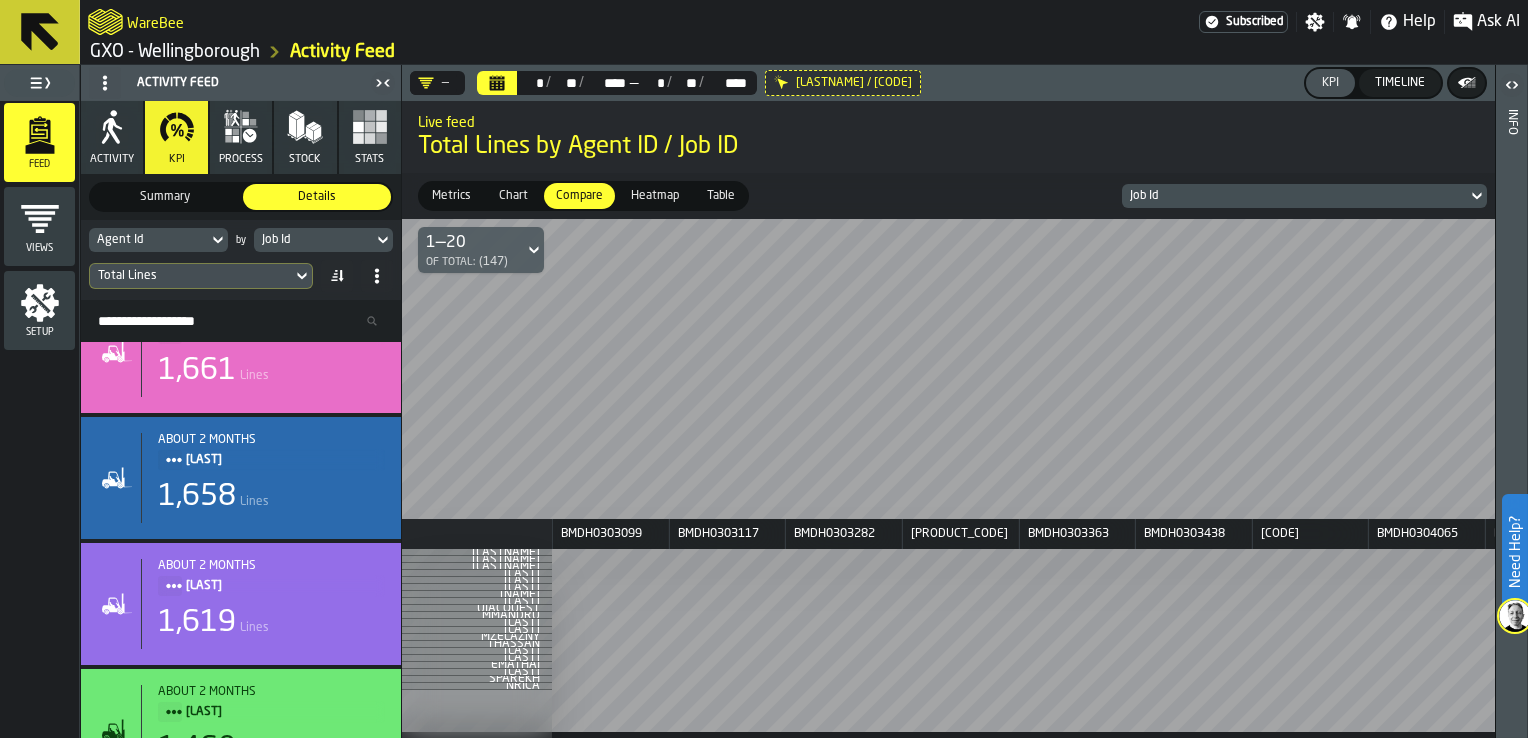click on "Chart" at bounding box center (513, 196) 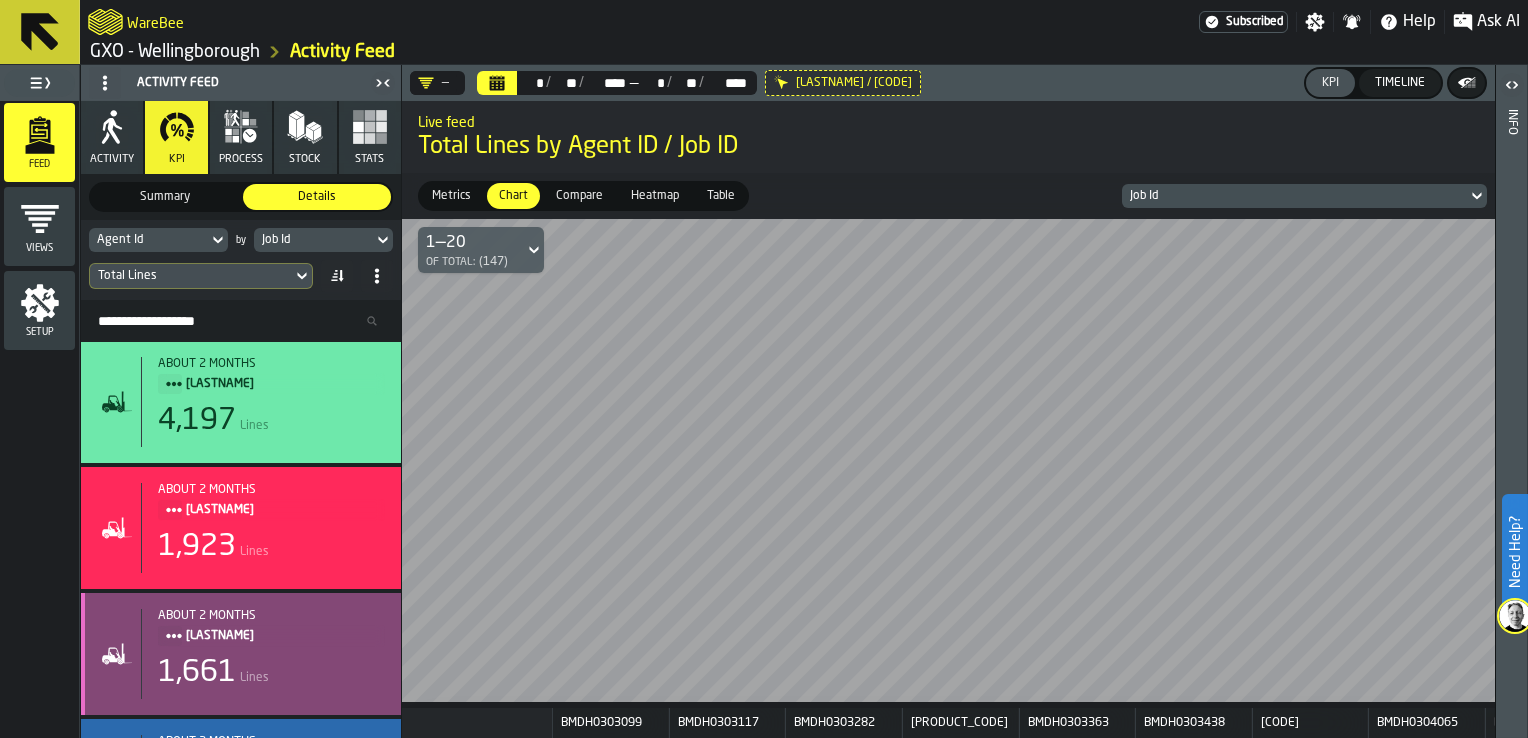 scroll, scrollTop: 0, scrollLeft: 0, axis: both 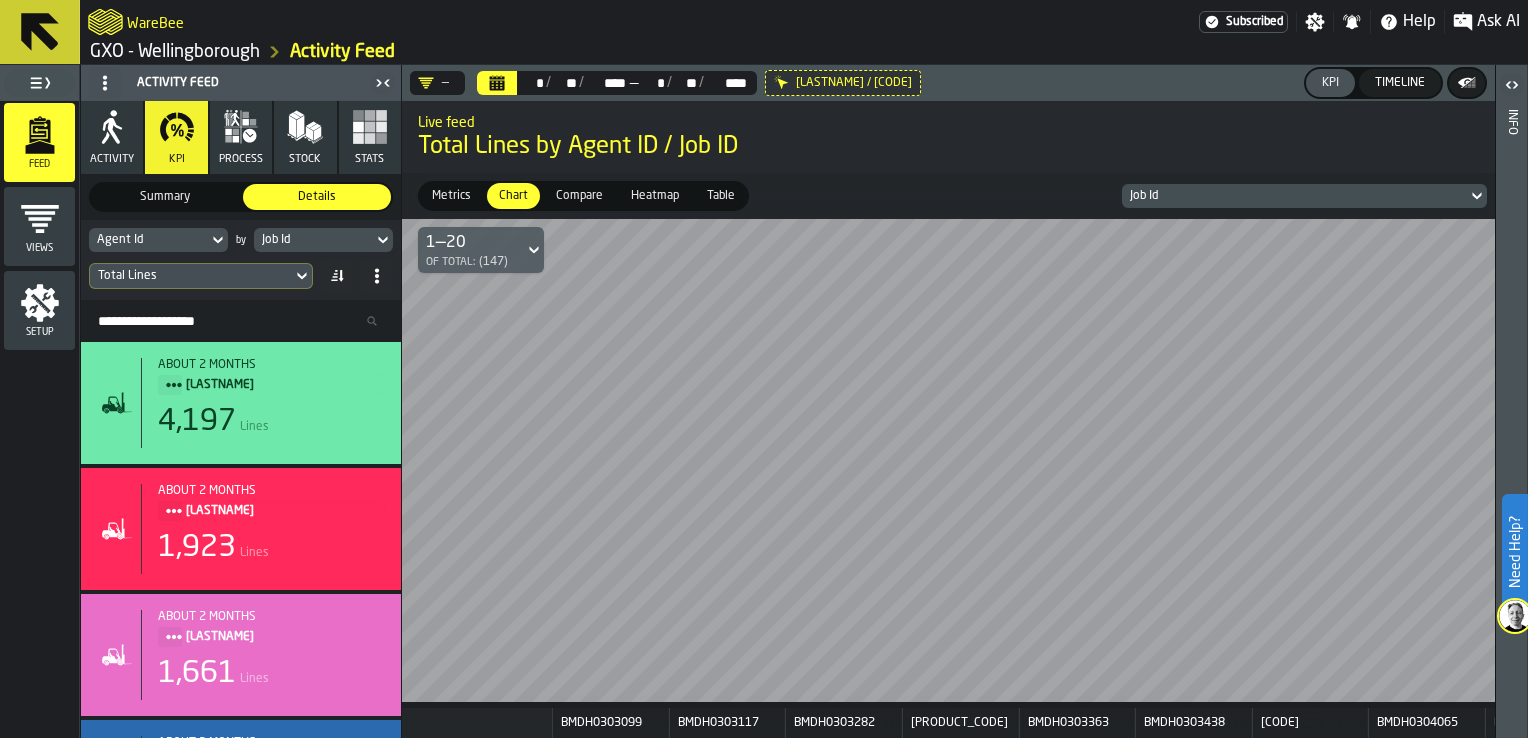 click on "GXO - Wellingborough" at bounding box center (175, 52) 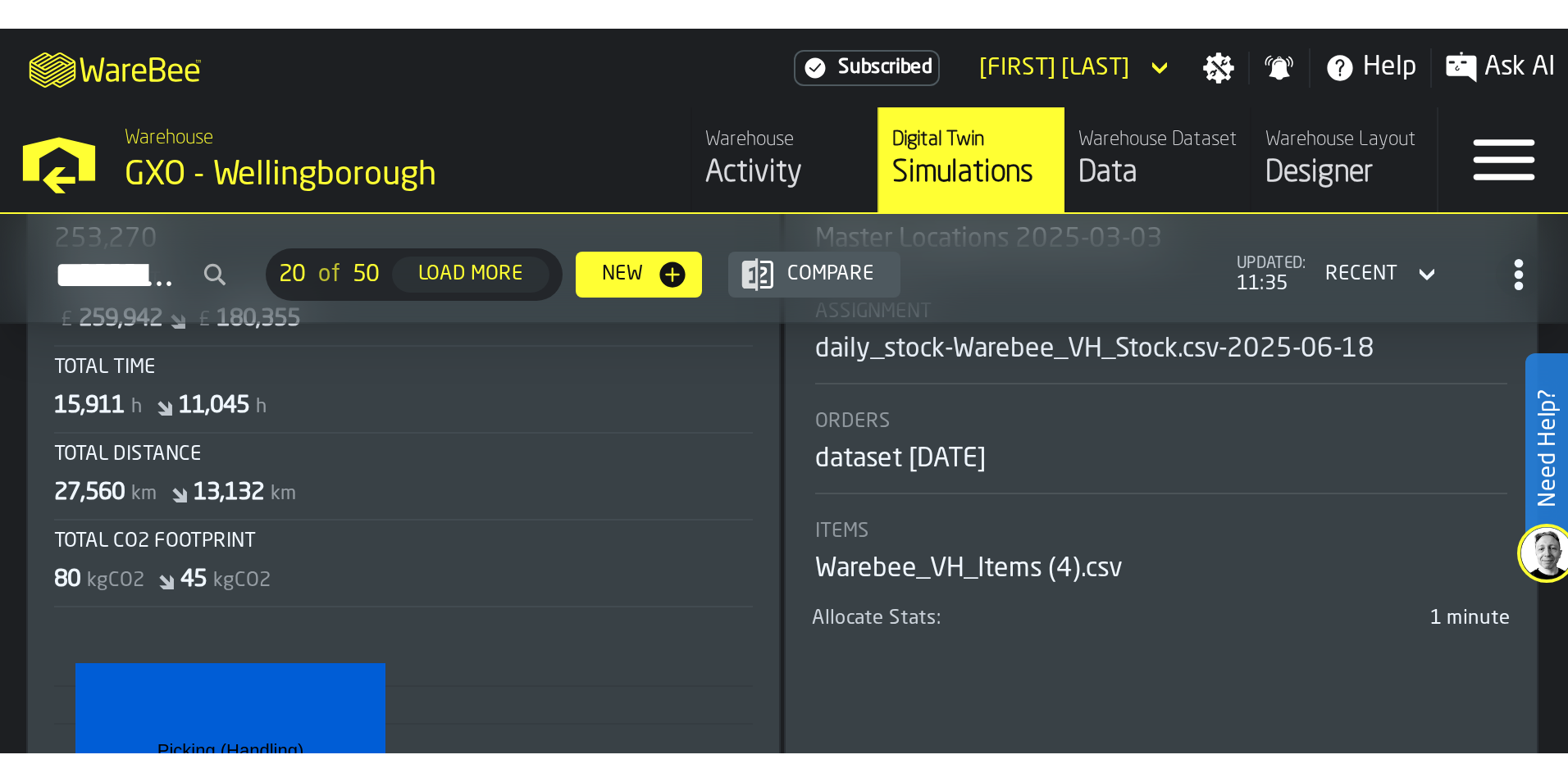 scroll, scrollTop: 246, scrollLeft: 0, axis: vertical 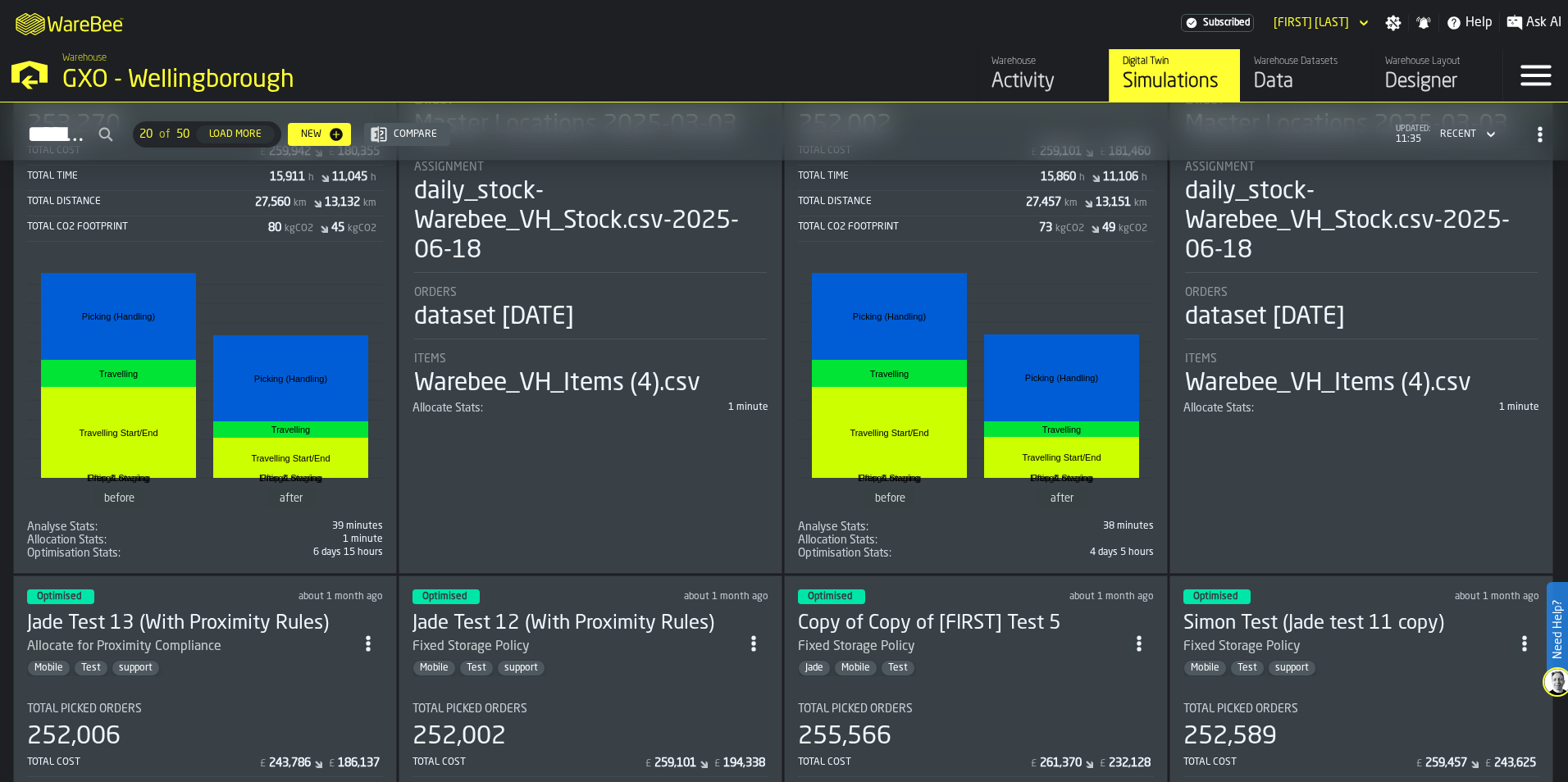 click on "Activity" at bounding box center [1043, 82] 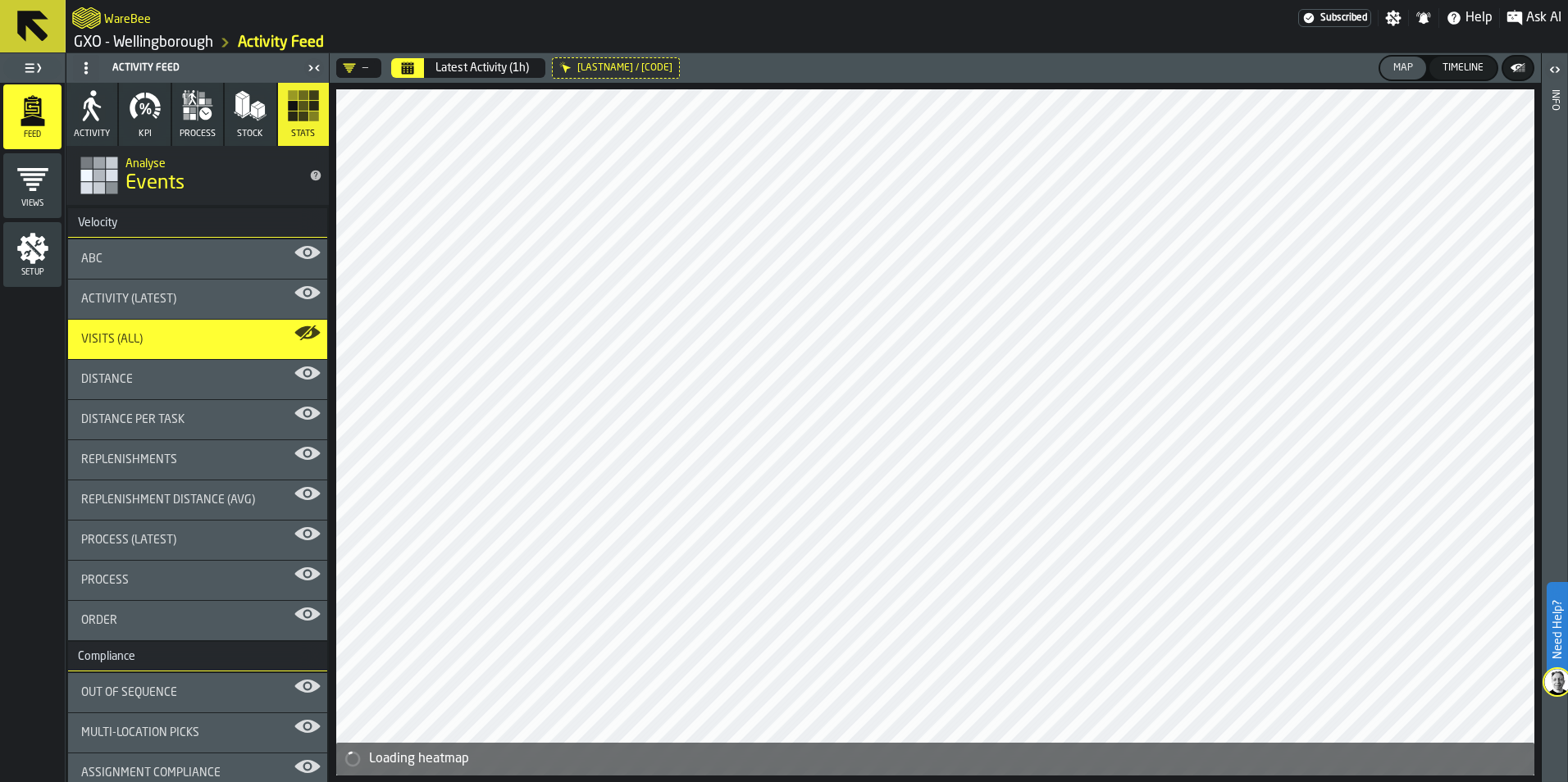 click on "process" at bounding box center [198, 134] 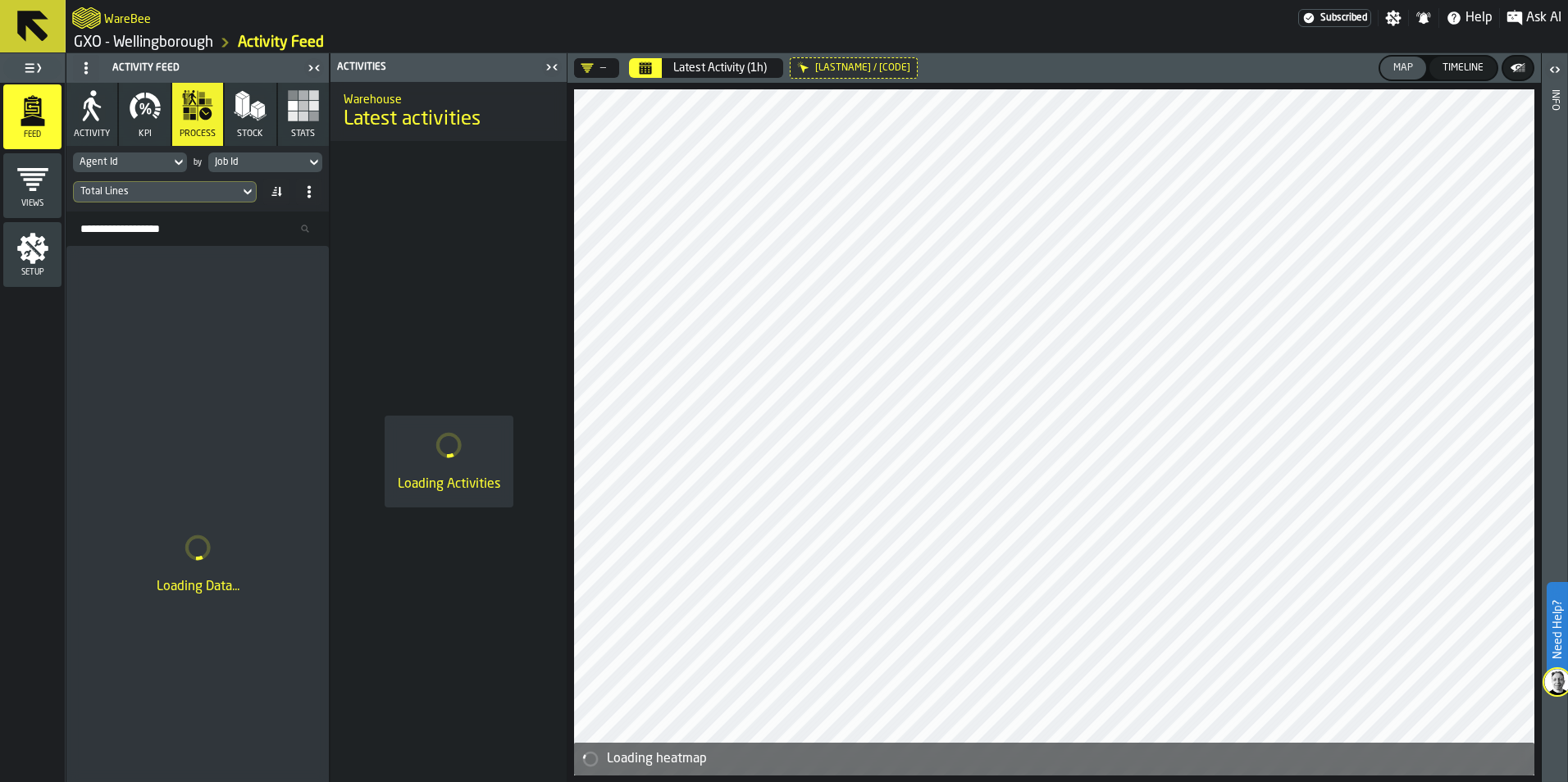 click on "Latest Activity (1h)" at bounding box center (720, 68) 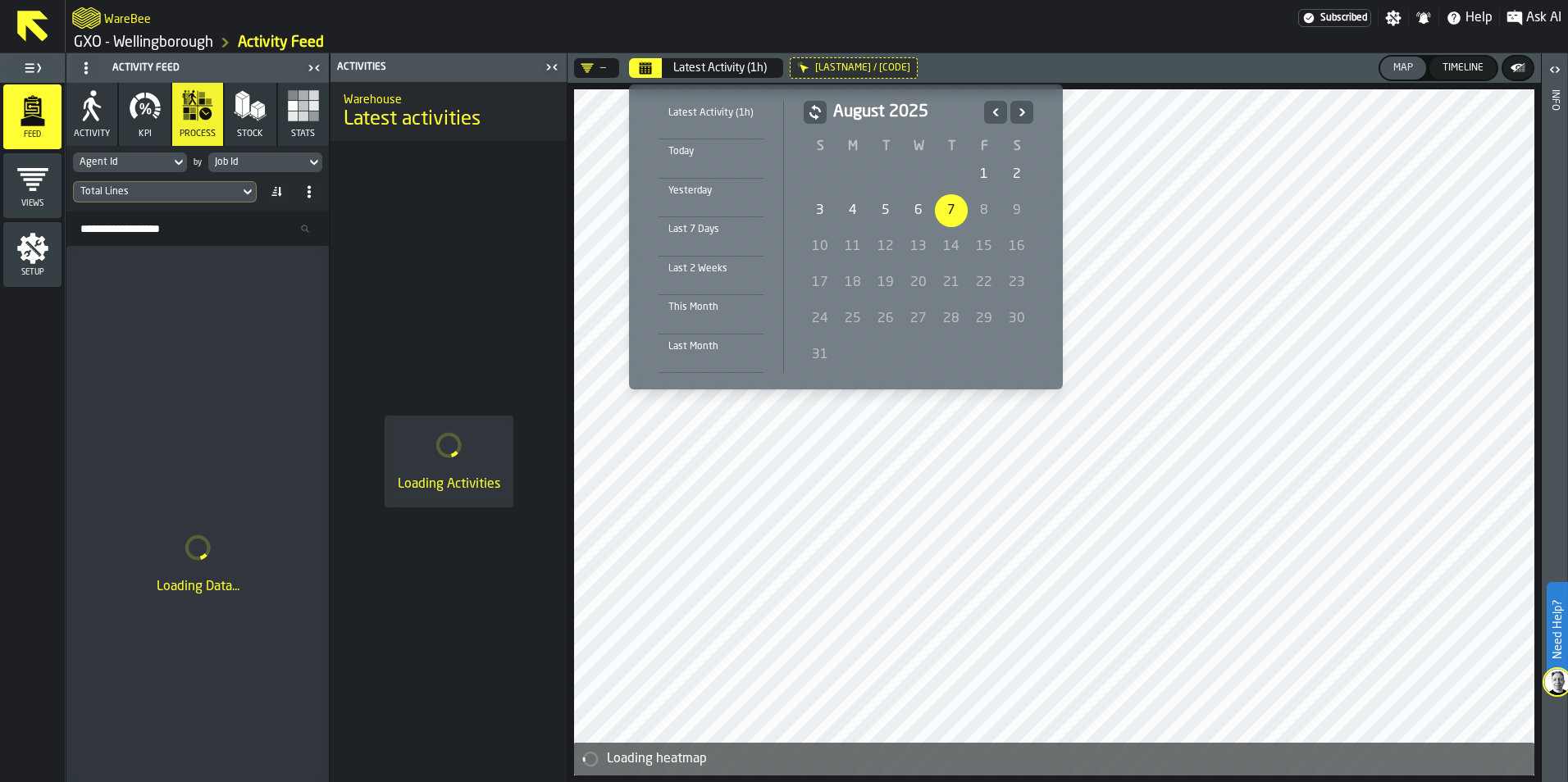 click 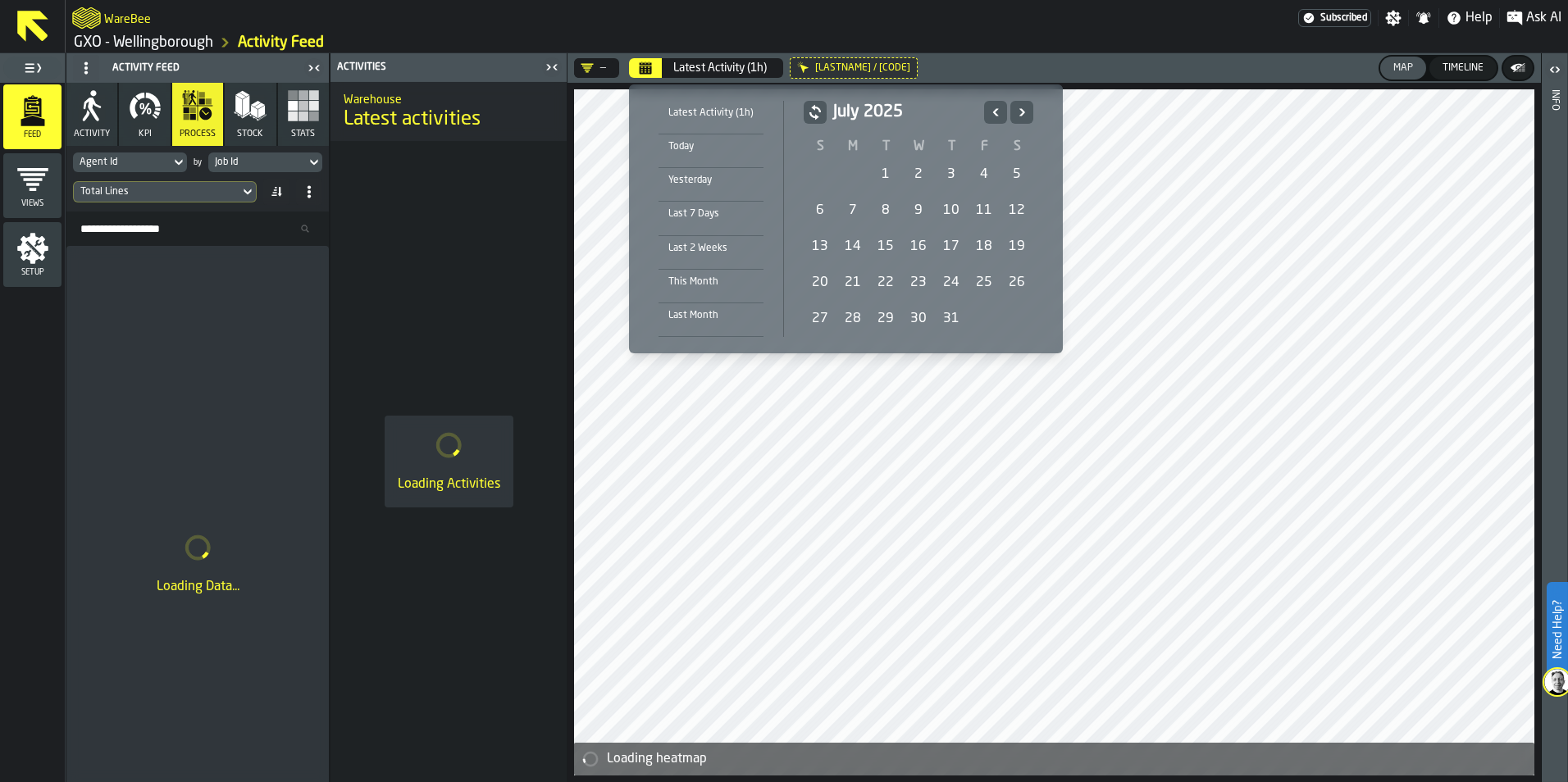 click 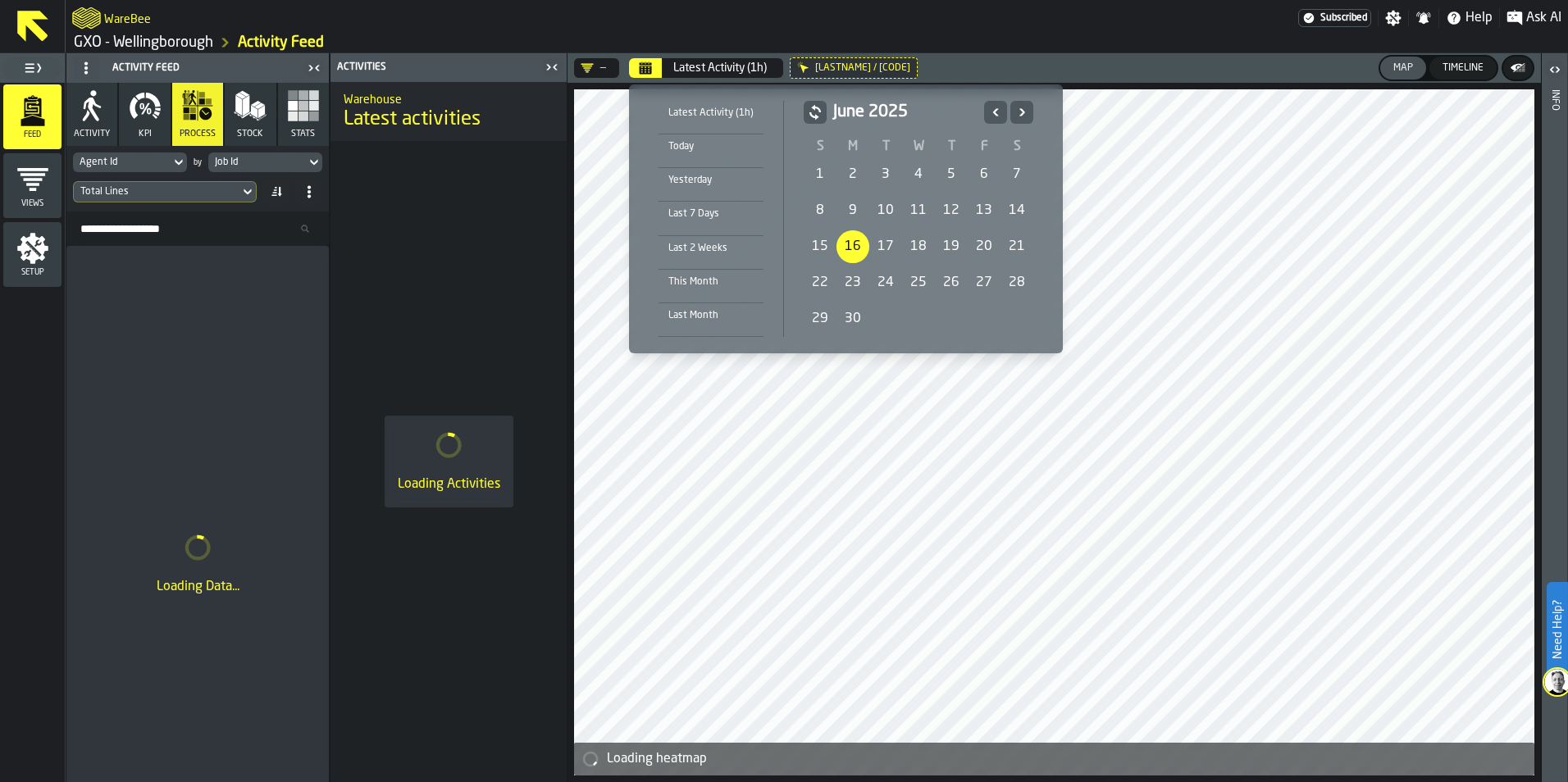 click on "16" at bounding box center (853, 247) 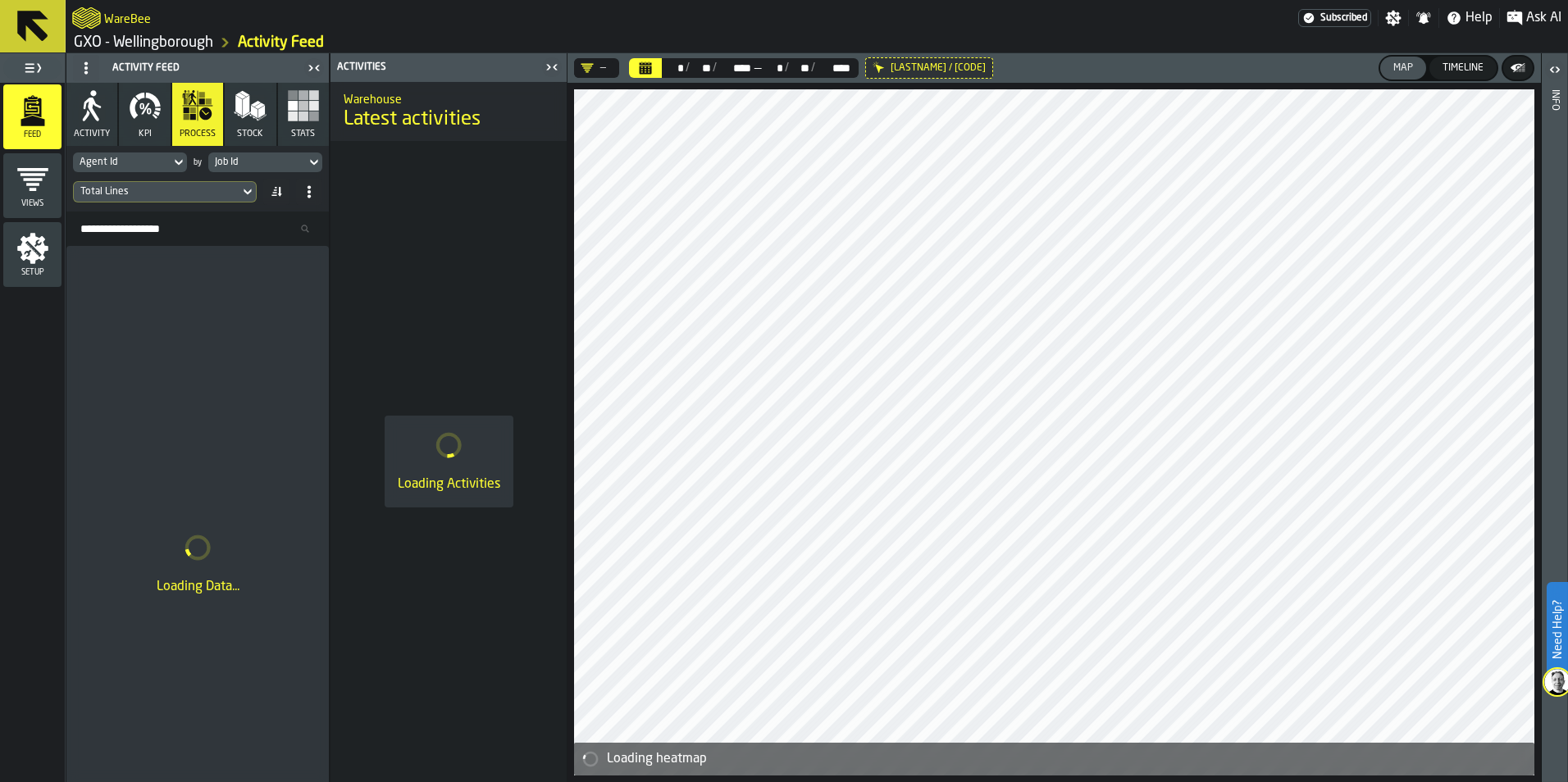 click 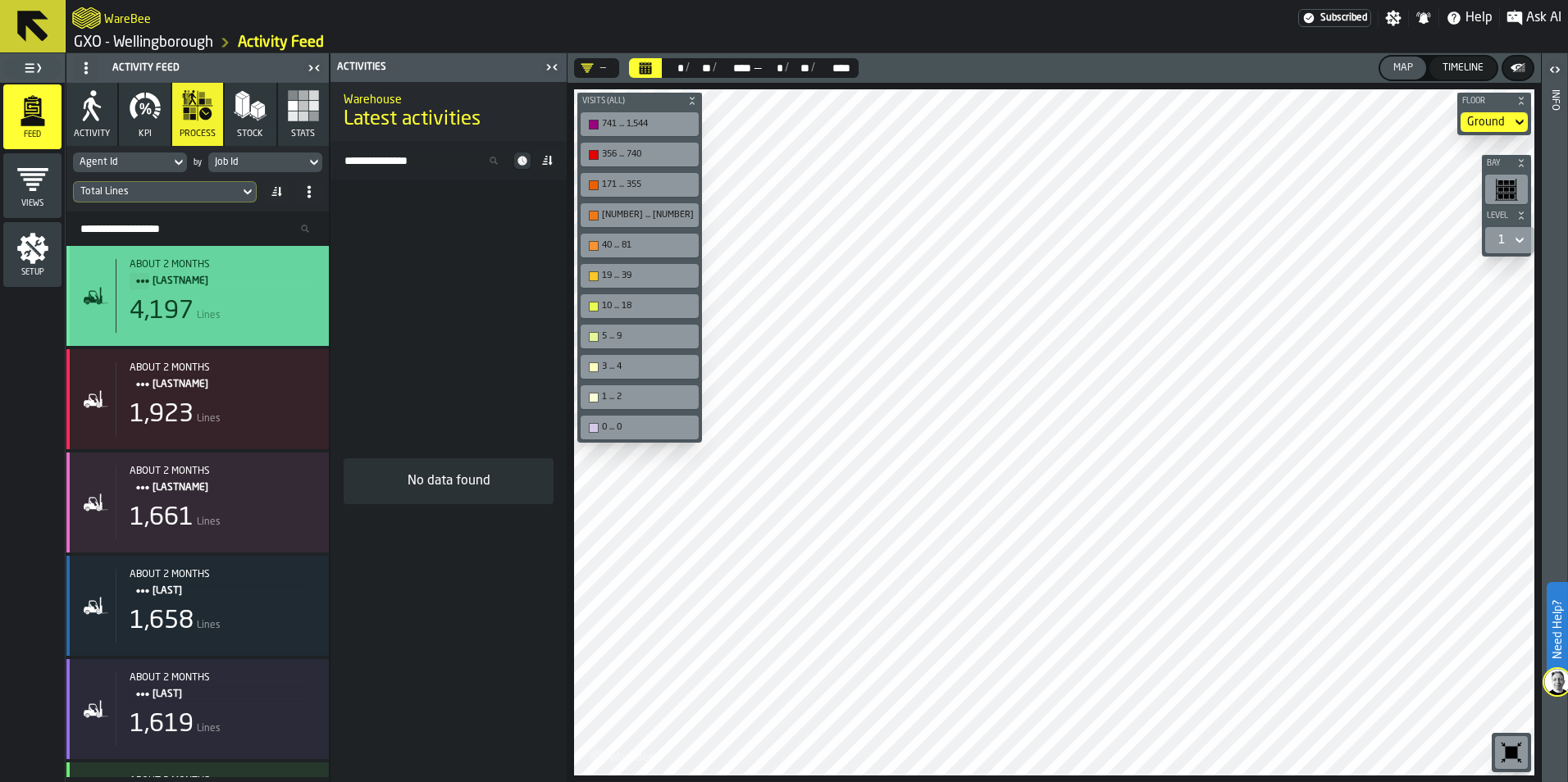 click on "about 2 months [NAME] 4,197 Lines" at bounding box center [216, 296] 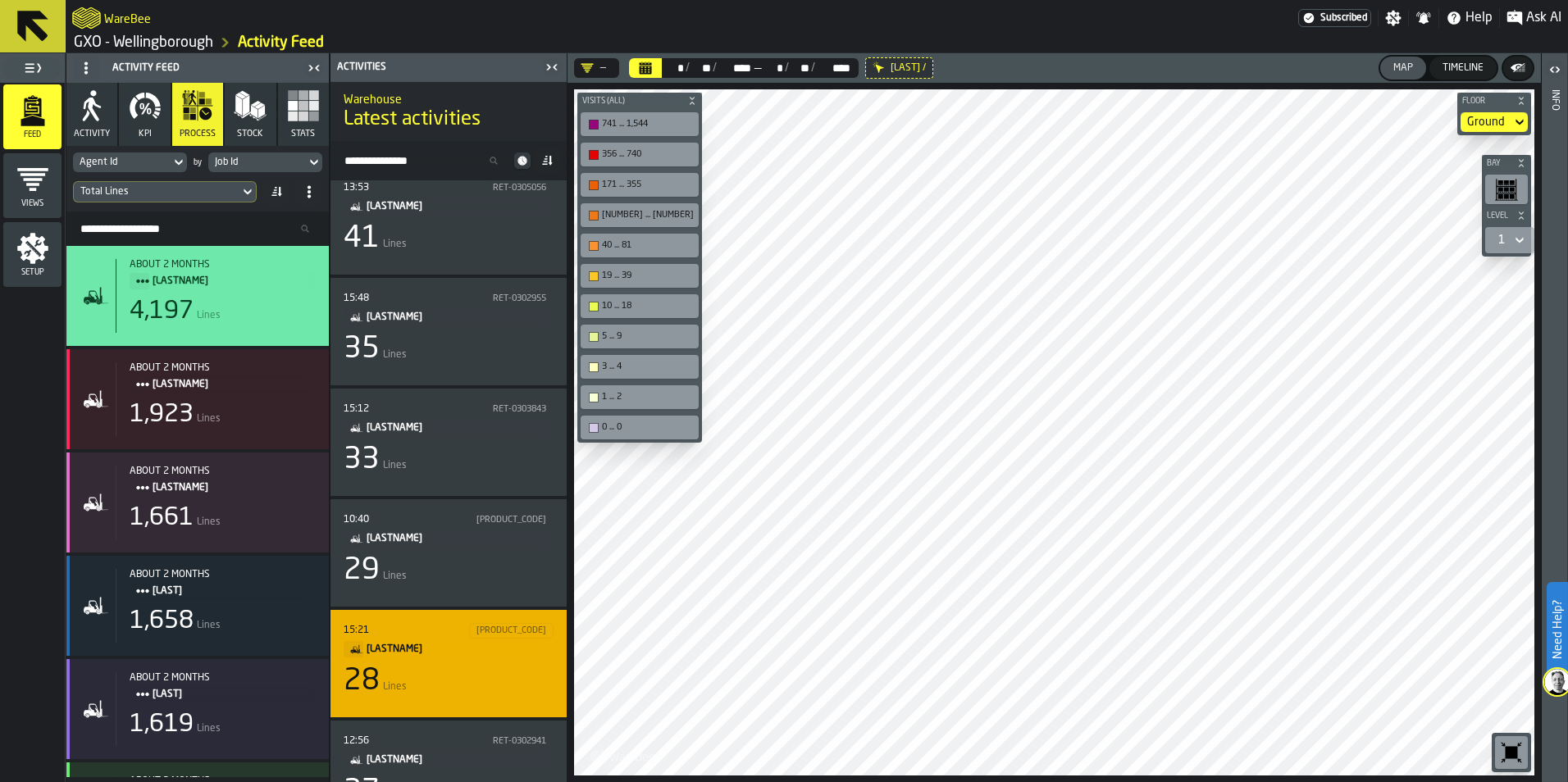 scroll, scrollTop: 4590, scrollLeft: 0, axis: vertical 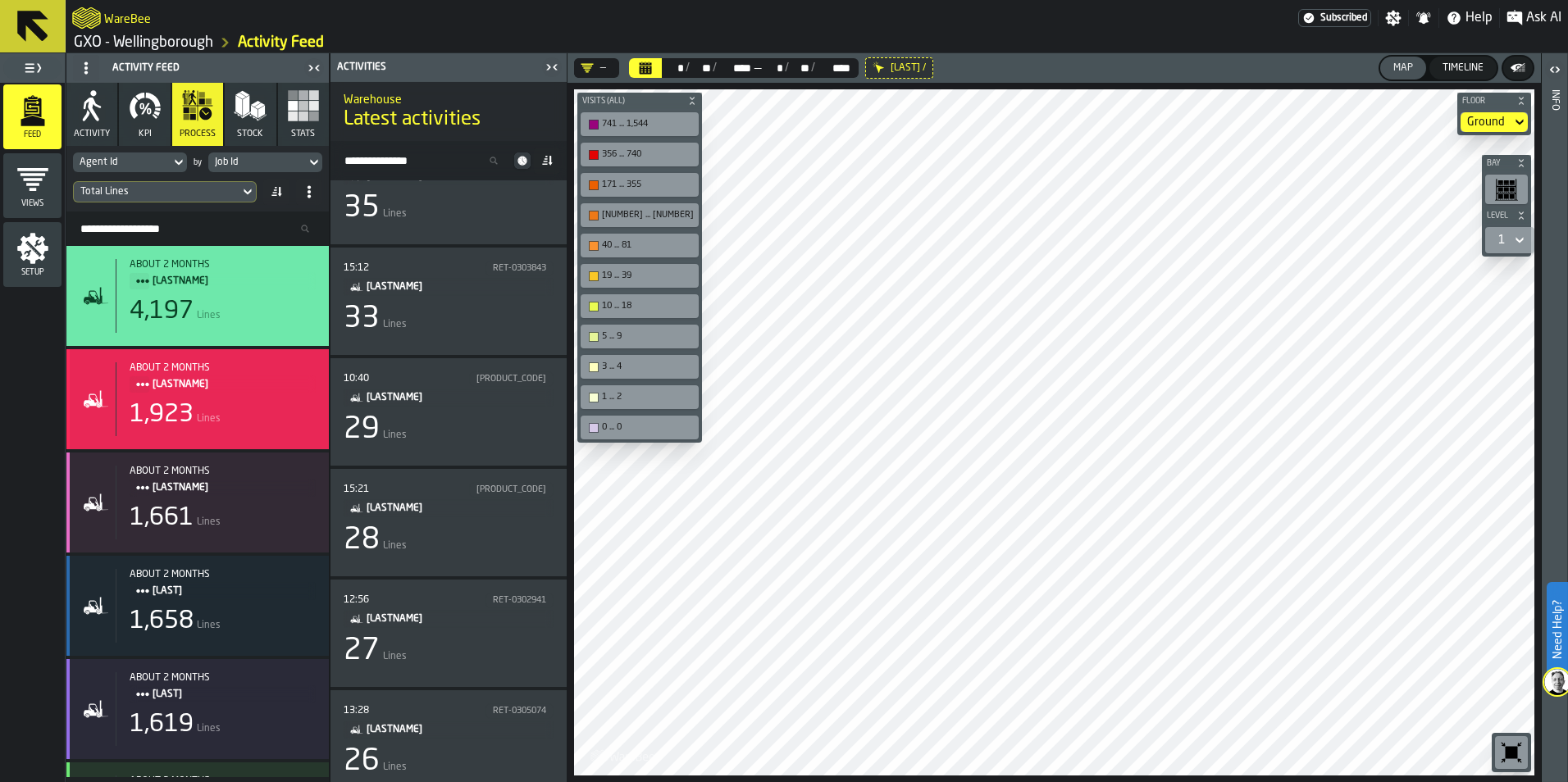 click on "1,923 Lines" at bounding box center [222, 415] 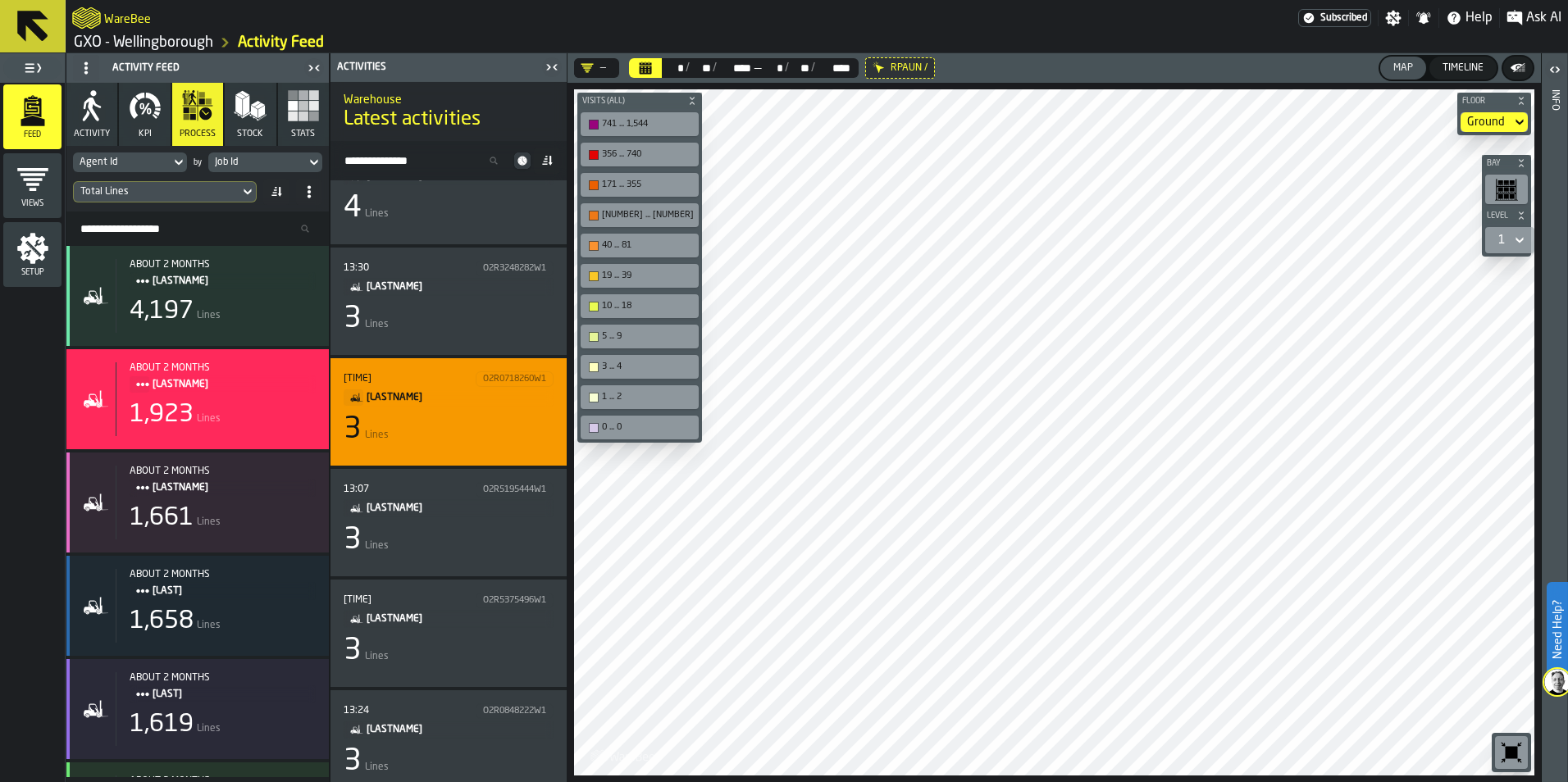 click on "[LASTNAME]" at bounding box center (454, 398) 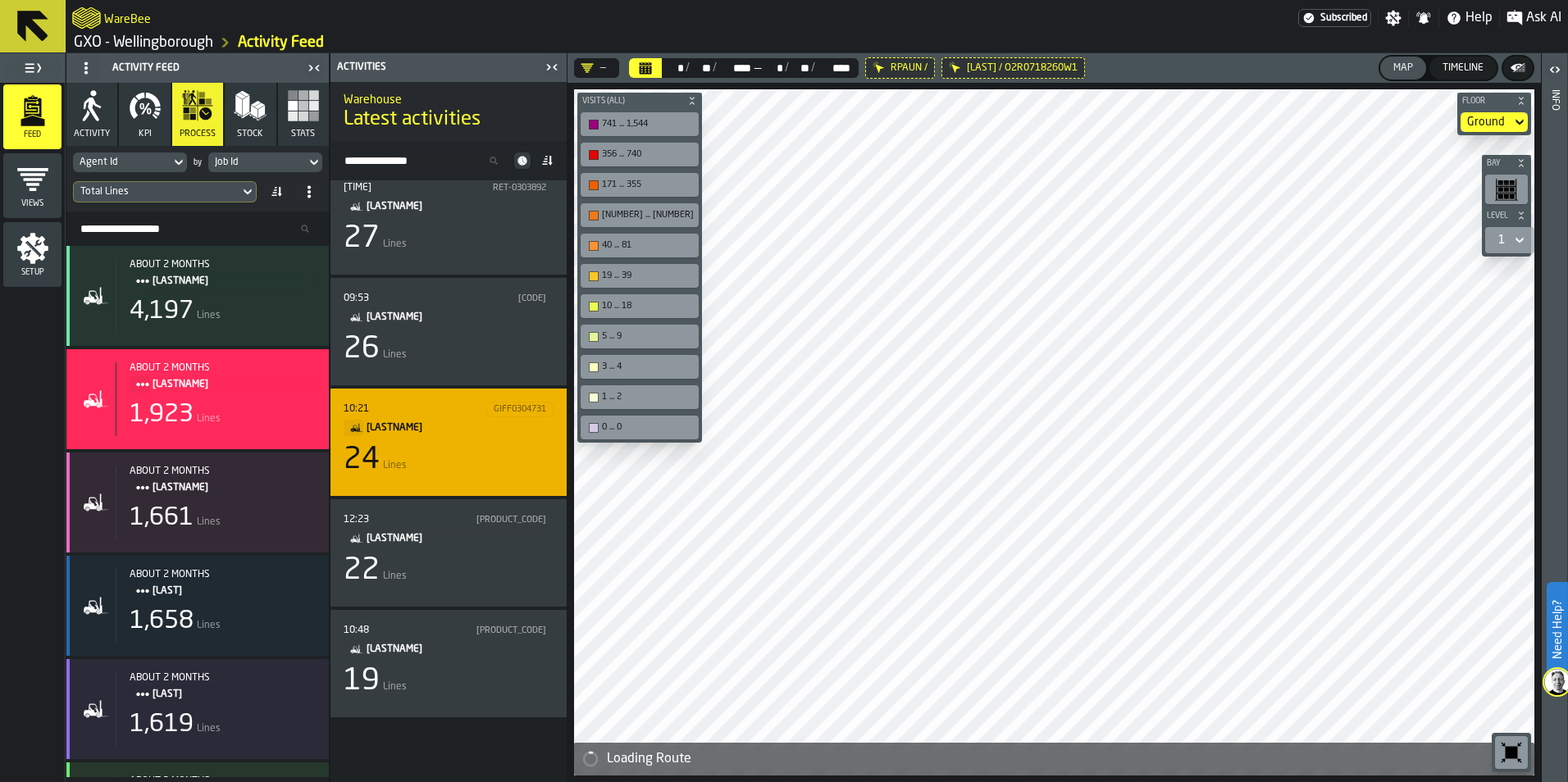 scroll, scrollTop: 1394, scrollLeft: 0, axis: vertical 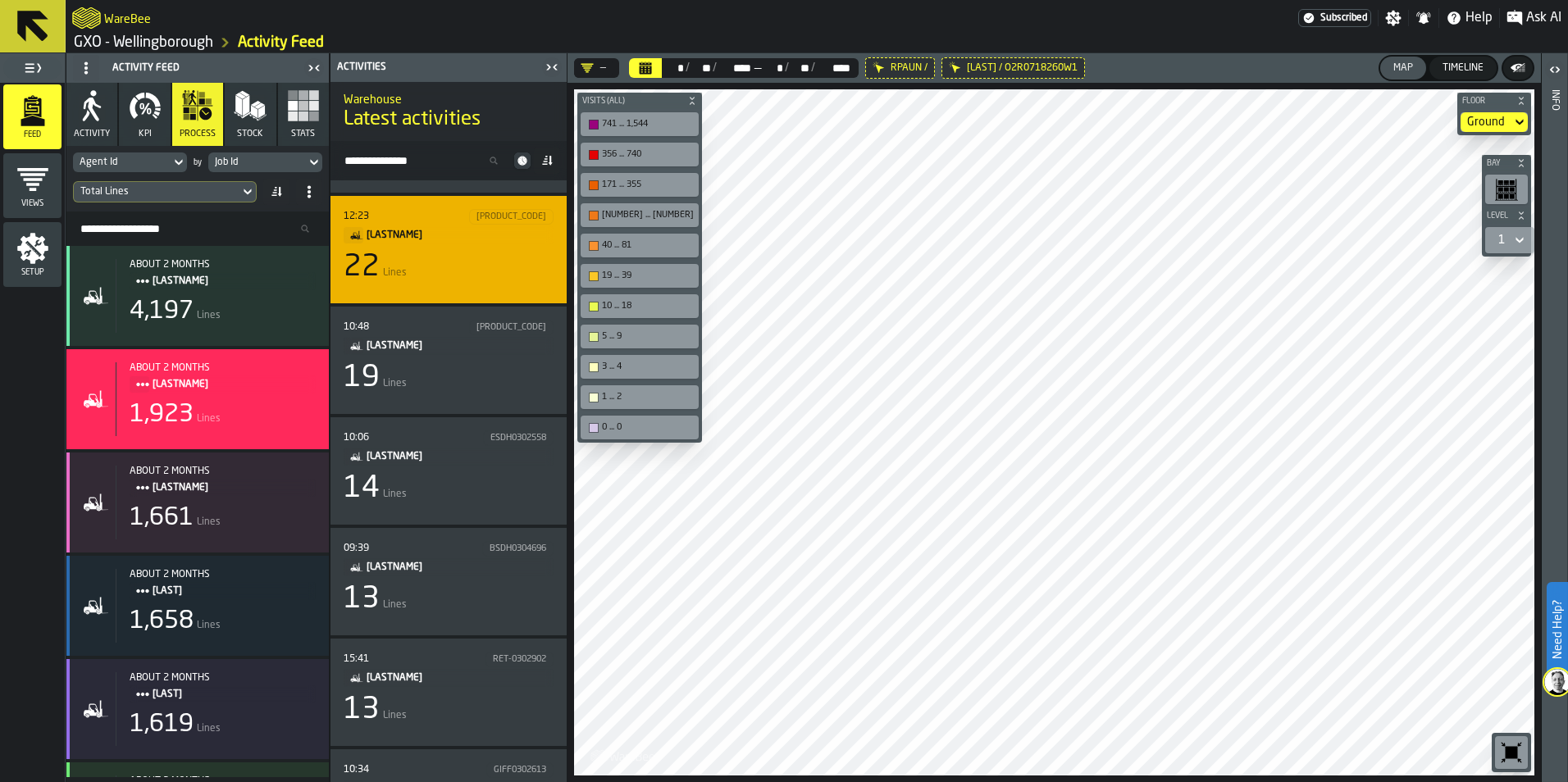 click on "22 Lines" at bounding box center (449, 267) 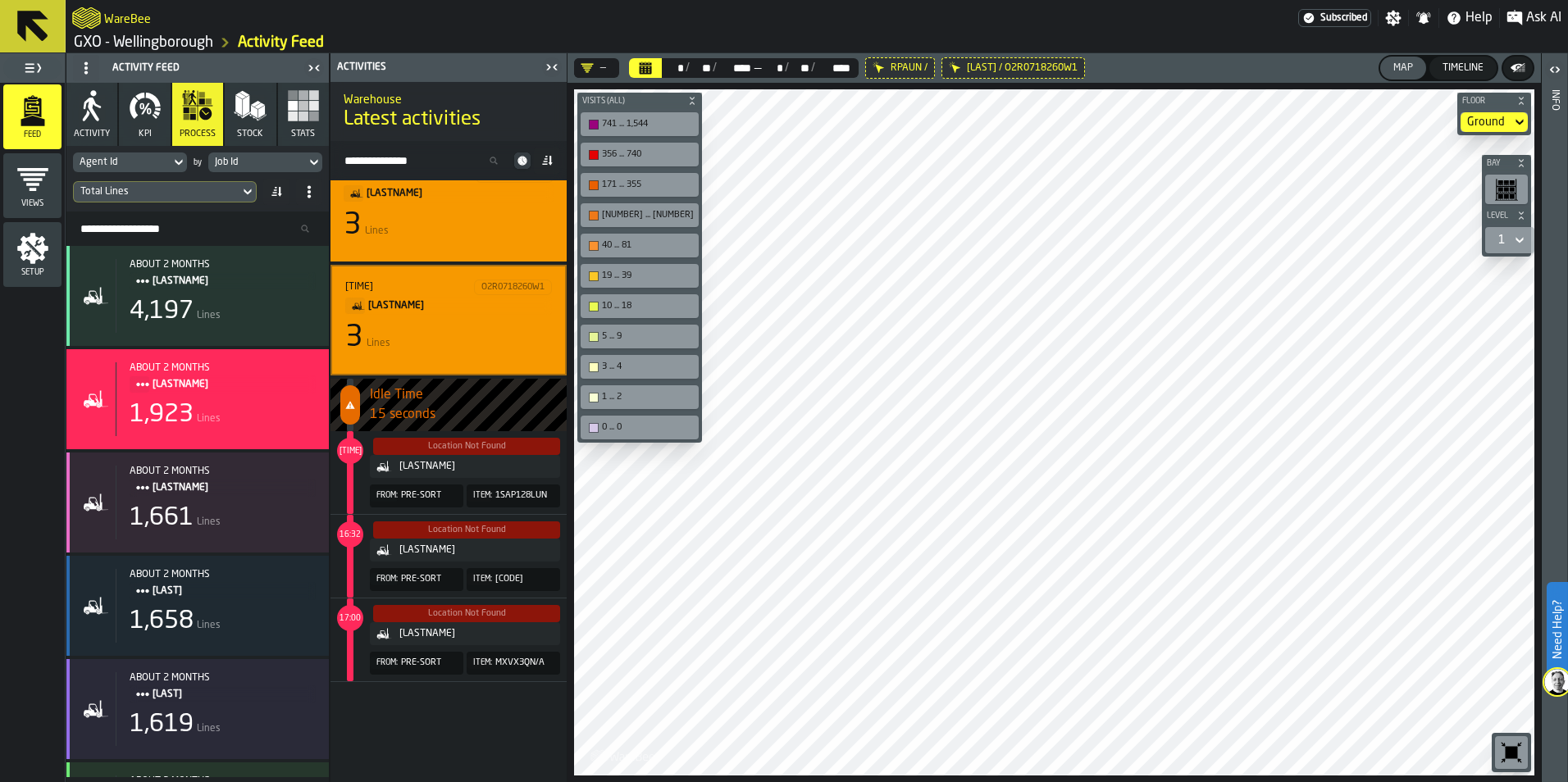 scroll, scrollTop: 4751, scrollLeft: 0, axis: vertical 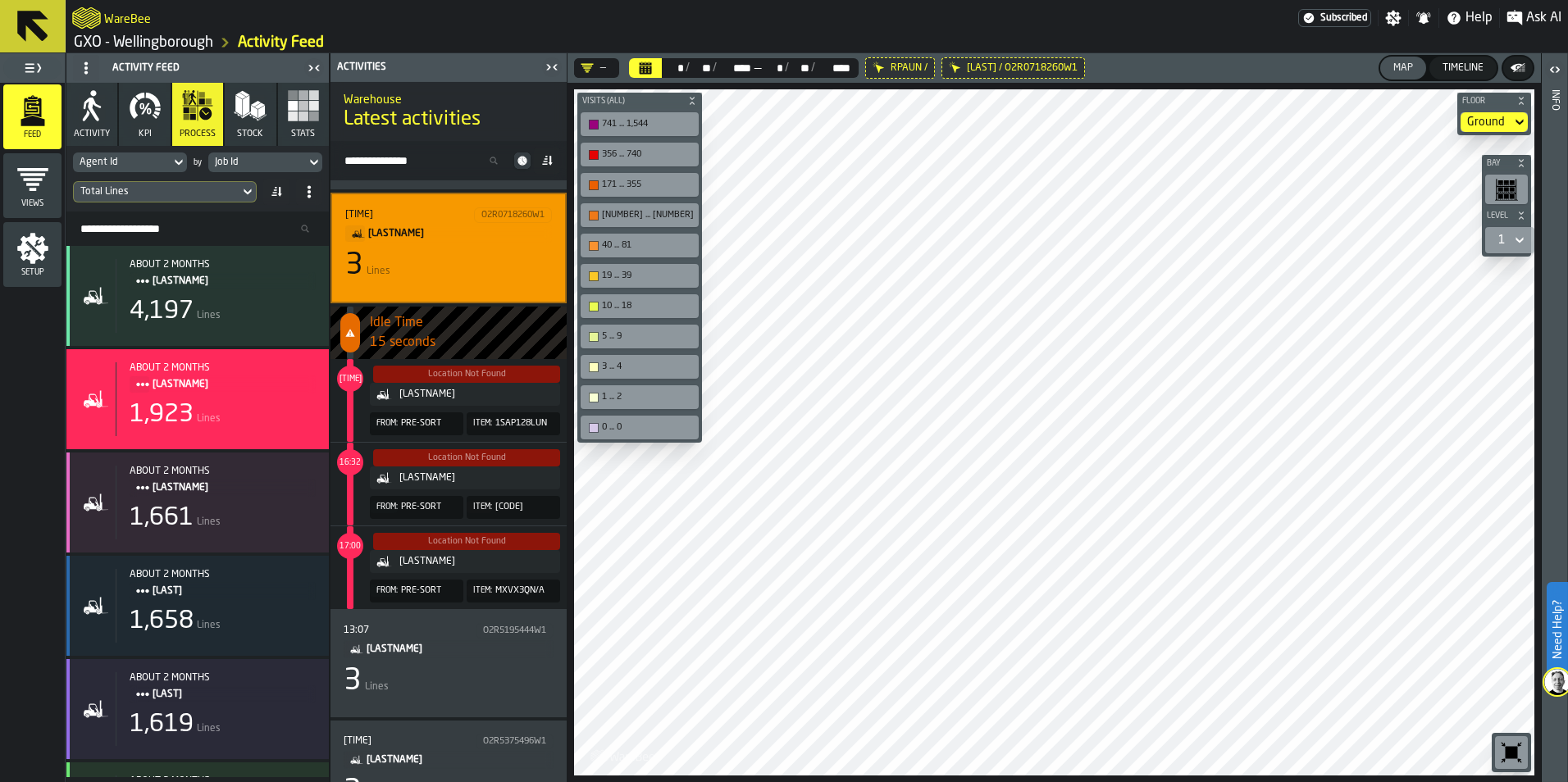 click 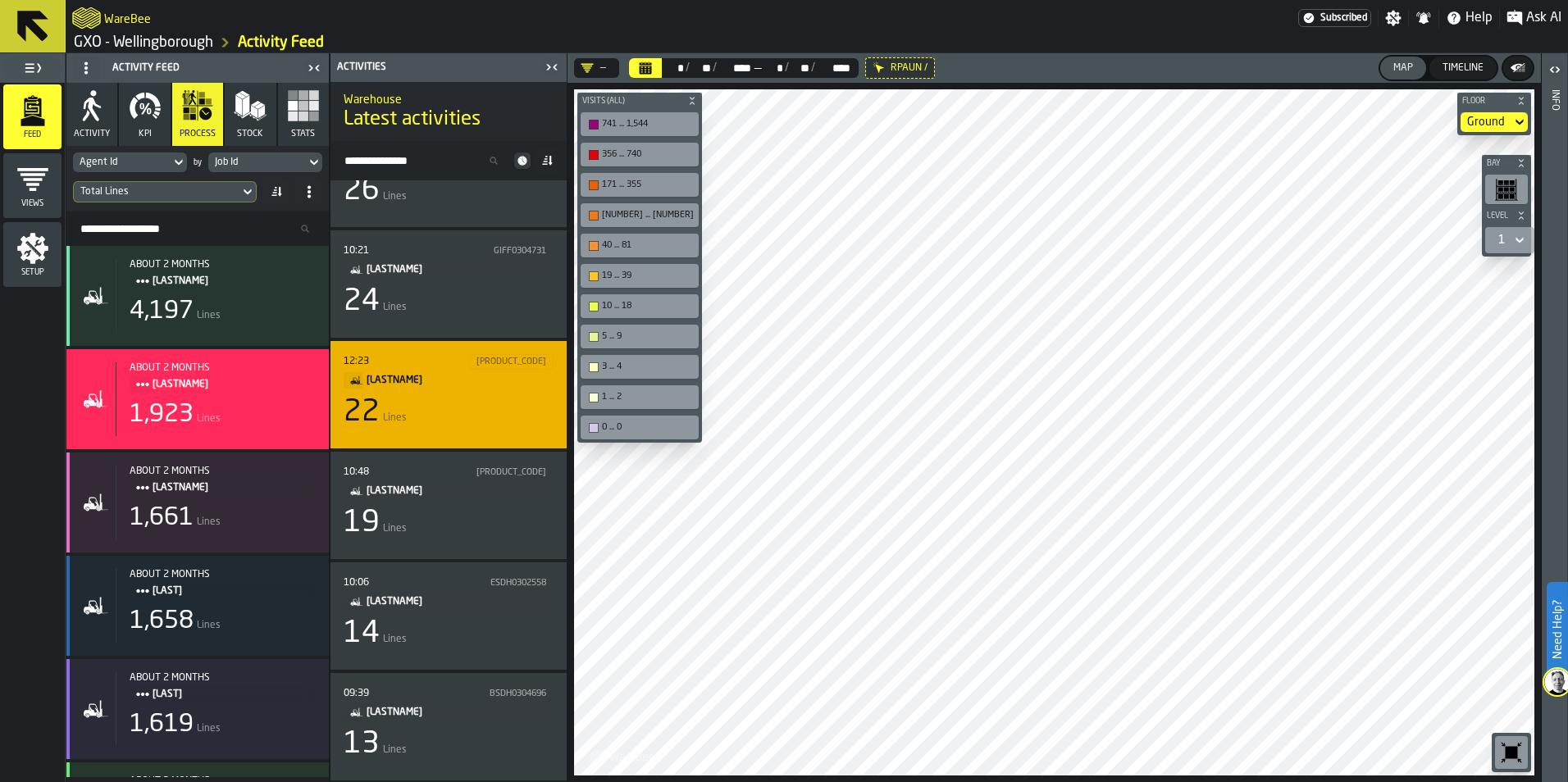 scroll, scrollTop: 1226, scrollLeft: 0, axis: vertical 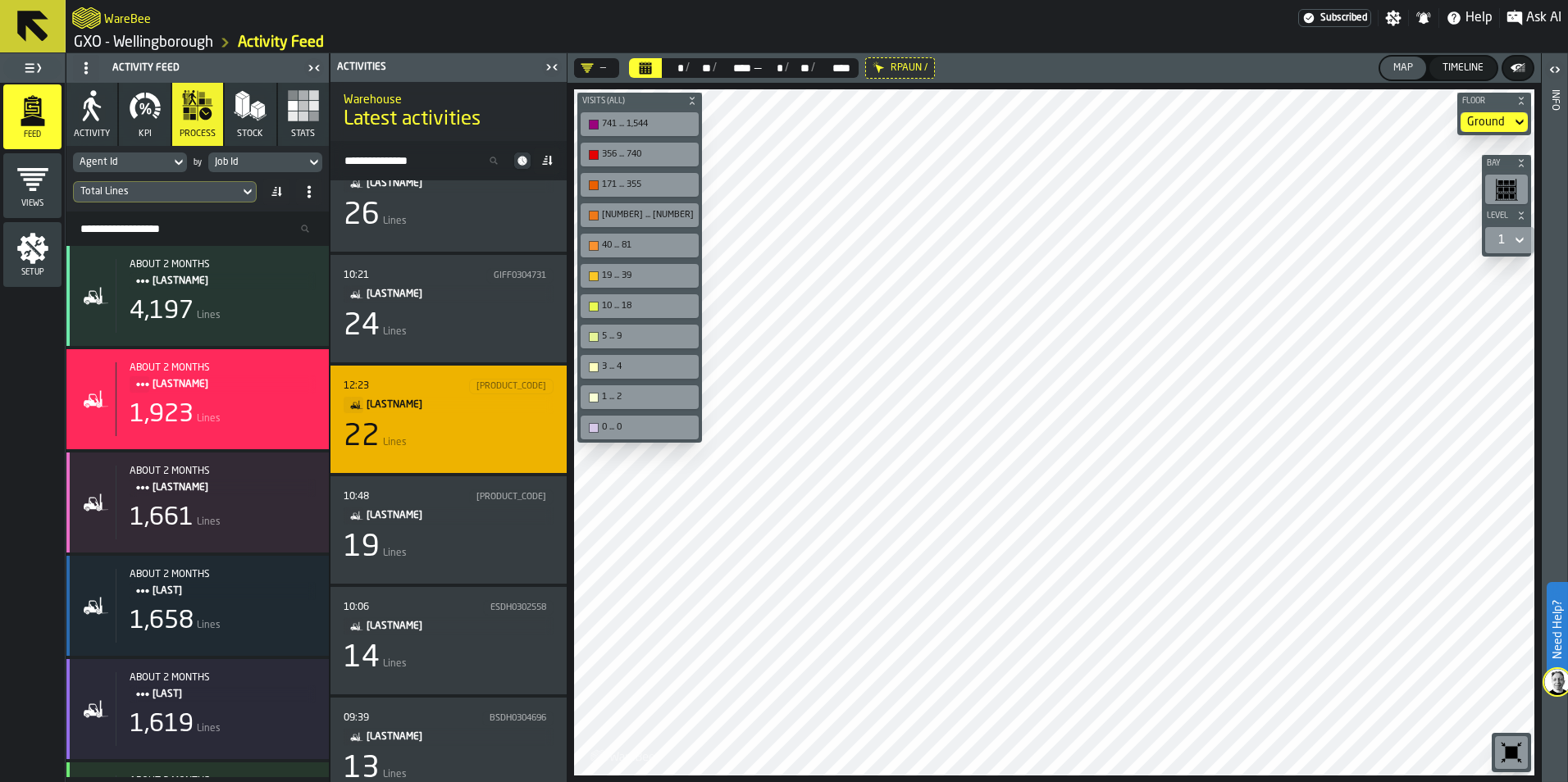 click on "22 Lines" at bounding box center (449, 437) 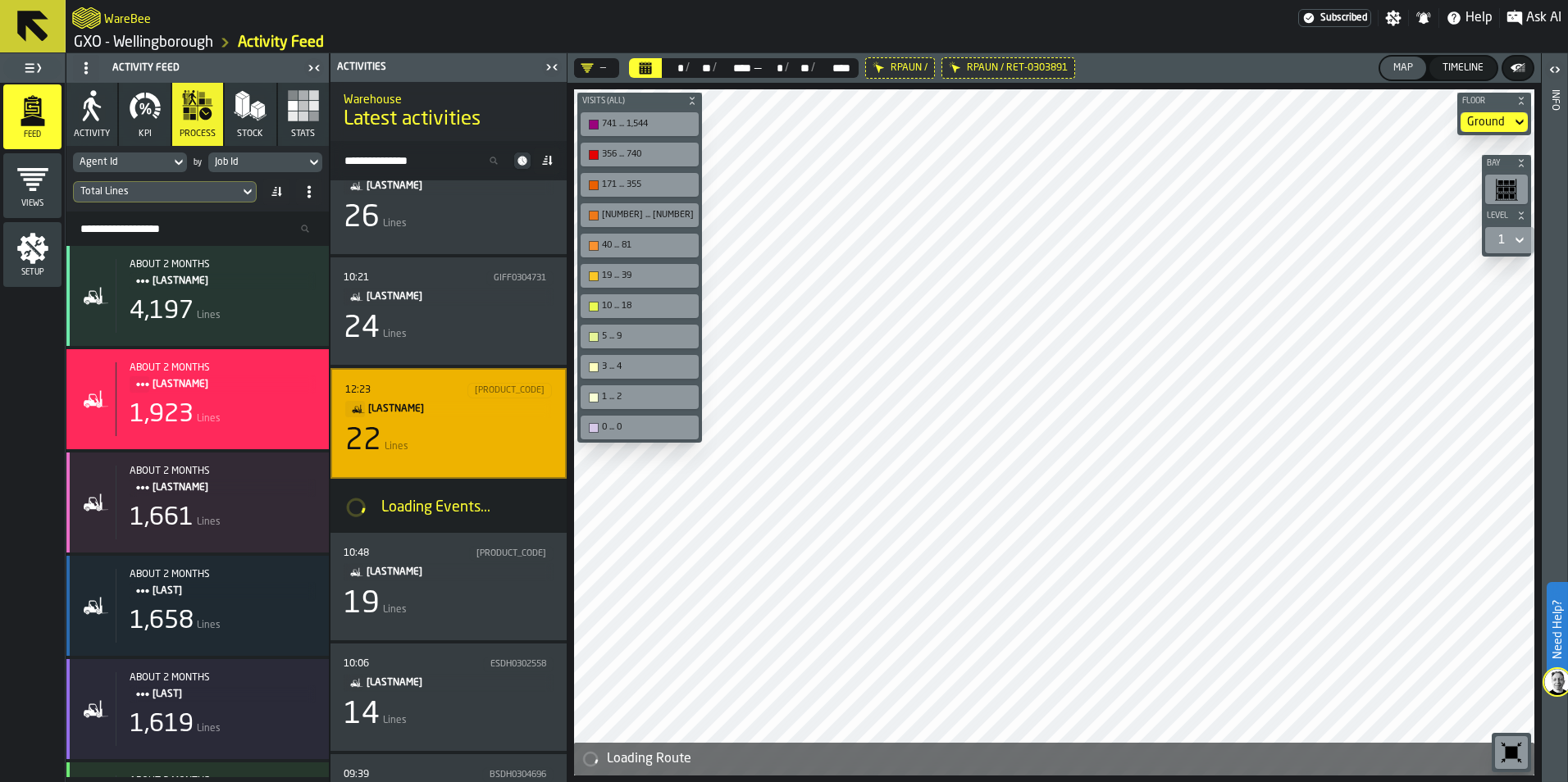 scroll, scrollTop: 1189, scrollLeft: 0, axis: vertical 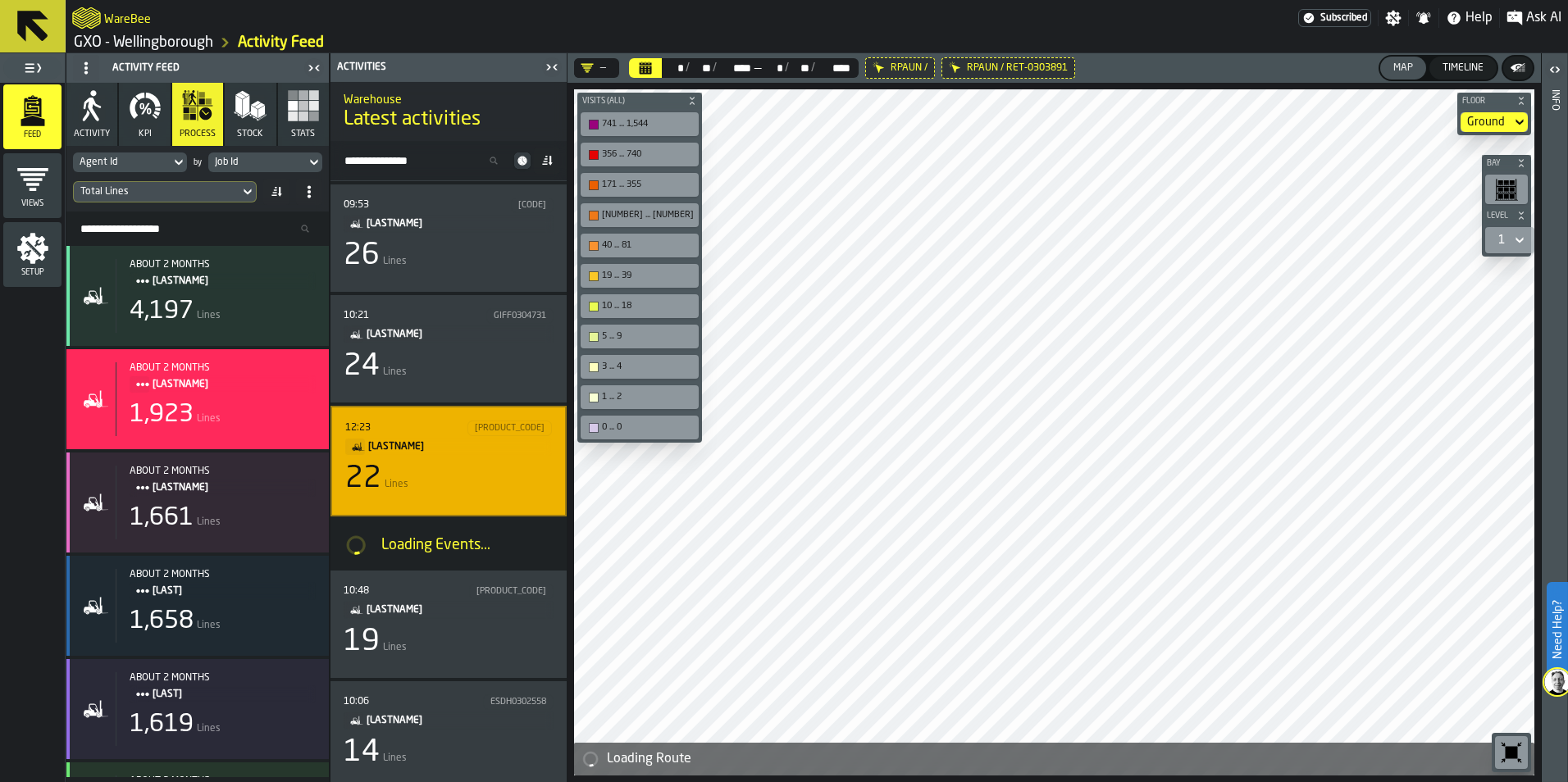 click on "Loading Route Floor Ground Bay Level 1 M A K I N G W A R E H O U S E S M O R E E F F I C I E N T Visits (All) 741 ... 1,544 356 ... 740 171 ... 355 82 ... 170 40 ... 81 19 ... 39 10 ... 18 5 ... 9 3 ... 4 1 ... 2 0 ... 0" at bounding box center (1054, 432) 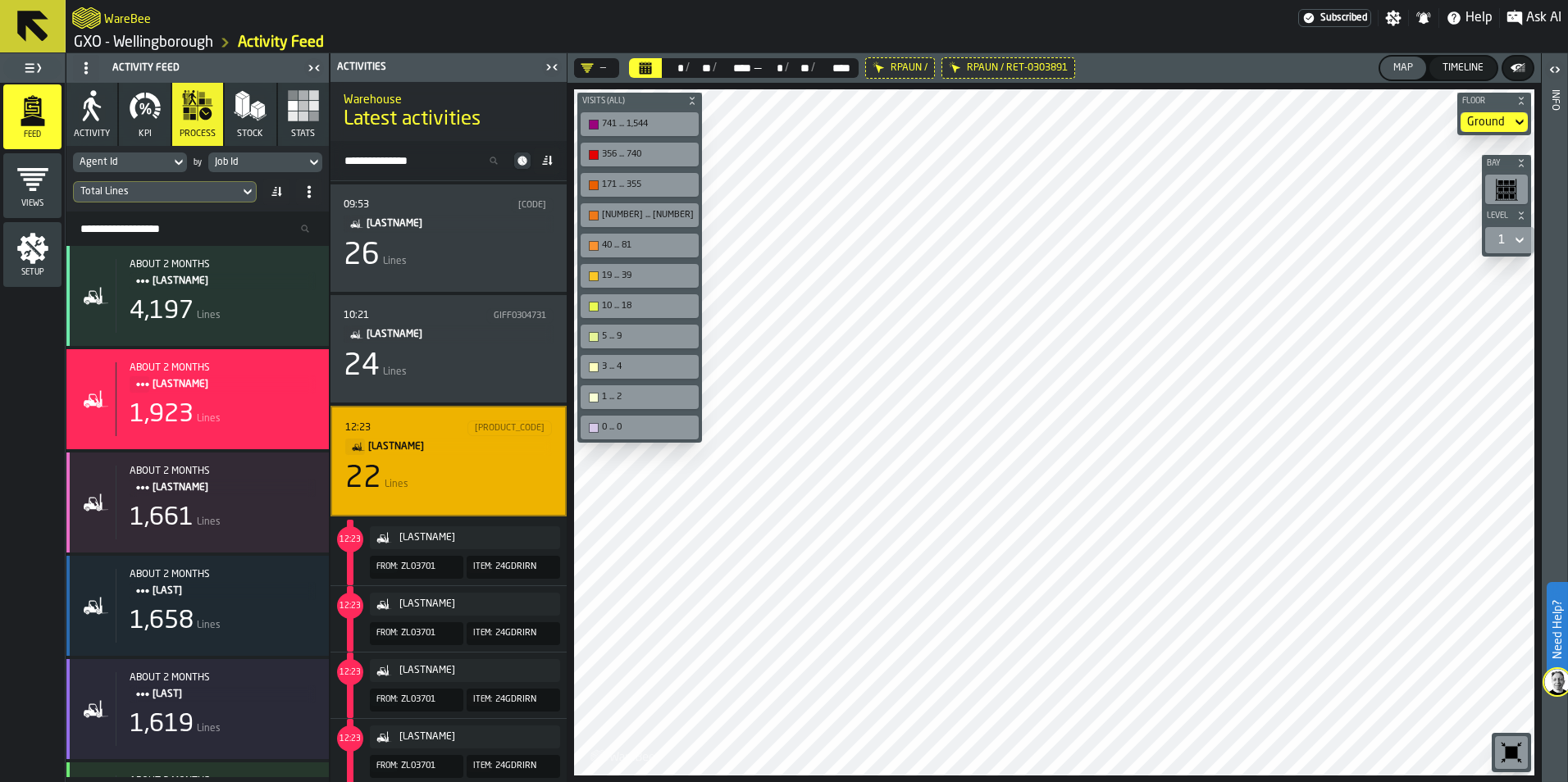 click on "Need Help? WareBee Subscribed Settings Notifications Help Ask AI GXO - Wellingborough Activity Feed Feed Views Setup Activity Feed Activity KPI process Stock Stats Agent Id by Job Id Total Lines Search Resources... about 2 months [NAME] 4,197 Lines about 2 months [NAME] 1,923 Lines about 2 months [NAME] 1,661 Lines about 2 months [NAME] 1,658 Lines about 2 months [NAME] 1,619 Lines about 2 months [NAME] 1,460 Lines Activities Warehouse Latest activities Search Activity 12:27 RET-0303892 [NAME] 27 Lines 09:53 GIFF0302560 [NAME] 26 Lines 10:21 GIFF0304731 [NAME] 24 Lines 12:23 RET-0303891 [NAME] 22 Lines 12:23 [NAME] From: ZL03701 Item: 24GDRIRN 12:23 [NAME] From: ZL03701 Item: 24GDRIRN 12:23 [NAME] From: ZL03701 Item: 24GDRIRN 12:23 [NAME] From: ZL03701 Item: 24GDRIRN 12:23 [NAME] From: ZL03701 Item: 24GDRIRN 12:23 [NAME] From: ZL03701 Item: 24GDRIRN 12:23 [NAME] From: ZL03701 Item: 24GDRIRN 12:23 [NAME] From: ZL03701 Item: 24GDRIRN 12:23 [NAME] From: ZL03701 Item: 24GDRIRN 12:23 [NAME] From: ZL03701 Item: —" at bounding box center (784, 391) 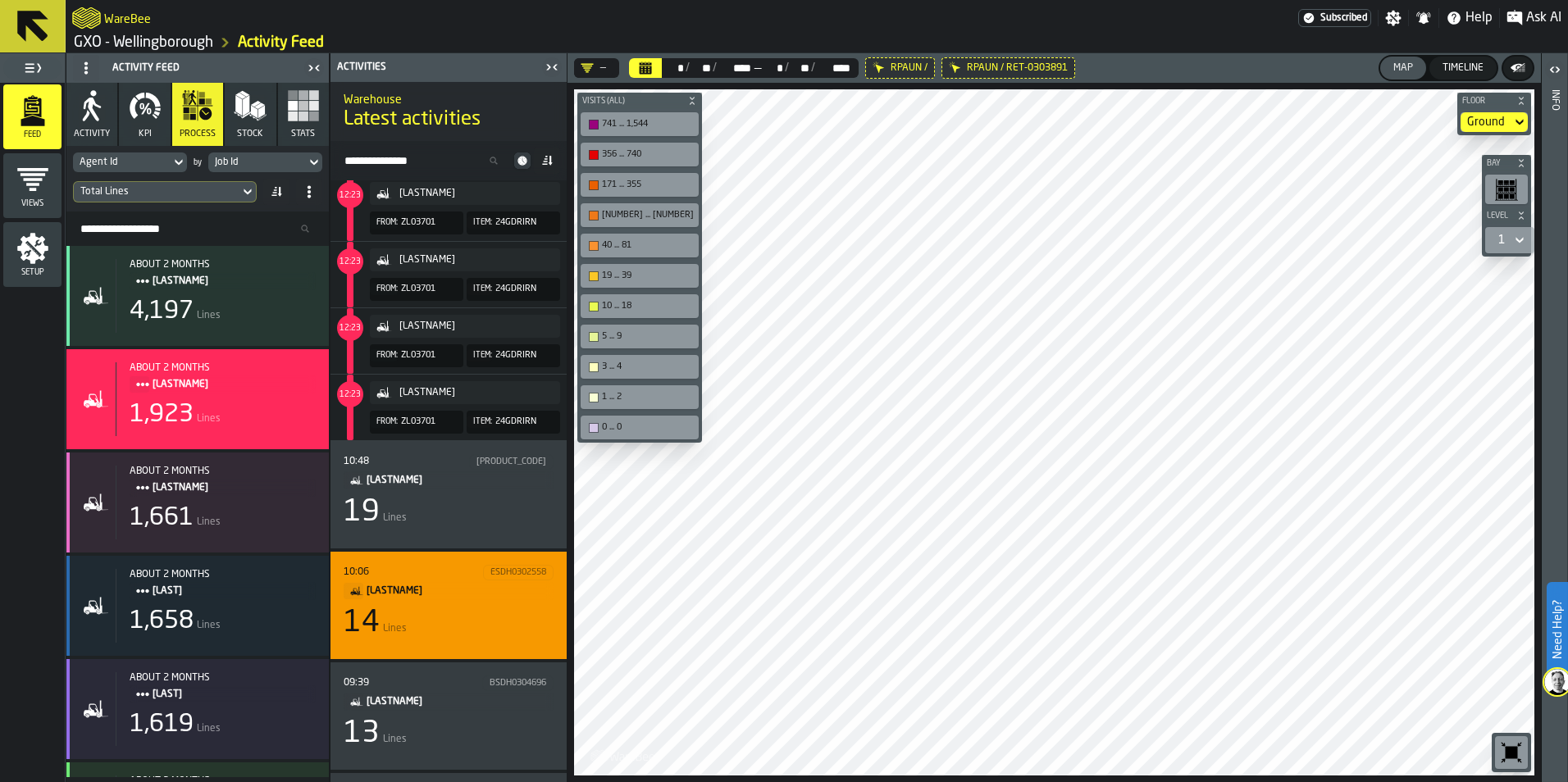 scroll, scrollTop: 2746, scrollLeft: 0, axis: vertical 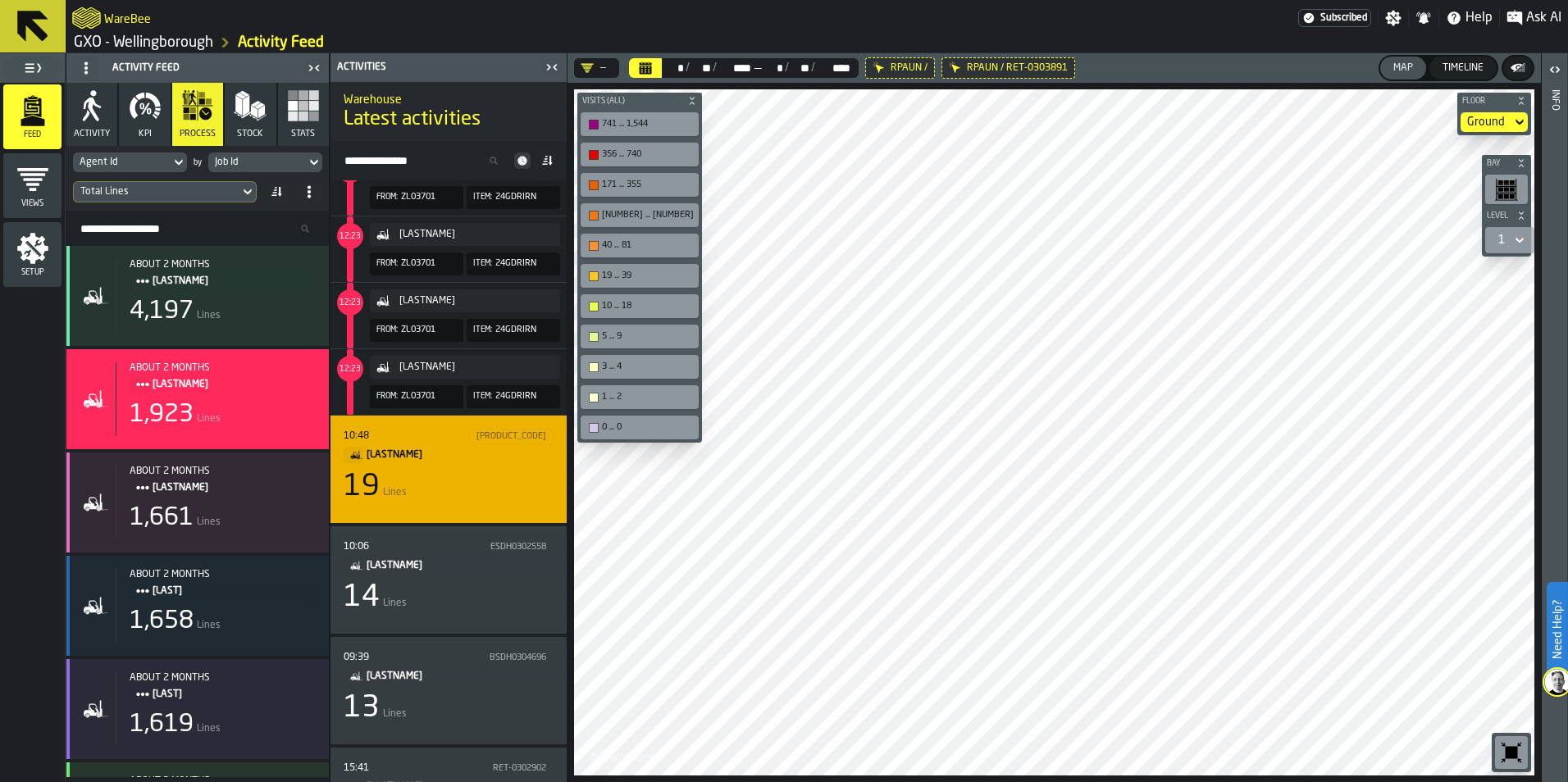 click on "19 Lines" at bounding box center [449, 487] 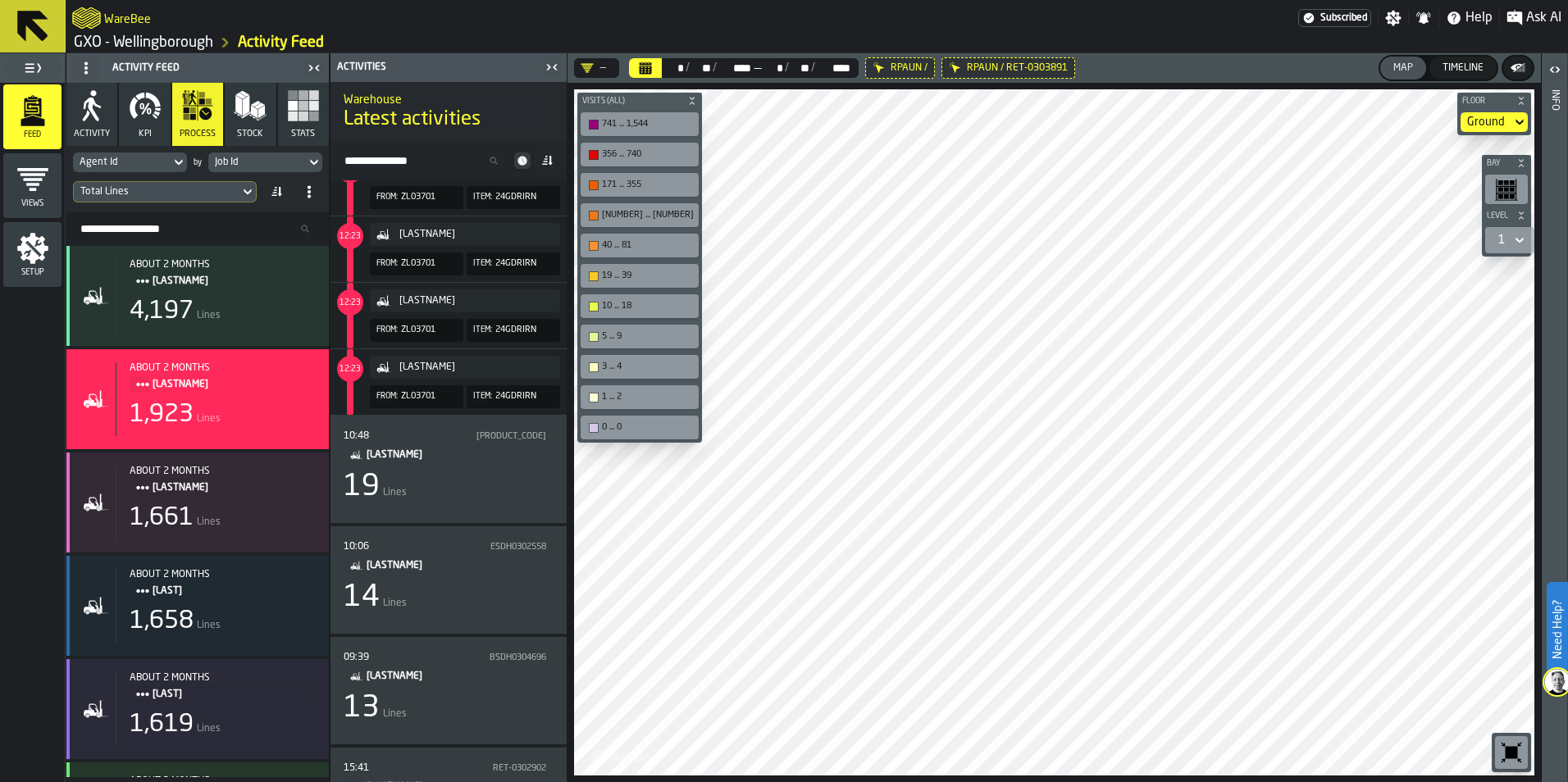 scroll, scrollTop: 1894, scrollLeft: 0, axis: vertical 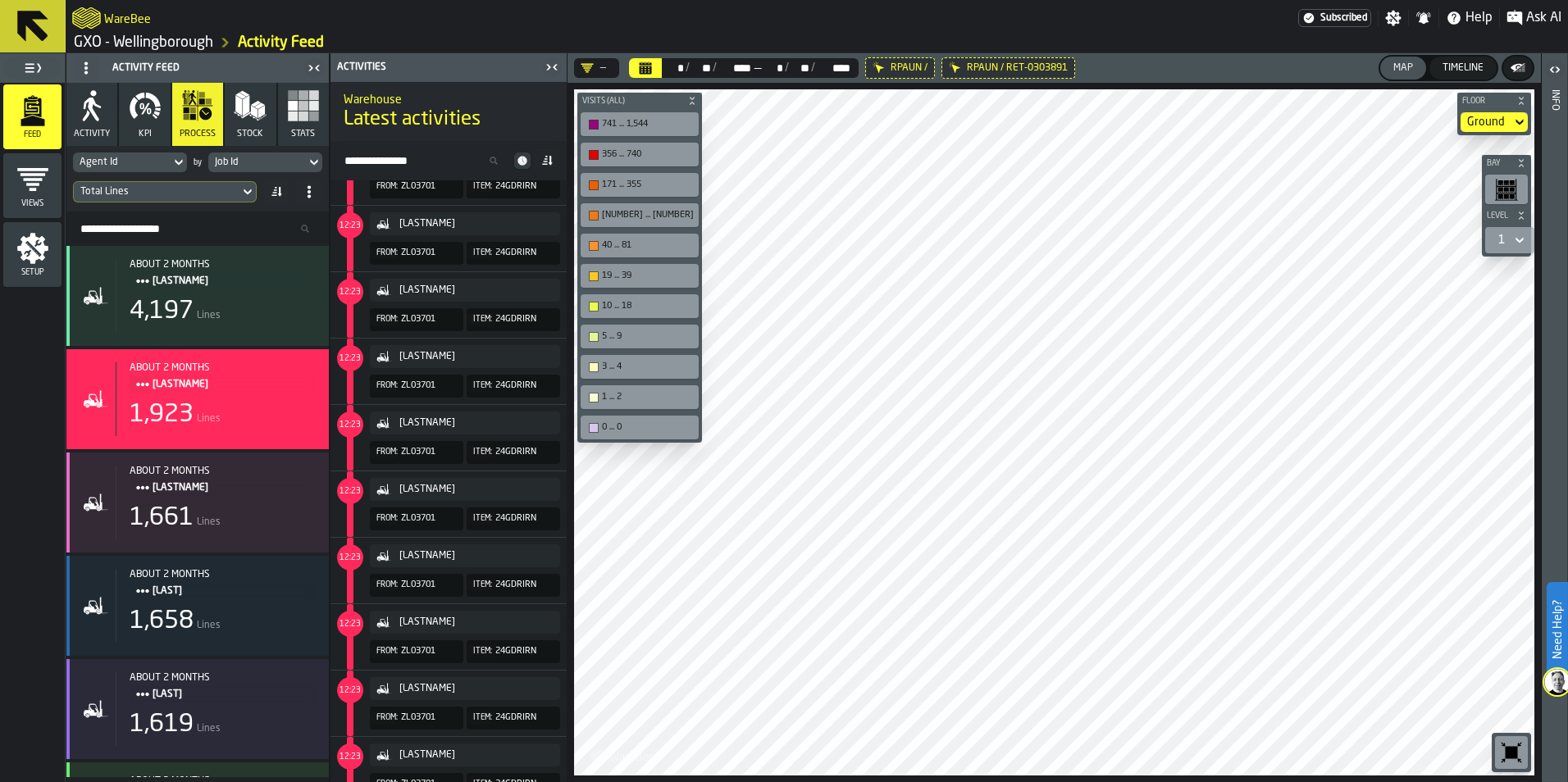 click 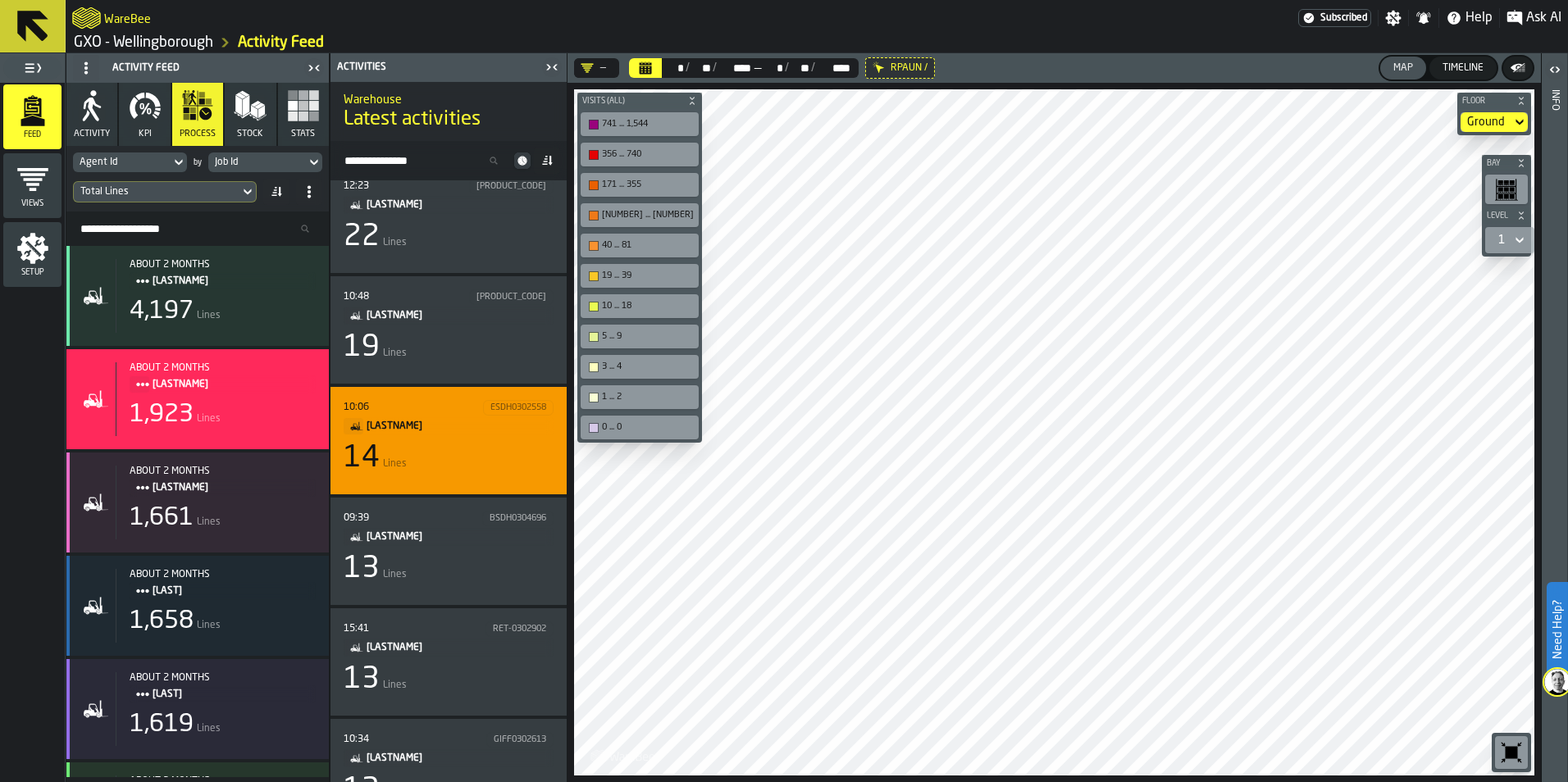 scroll, scrollTop: 1402, scrollLeft: 0, axis: vertical 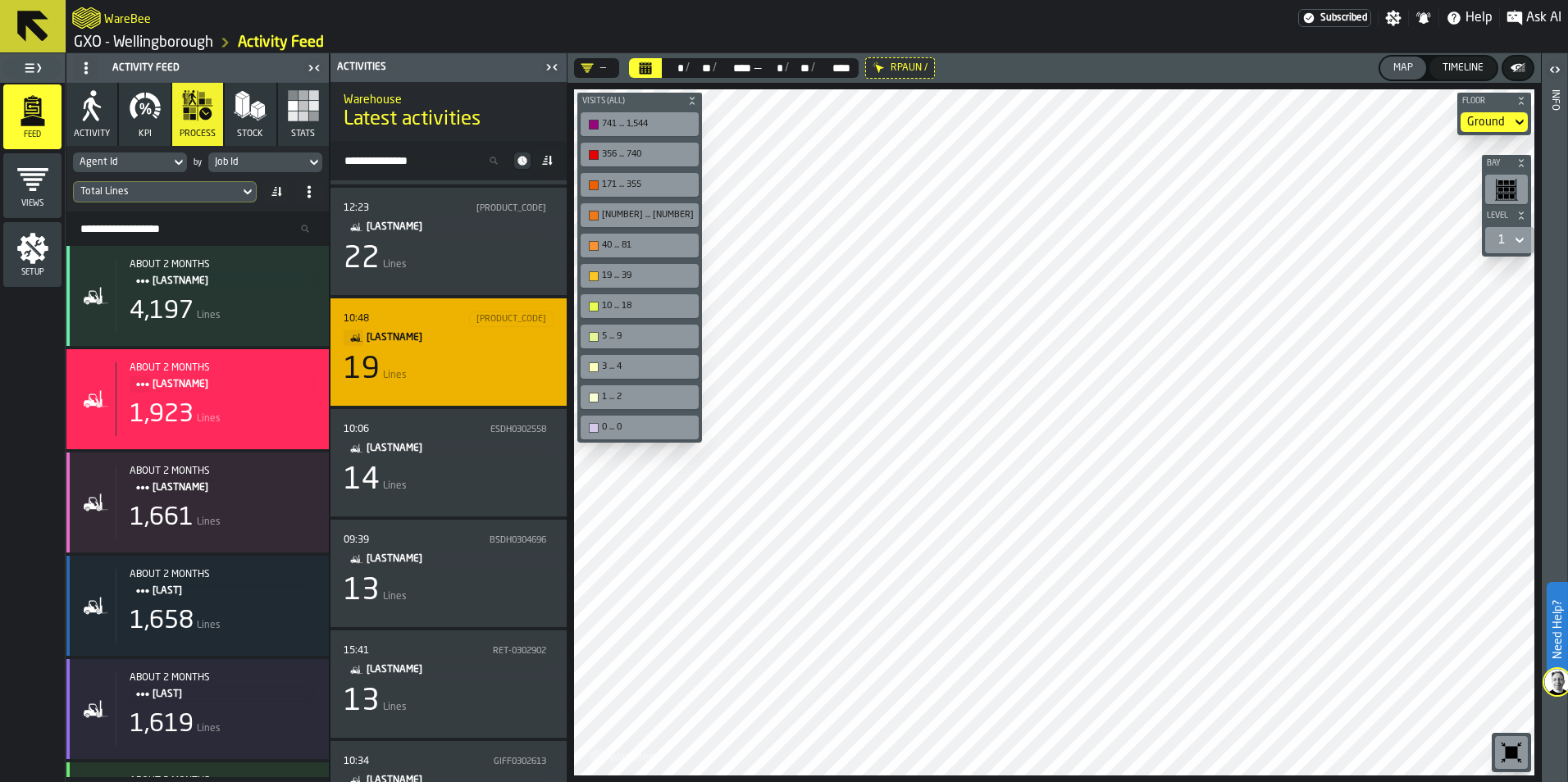 click on "19 Lines" at bounding box center [449, 370] 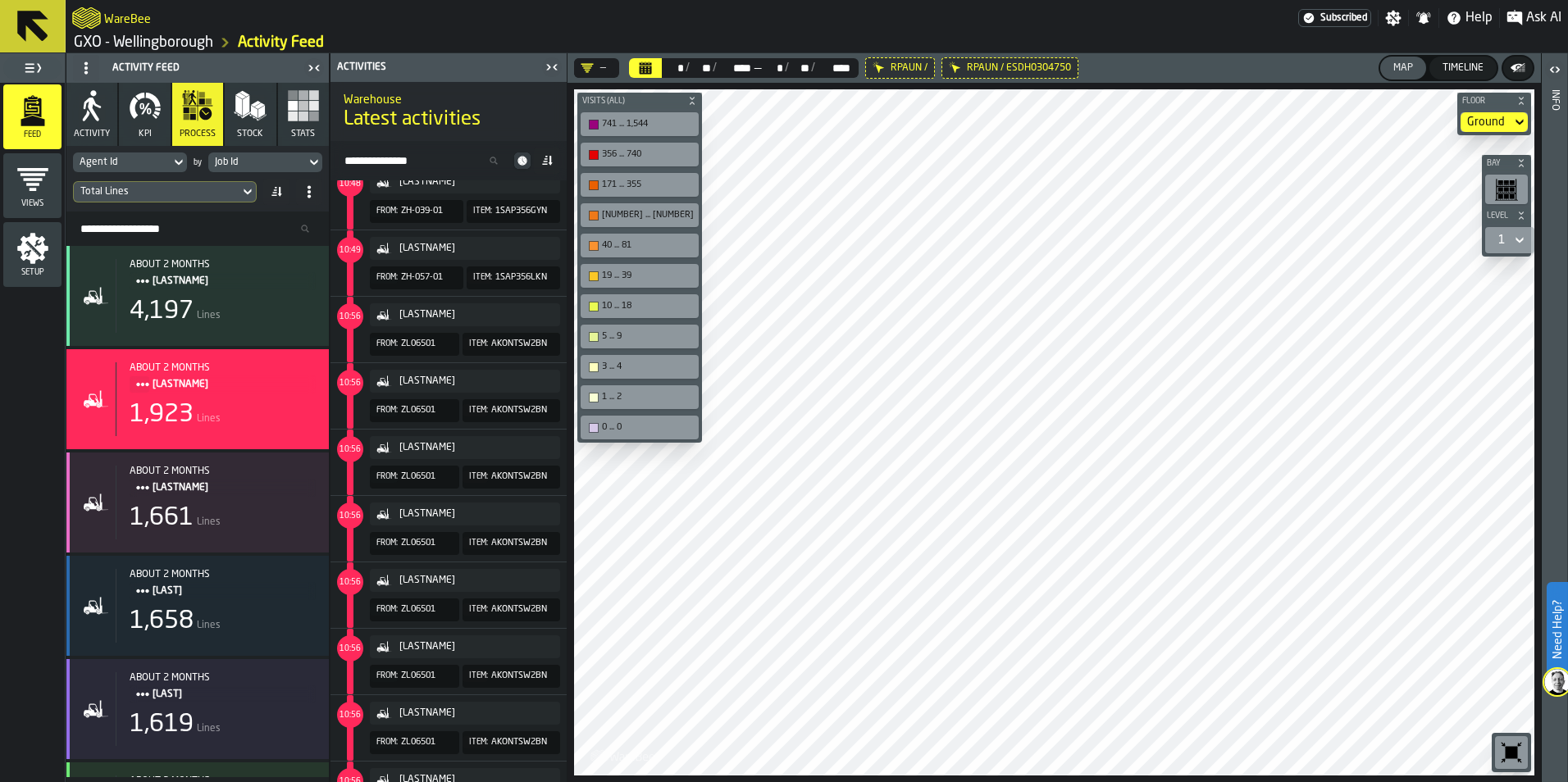 scroll, scrollTop: 1707, scrollLeft: 0, axis: vertical 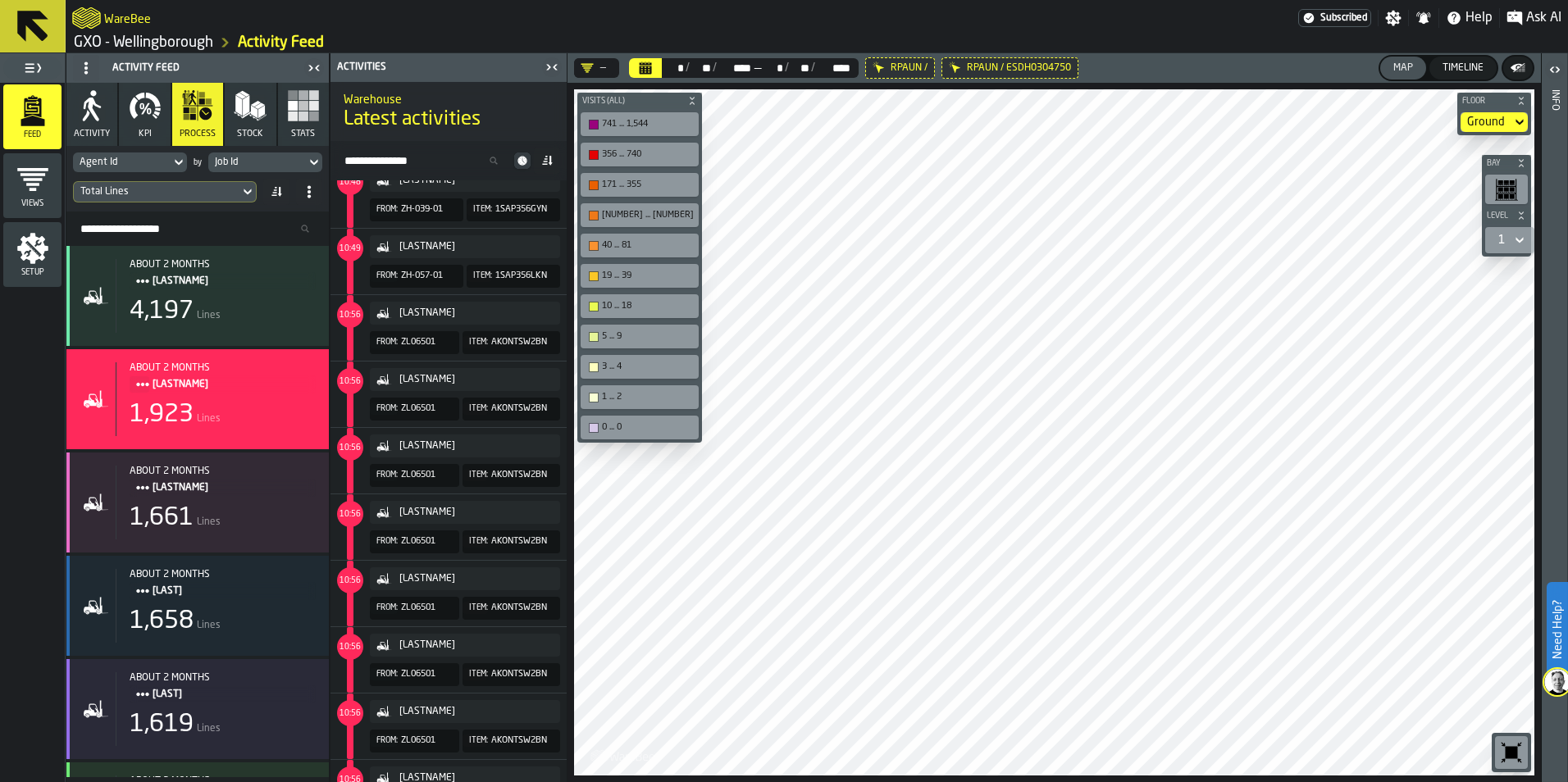 click 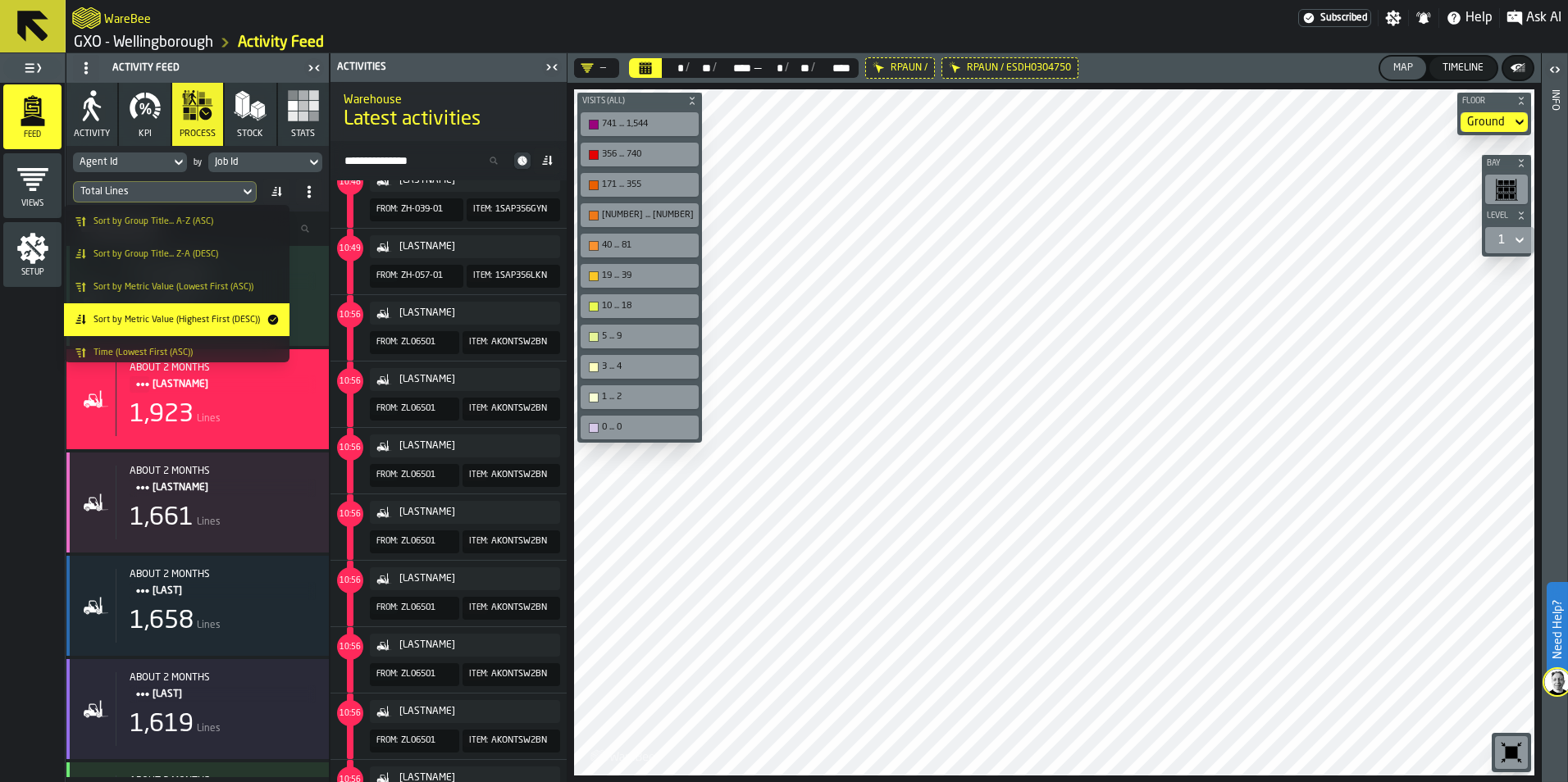 click 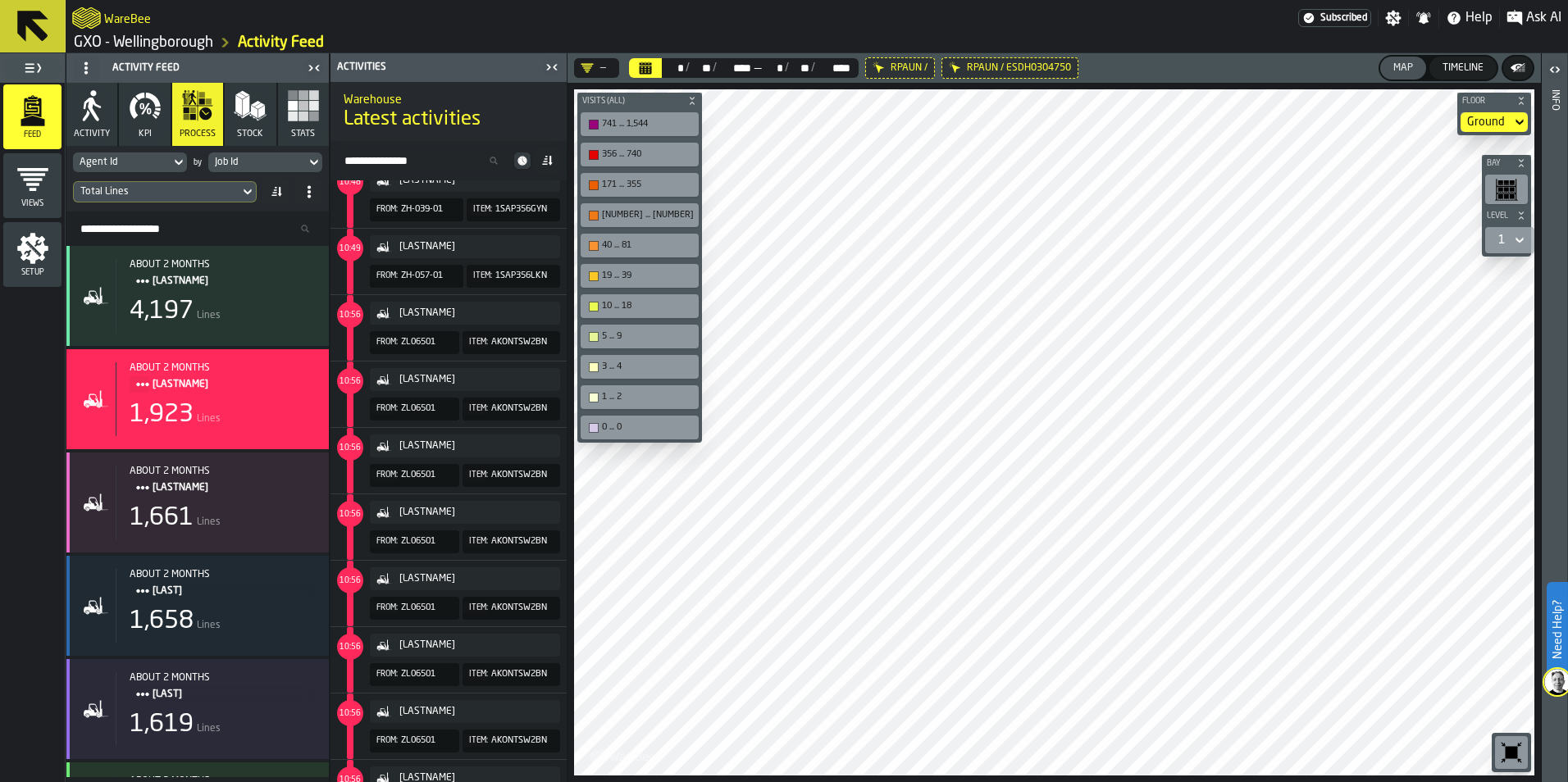 click 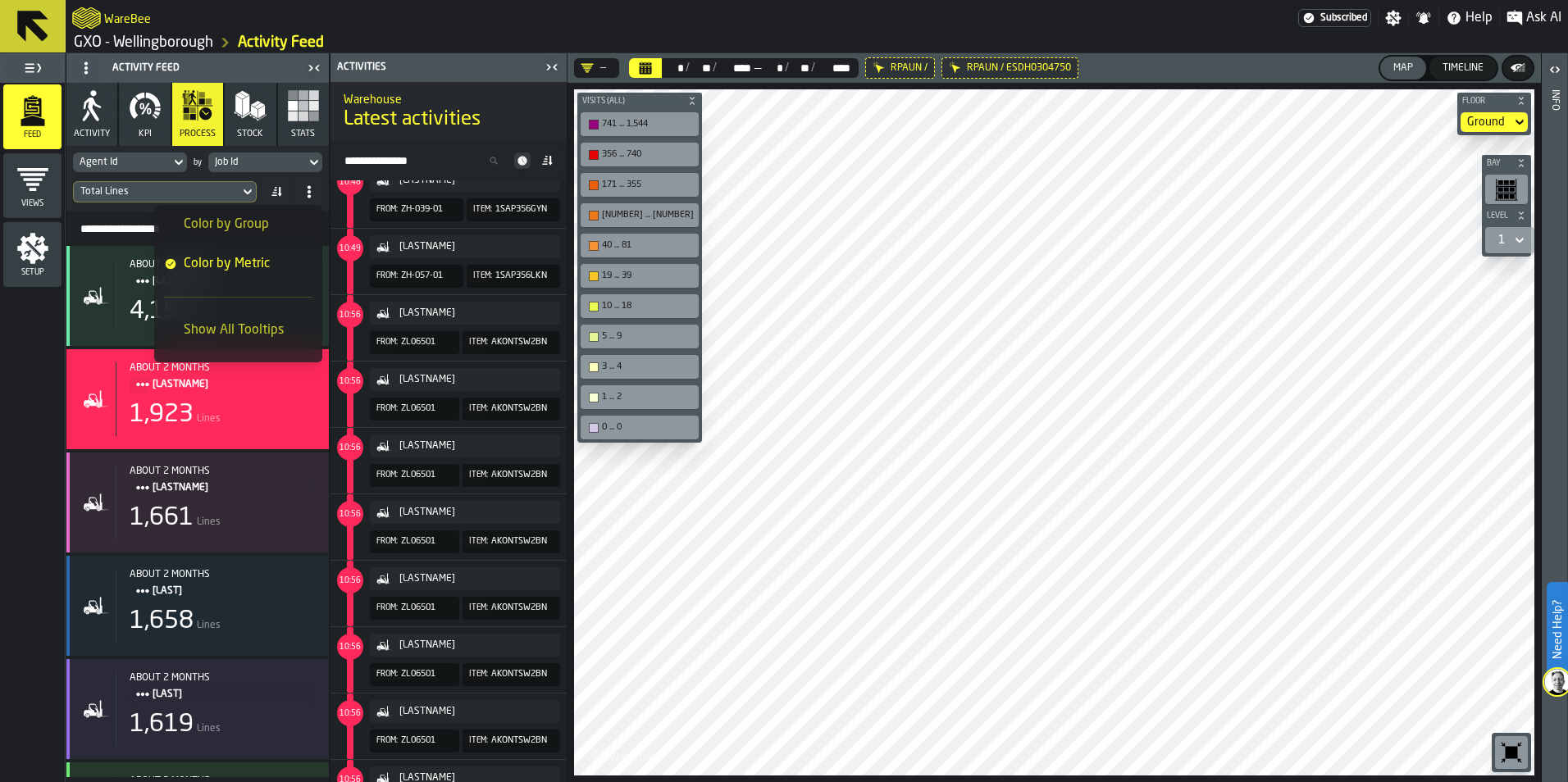 click 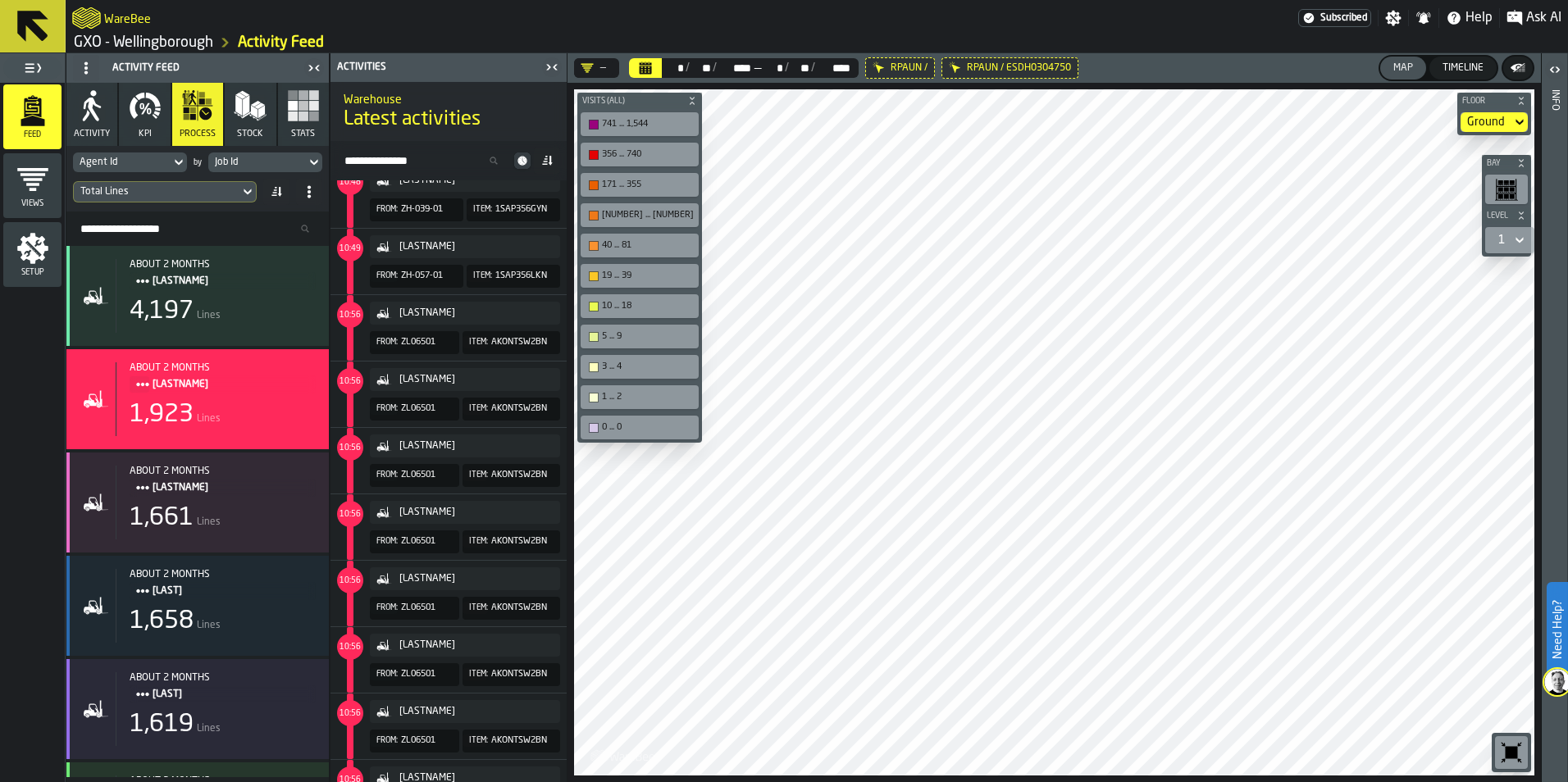 click 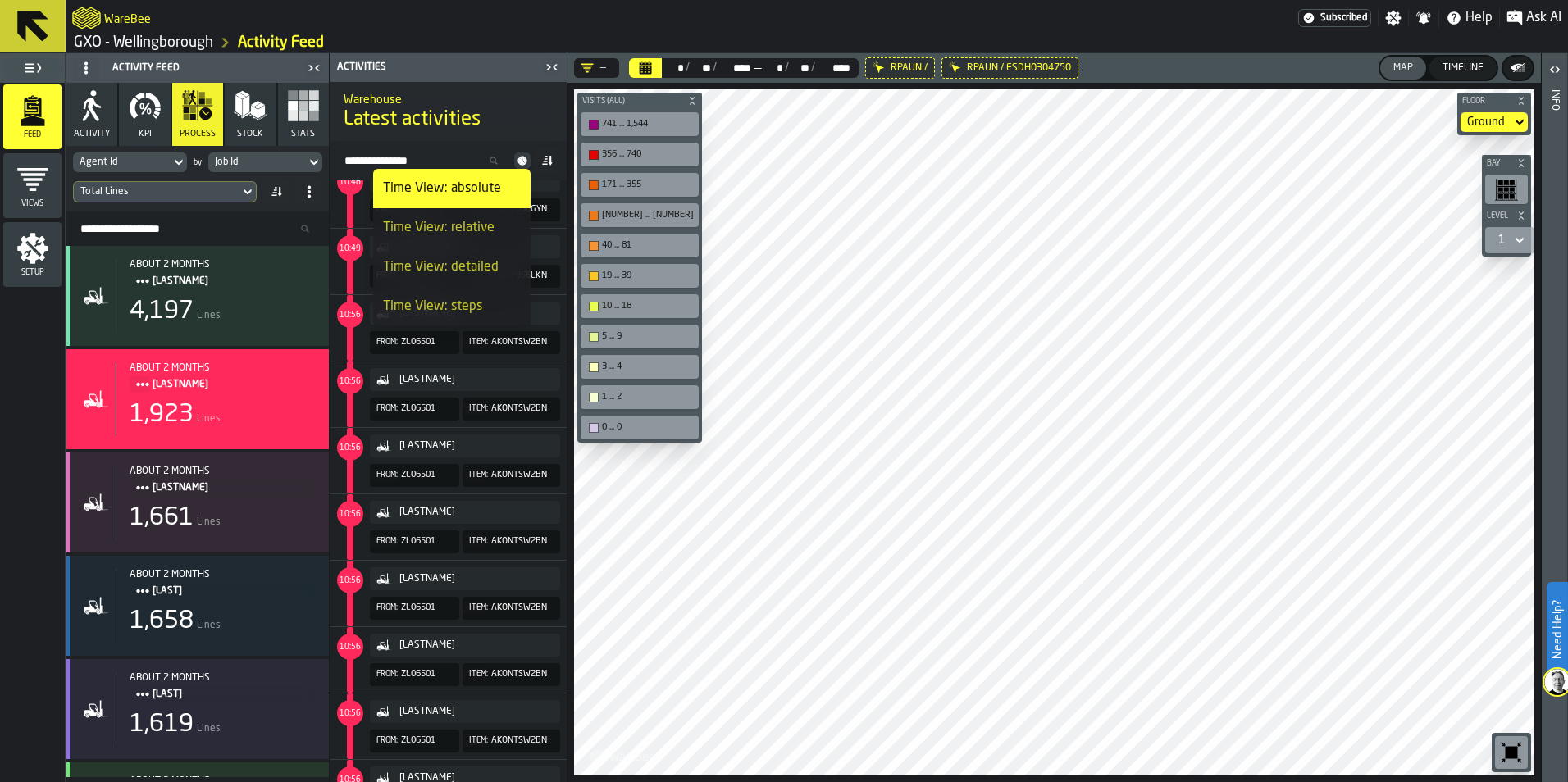 click on "Time View: steps" at bounding box center [452, 307] 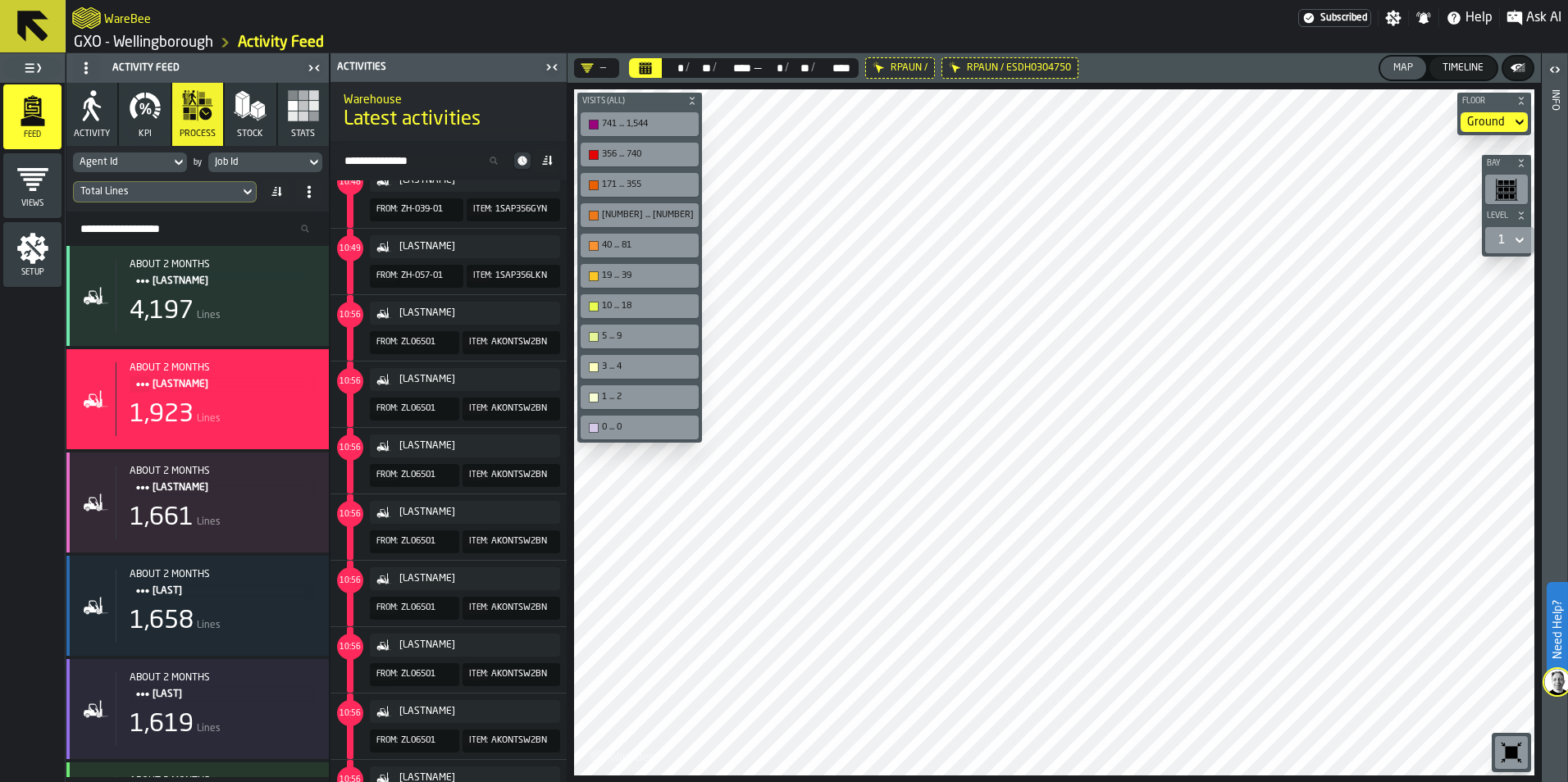 click 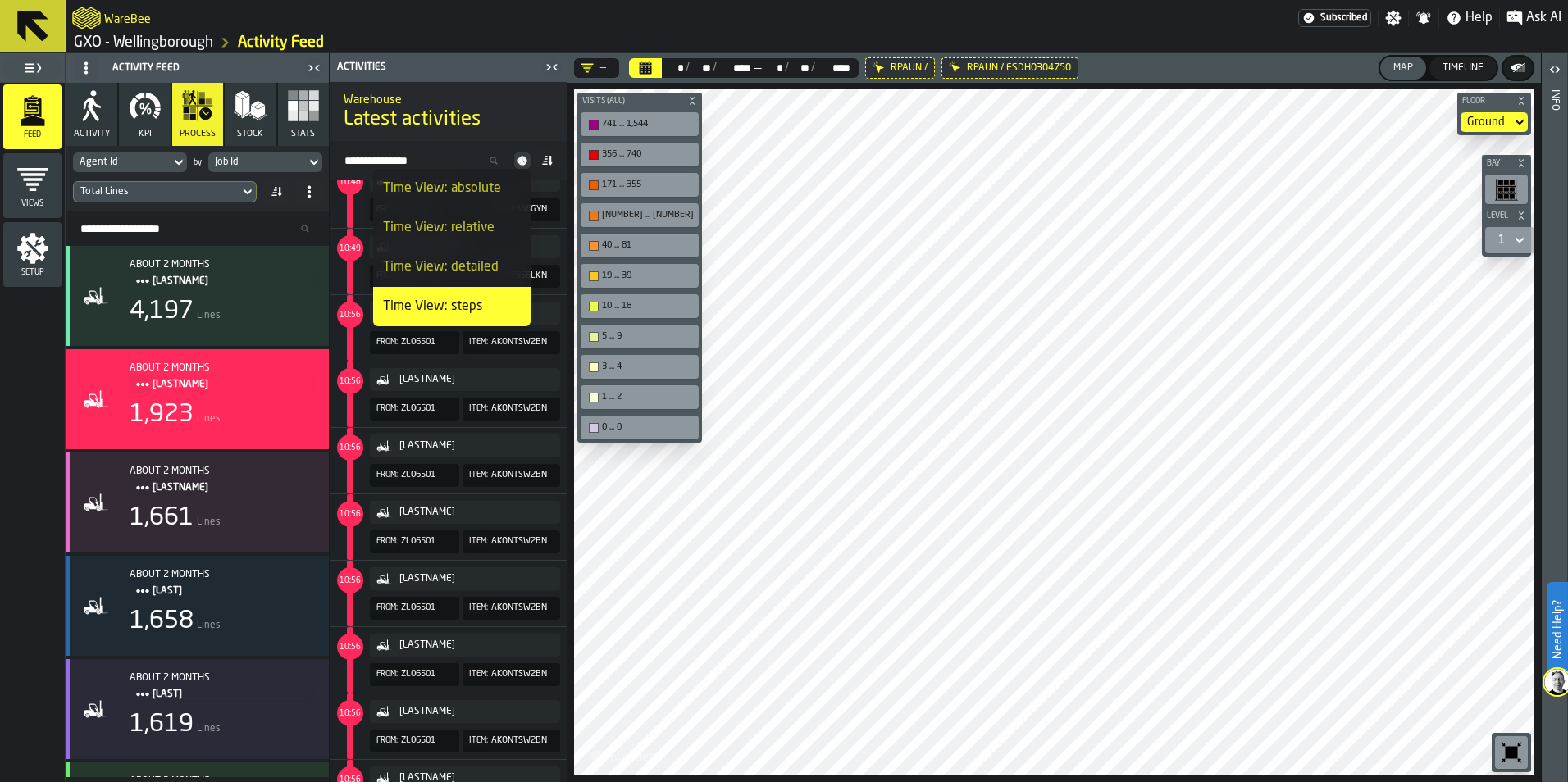 click on "Time View: steps" at bounding box center [452, 307] 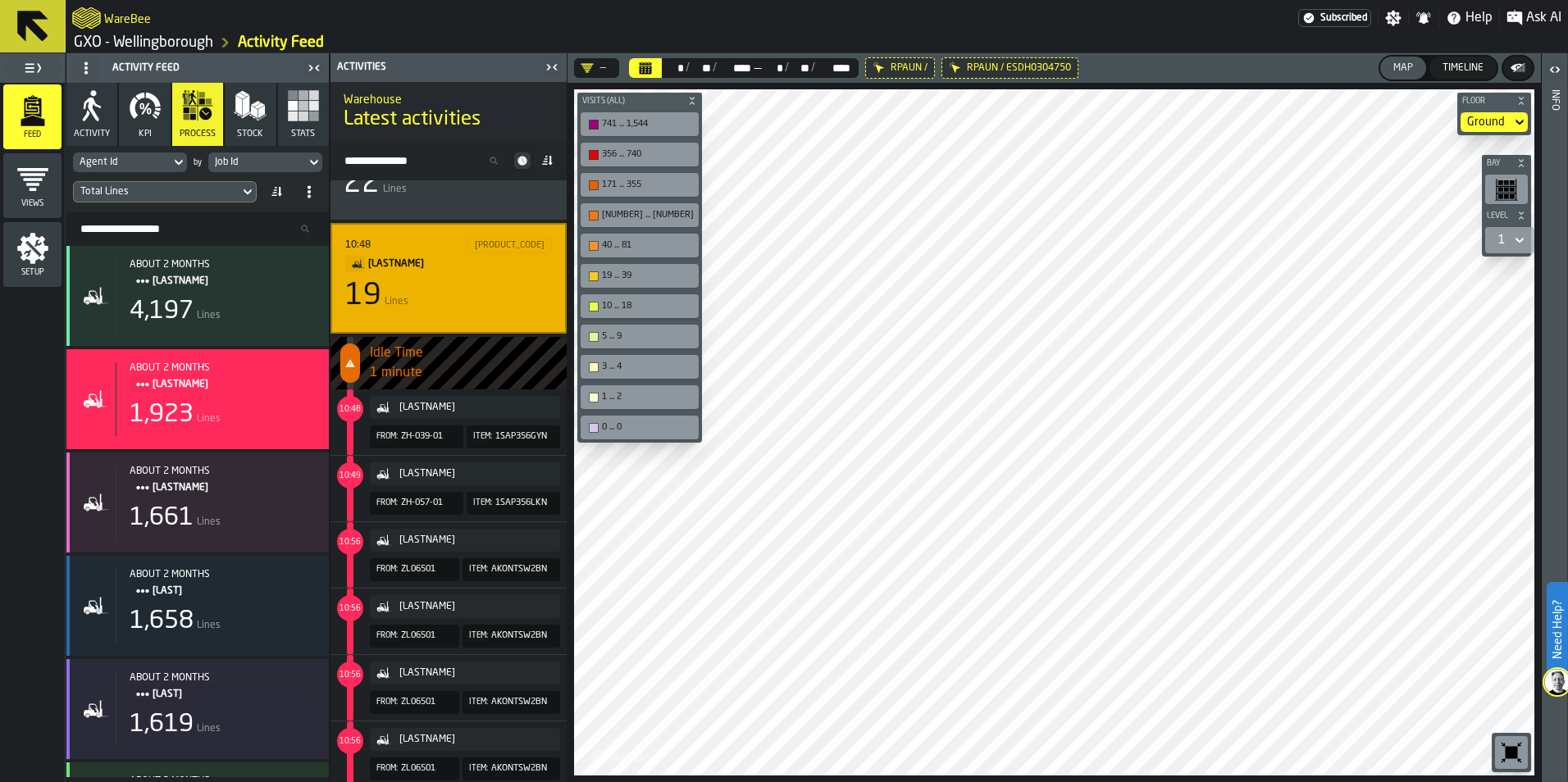 scroll, scrollTop: 1461, scrollLeft: 0, axis: vertical 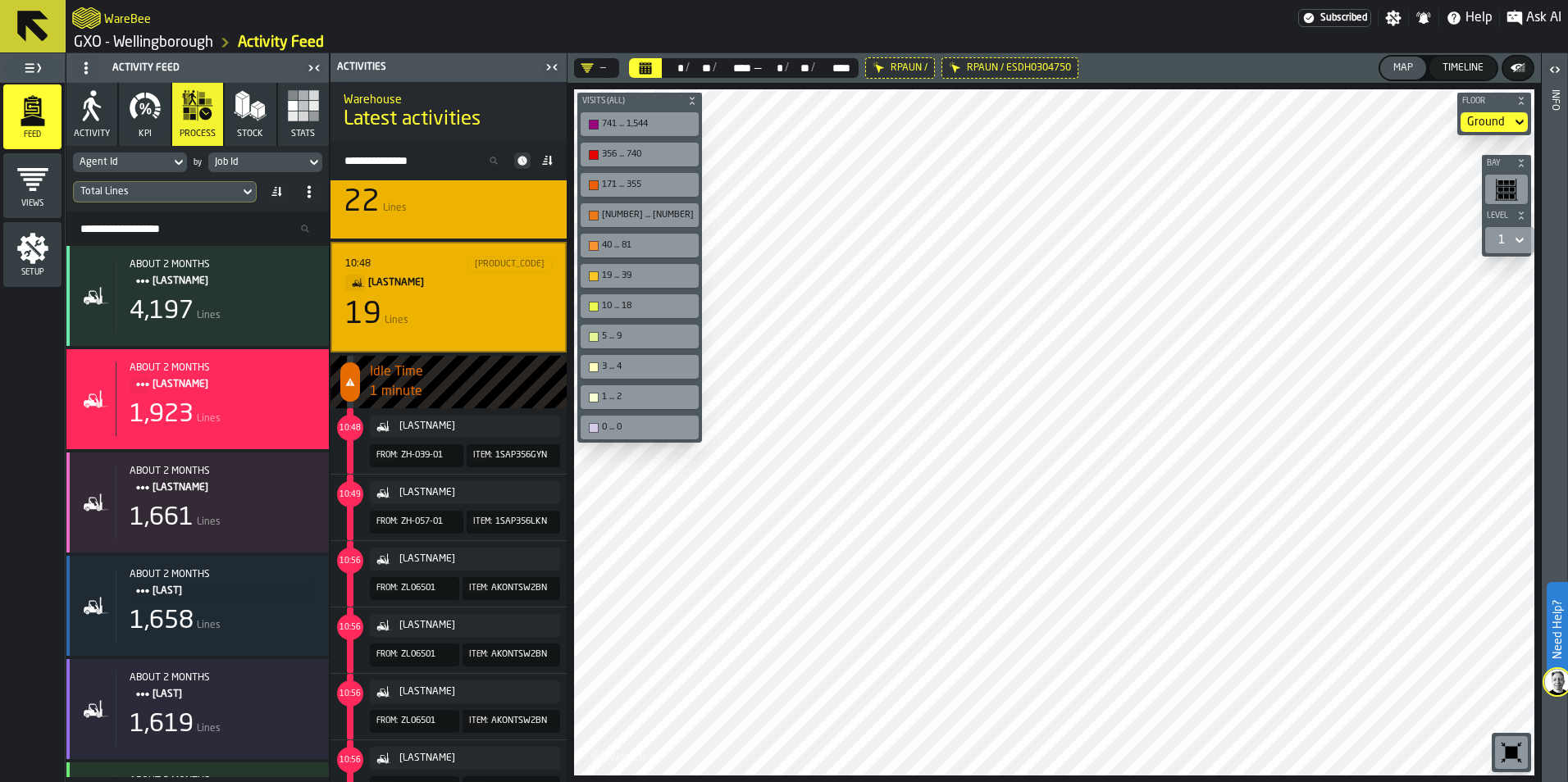 click on "12:23 RET-0303891 [LAST] 22 Lines" at bounding box center (449, 184) 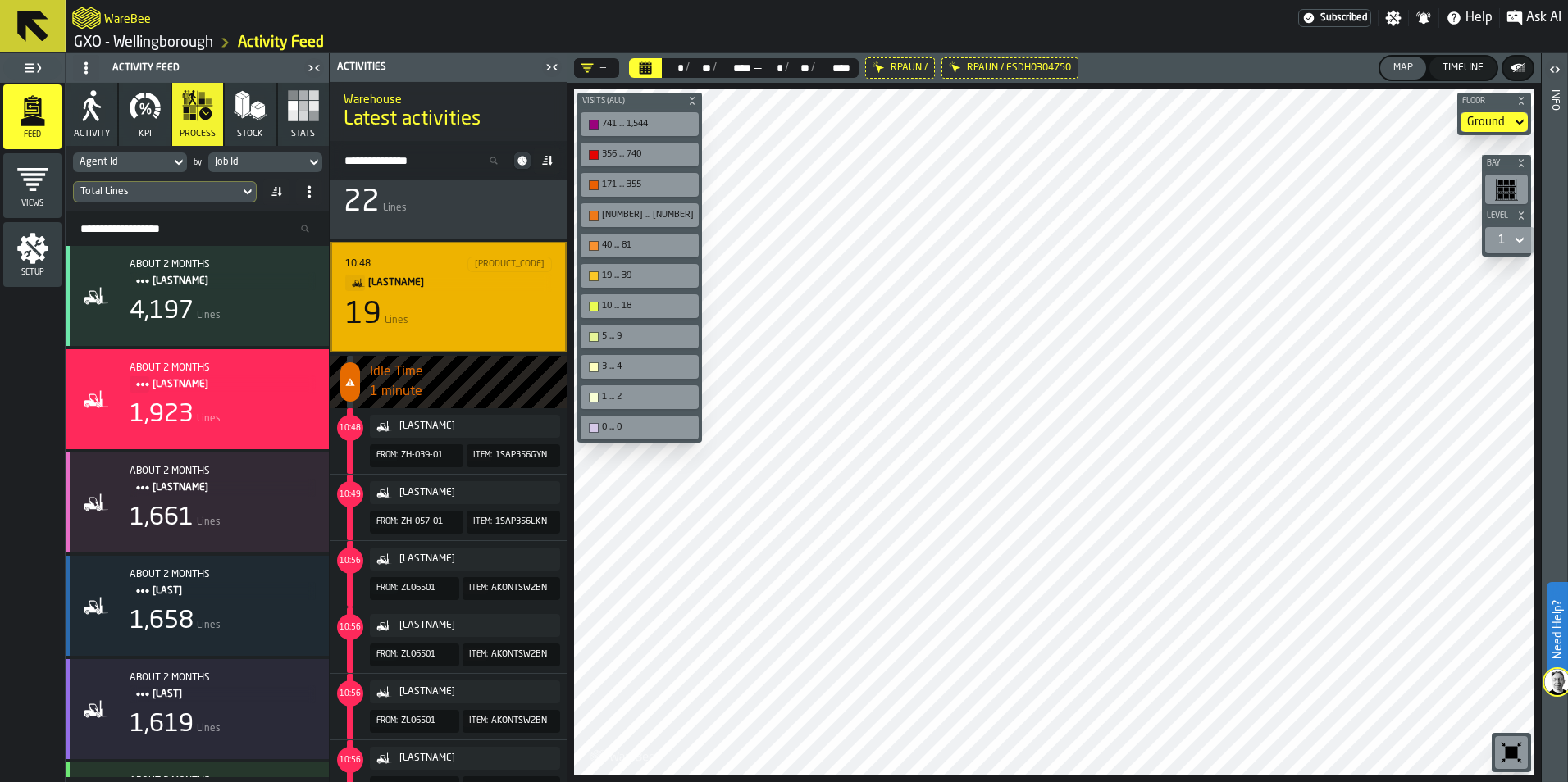 scroll, scrollTop: 1929, scrollLeft: 0, axis: vertical 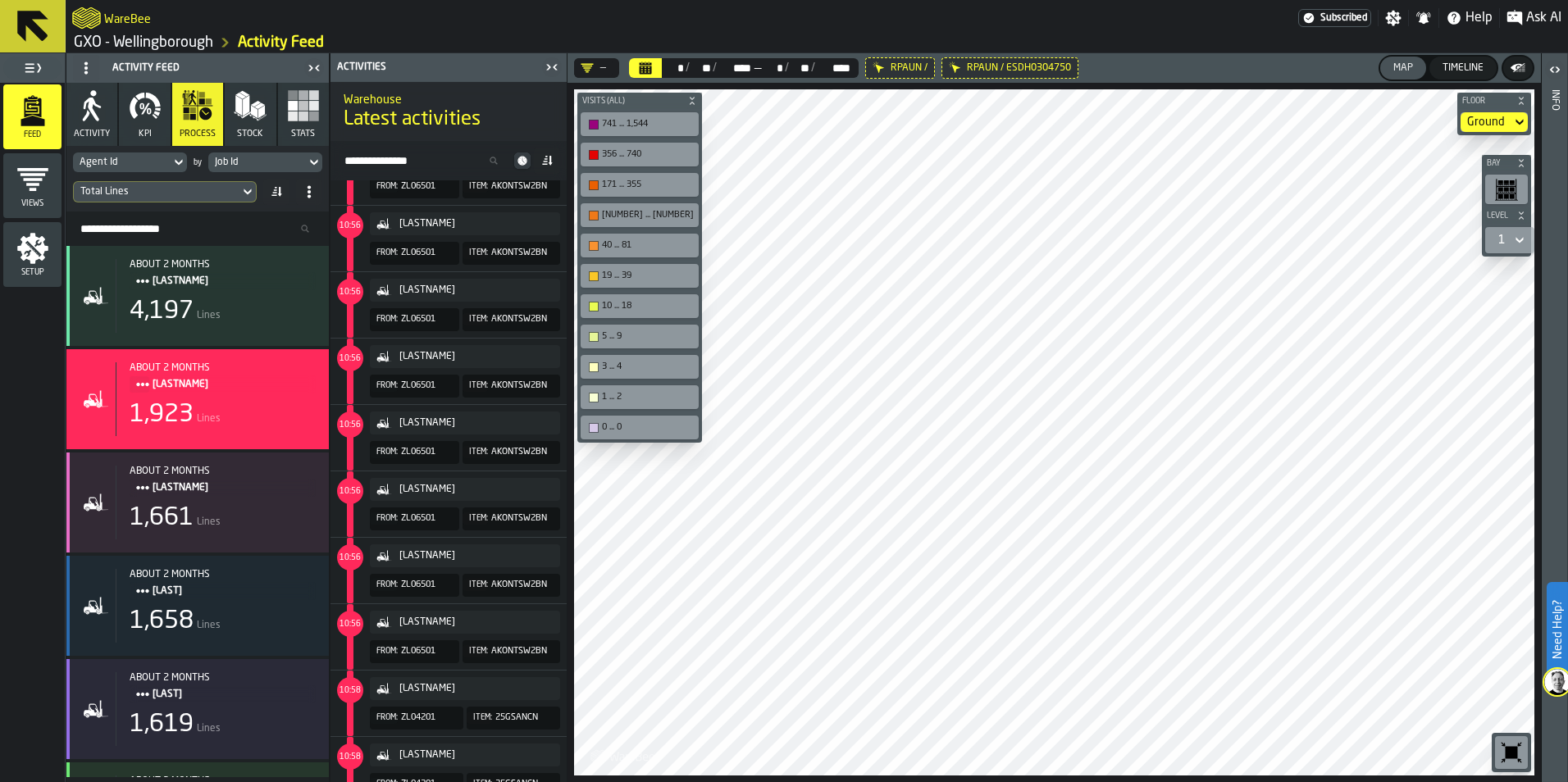 click 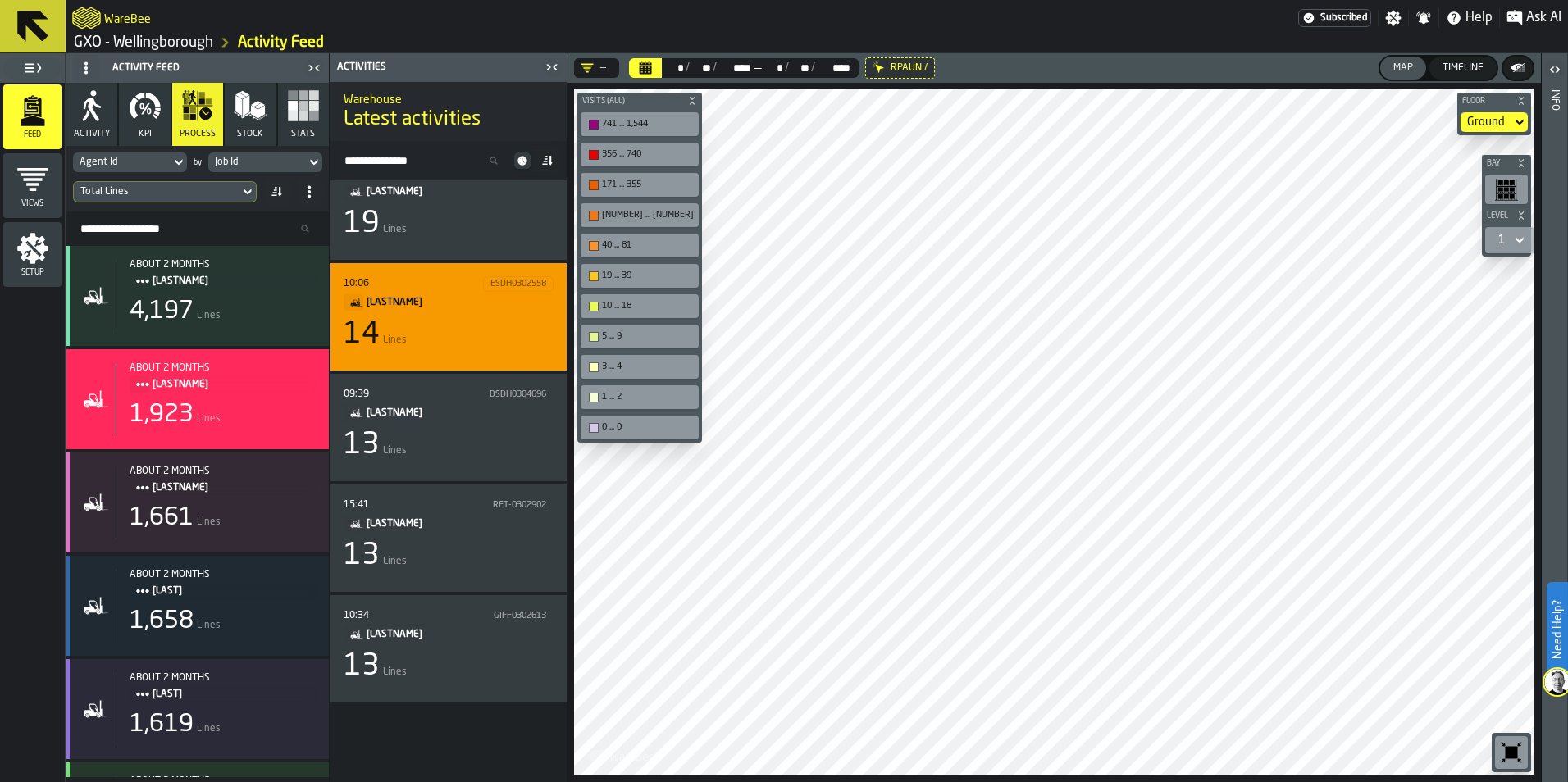 scroll, scrollTop: 1355, scrollLeft: 0, axis: vertical 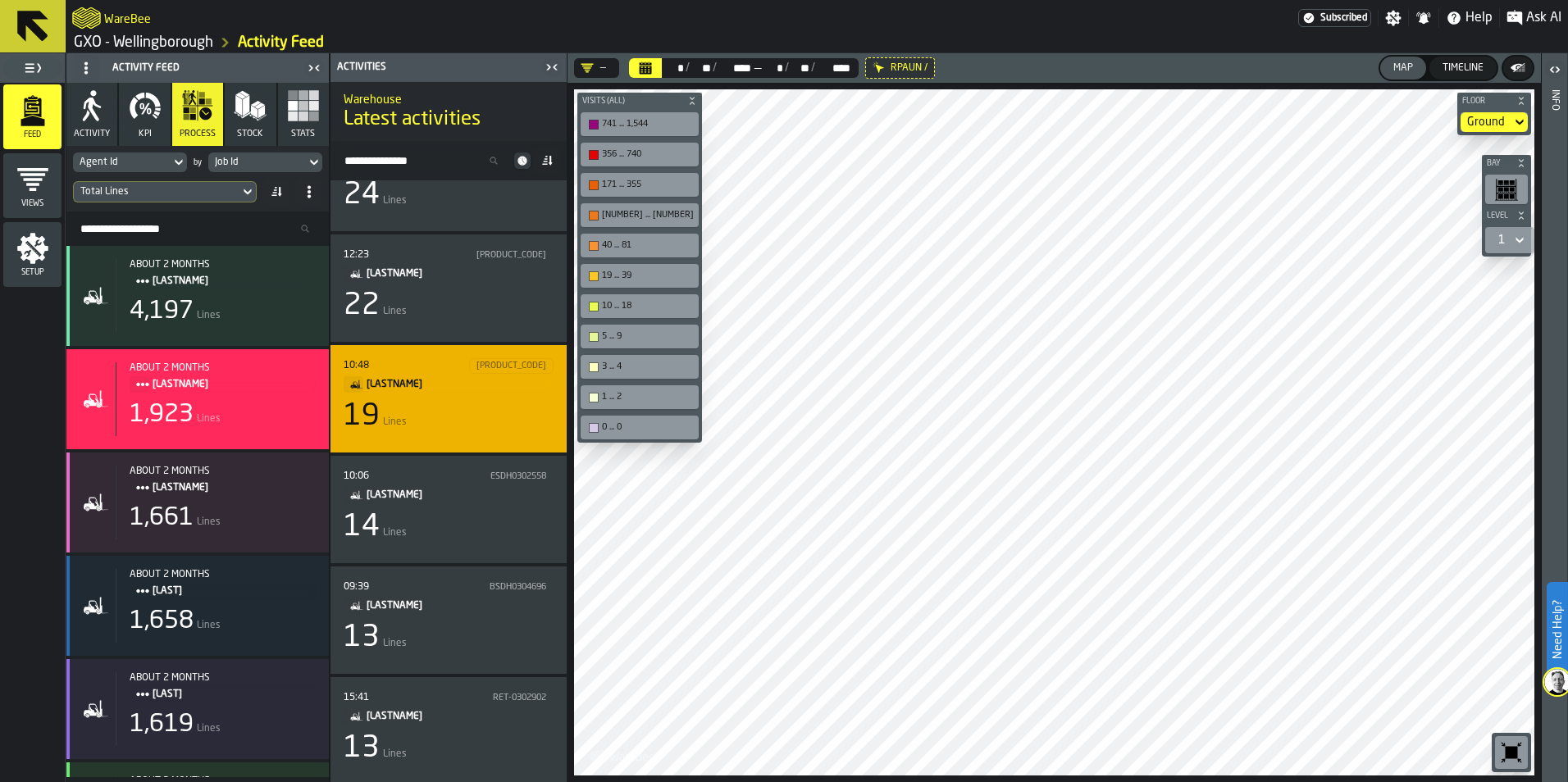 click on "19 Lines" at bounding box center [449, 416] 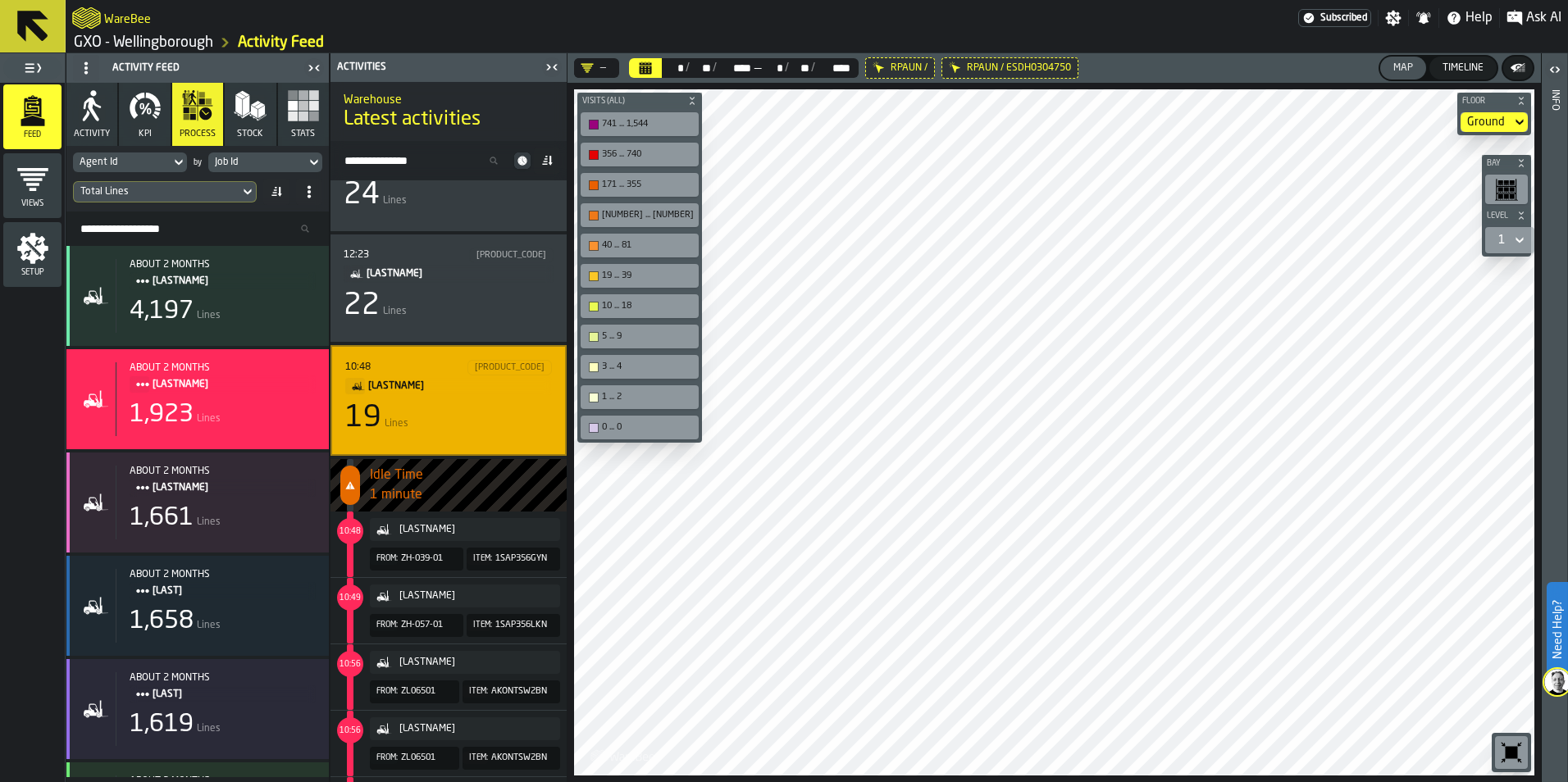 scroll, scrollTop: 1929, scrollLeft: 0, axis: vertical 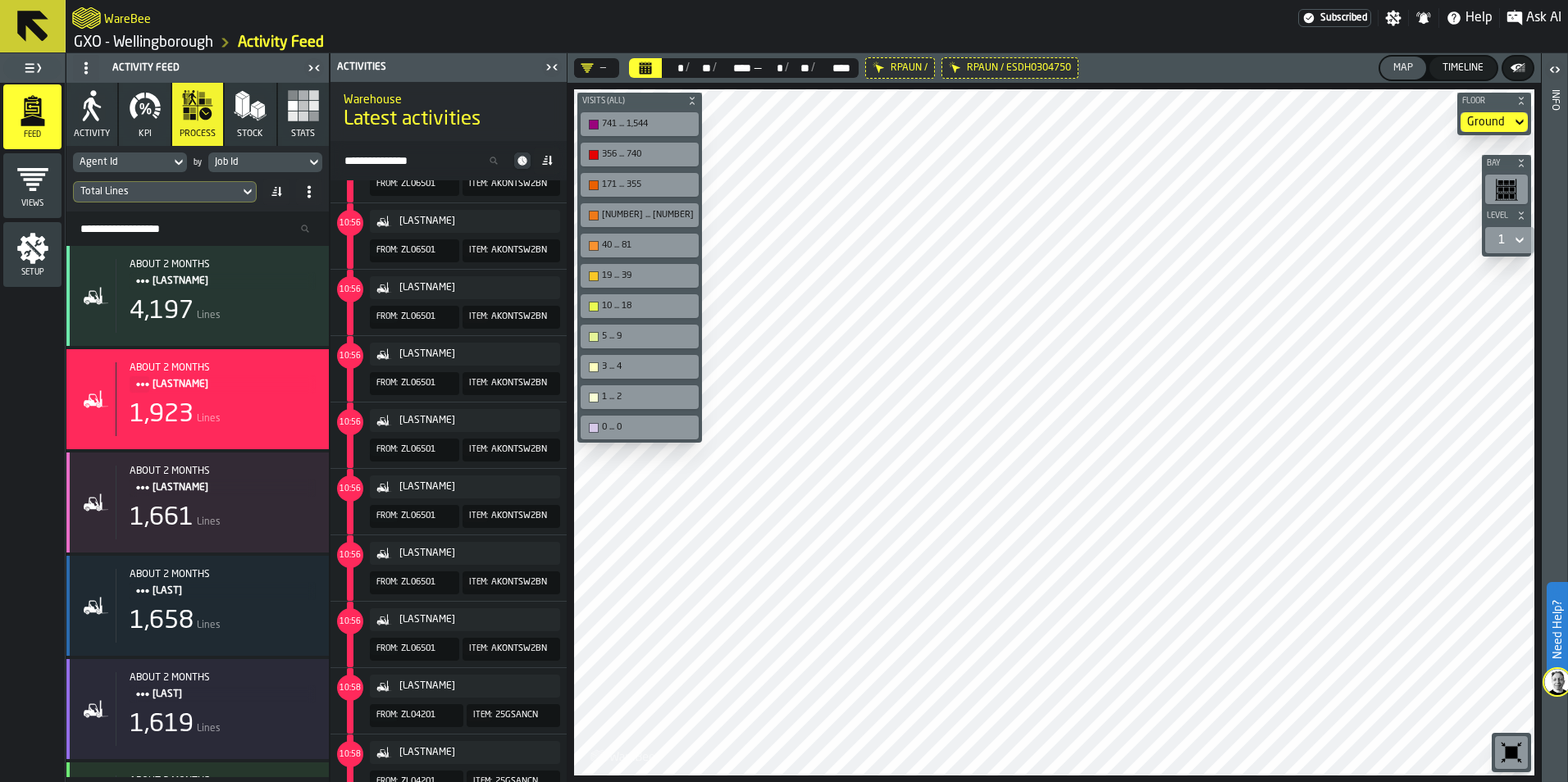 click 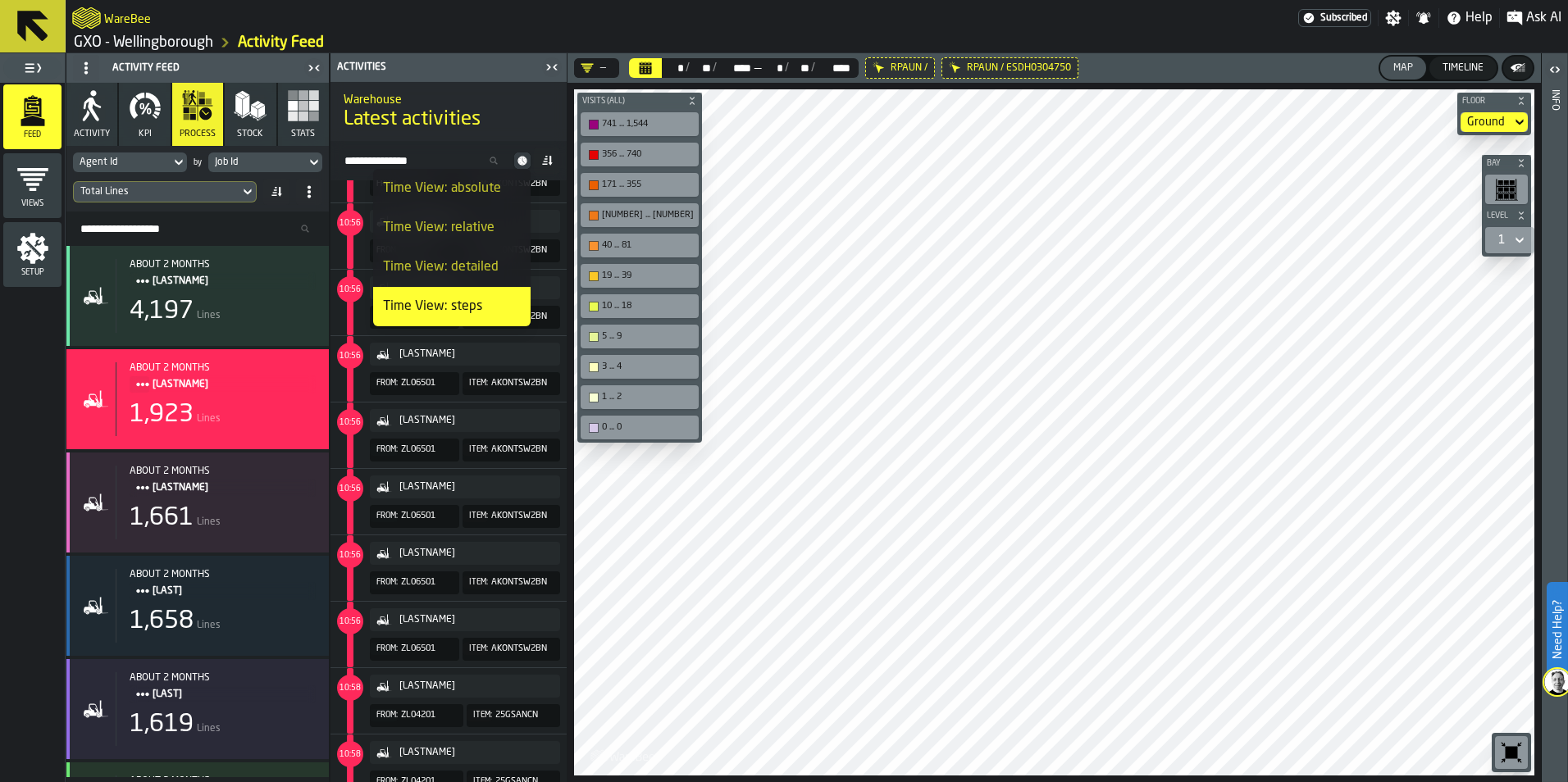 click on "Time View: relative" at bounding box center (452, 228) 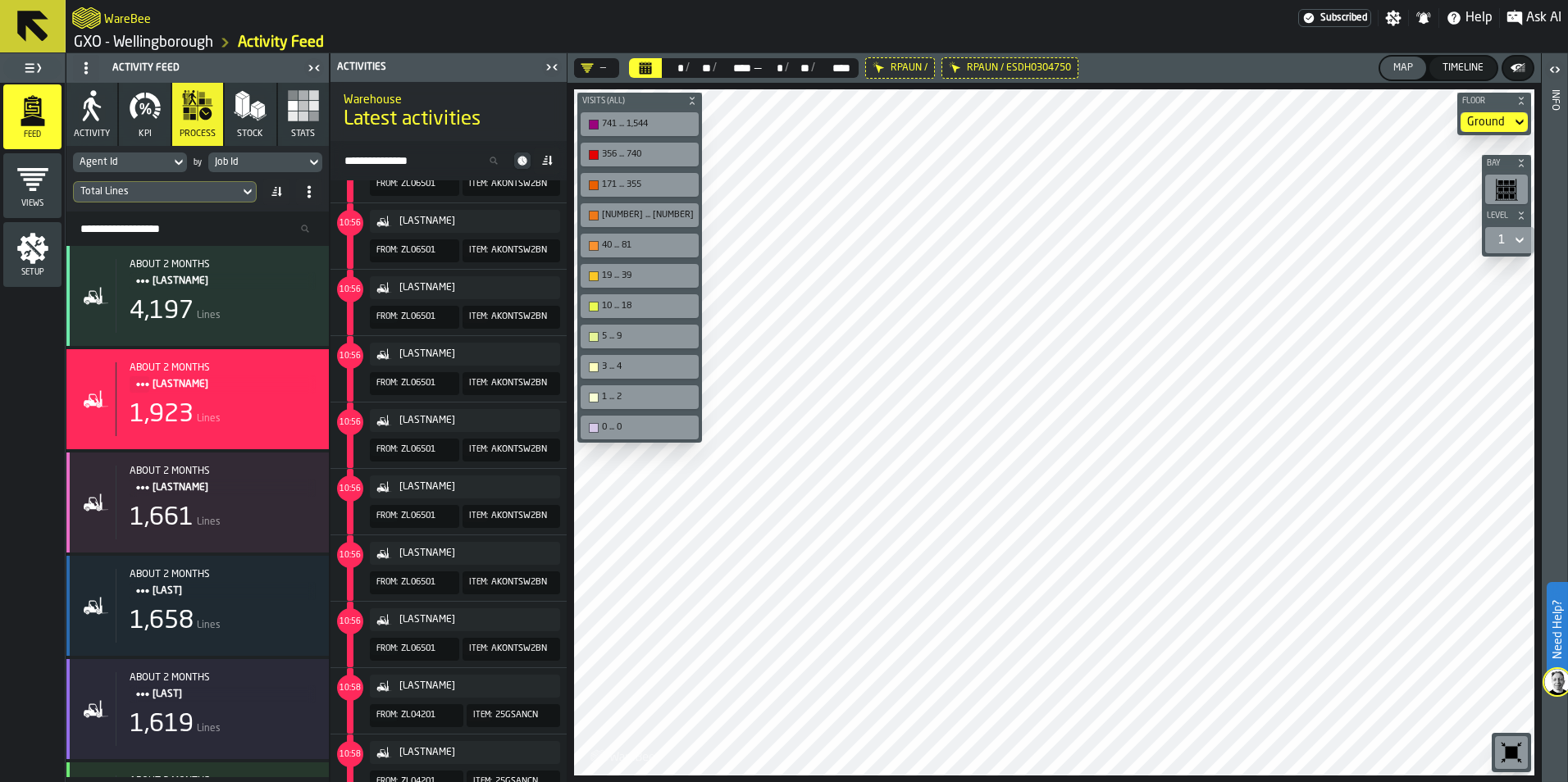 click 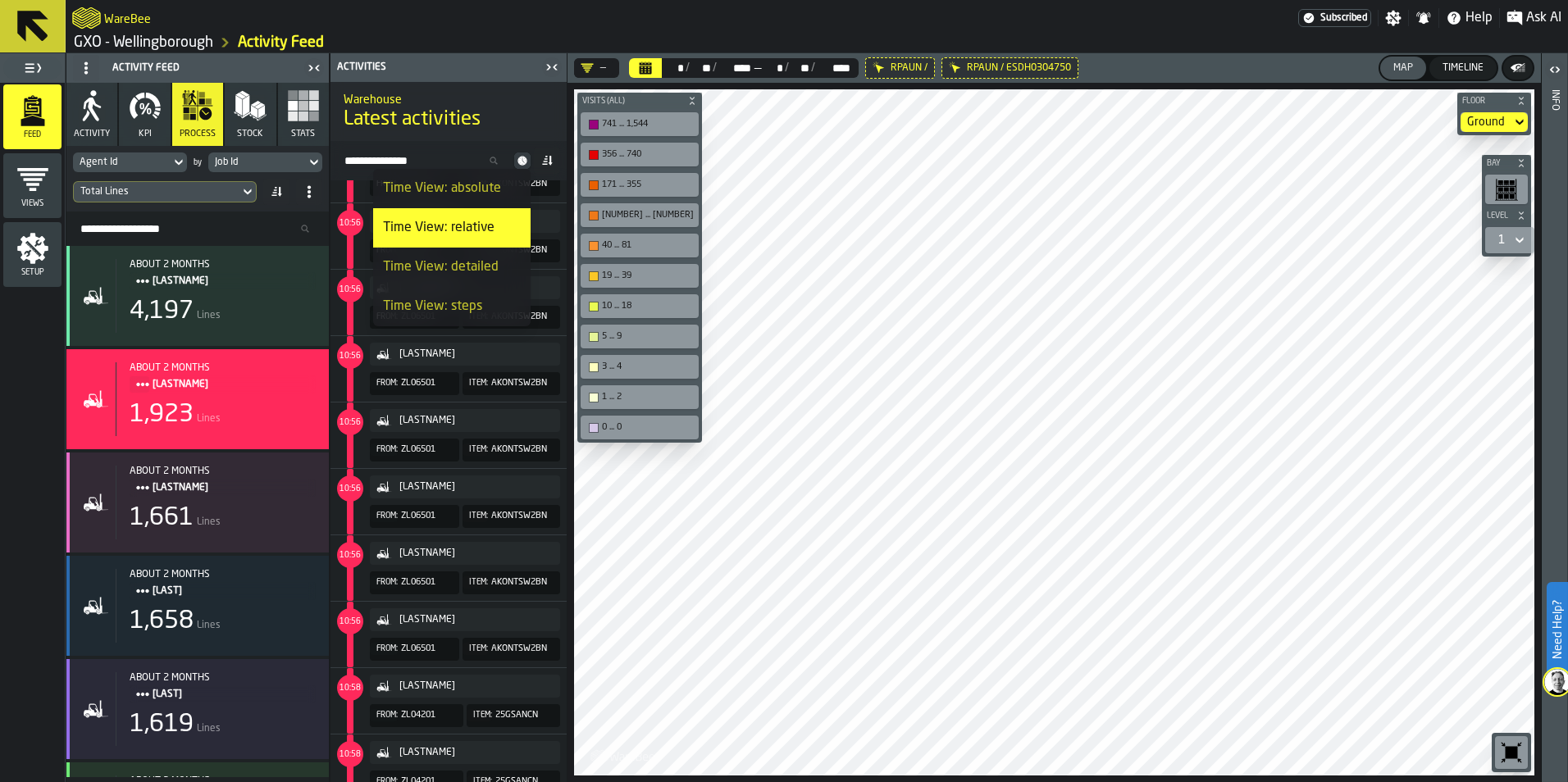 click on "Time View: absolute" at bounding box center (452, 189) 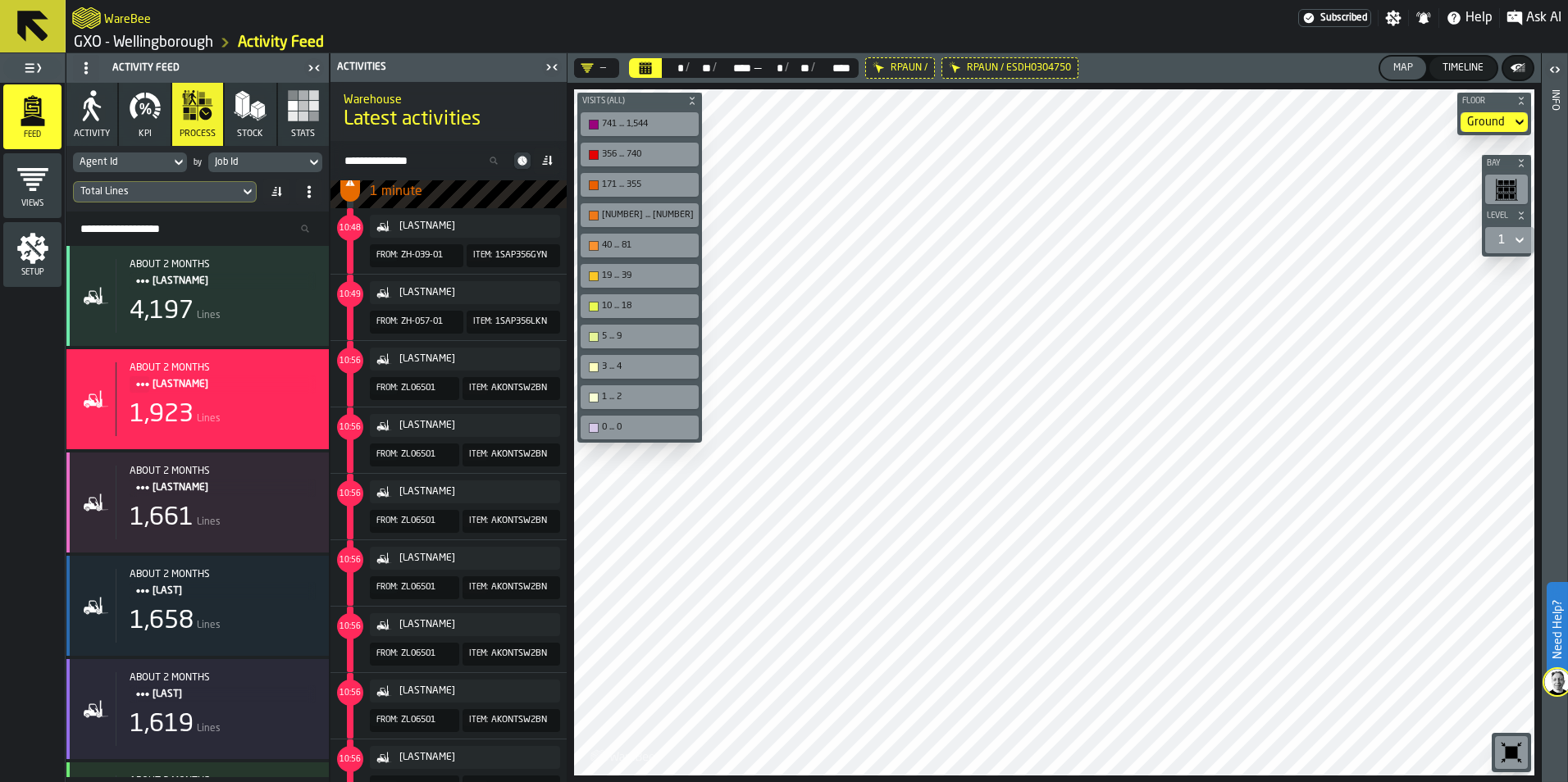 scroll, scrollTop: 1683, scrollLeft: 0, axis: vertical 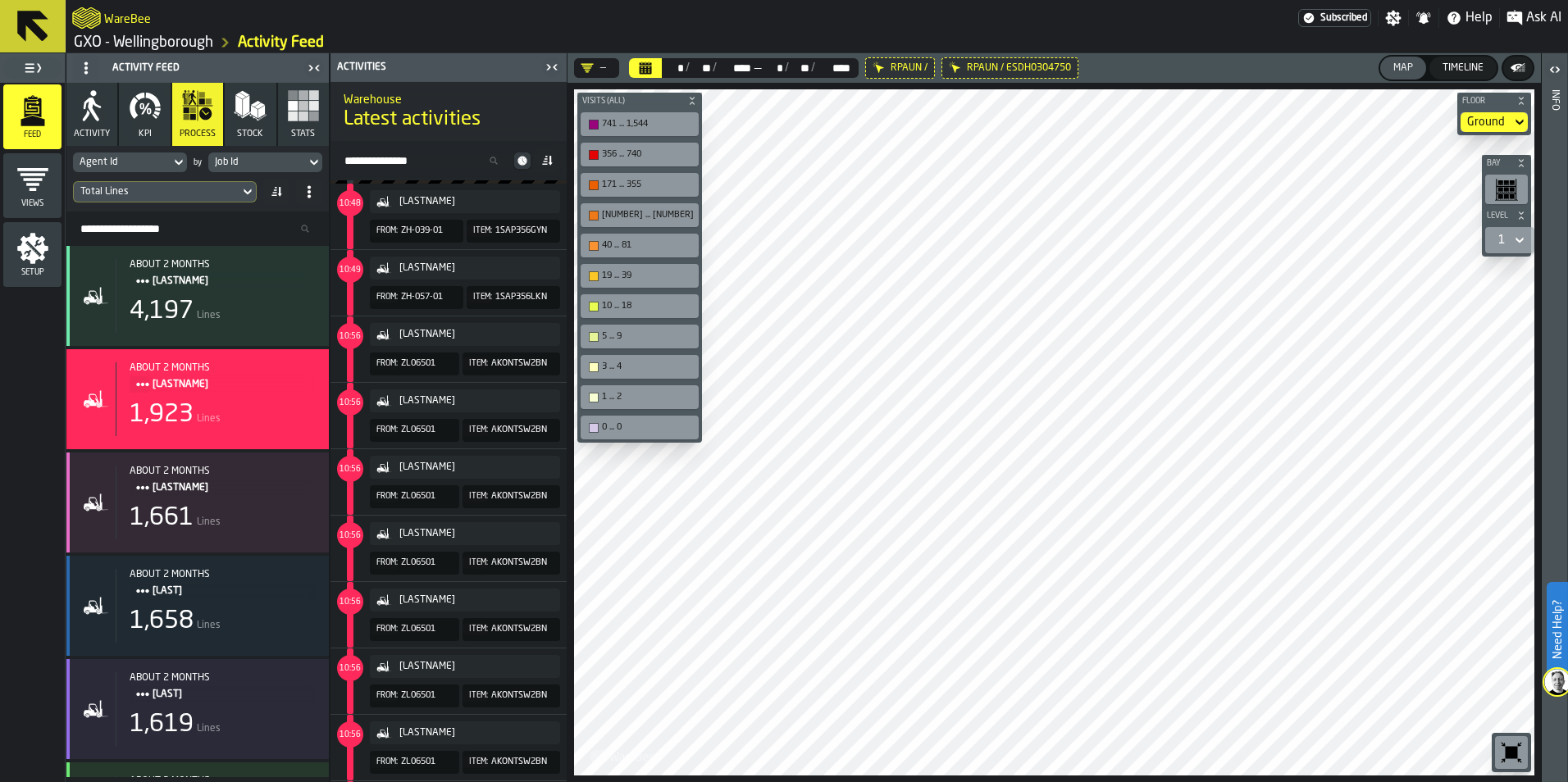 click on "Timeline" at bounding box center [1463, 68] 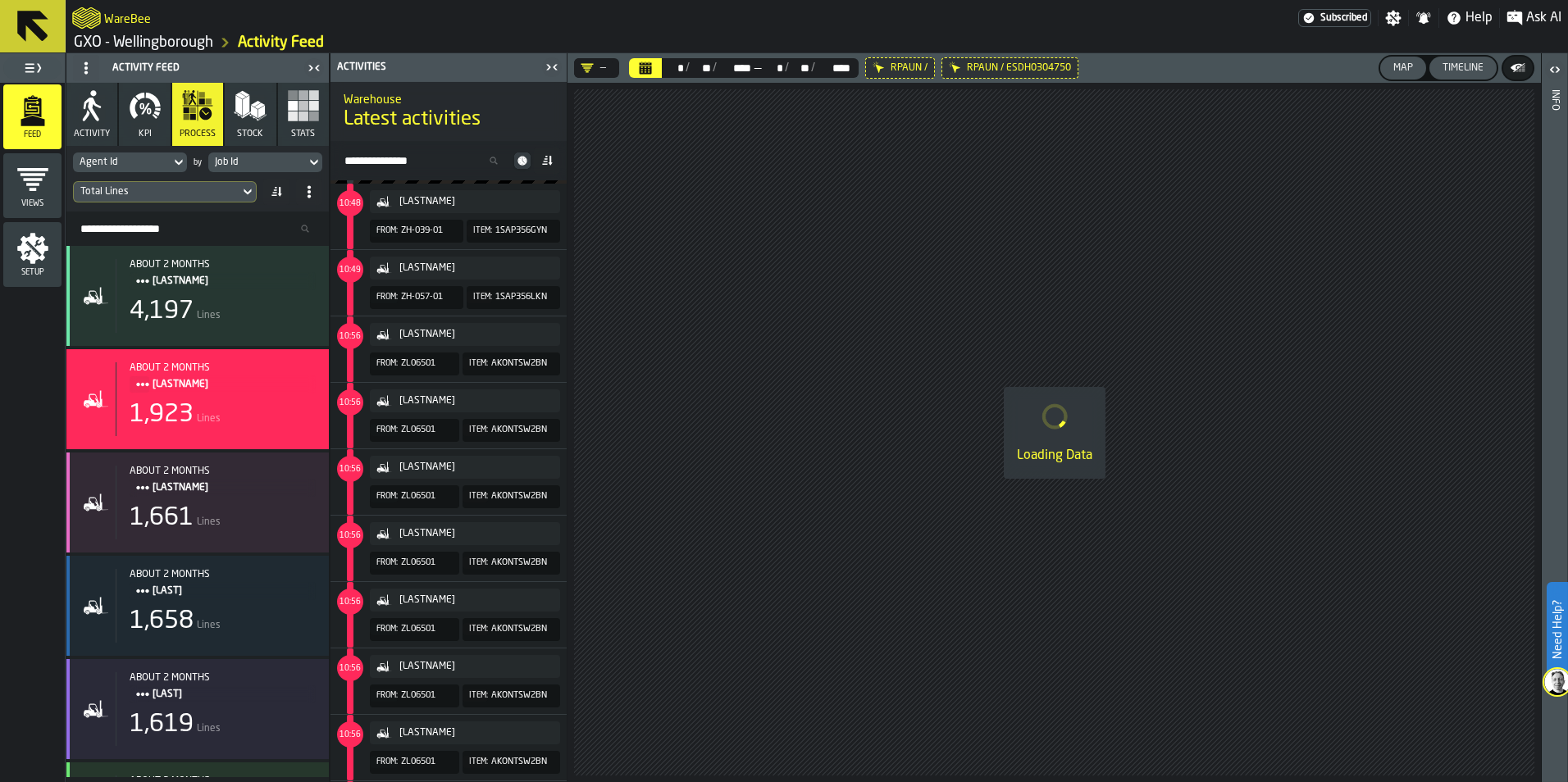 click 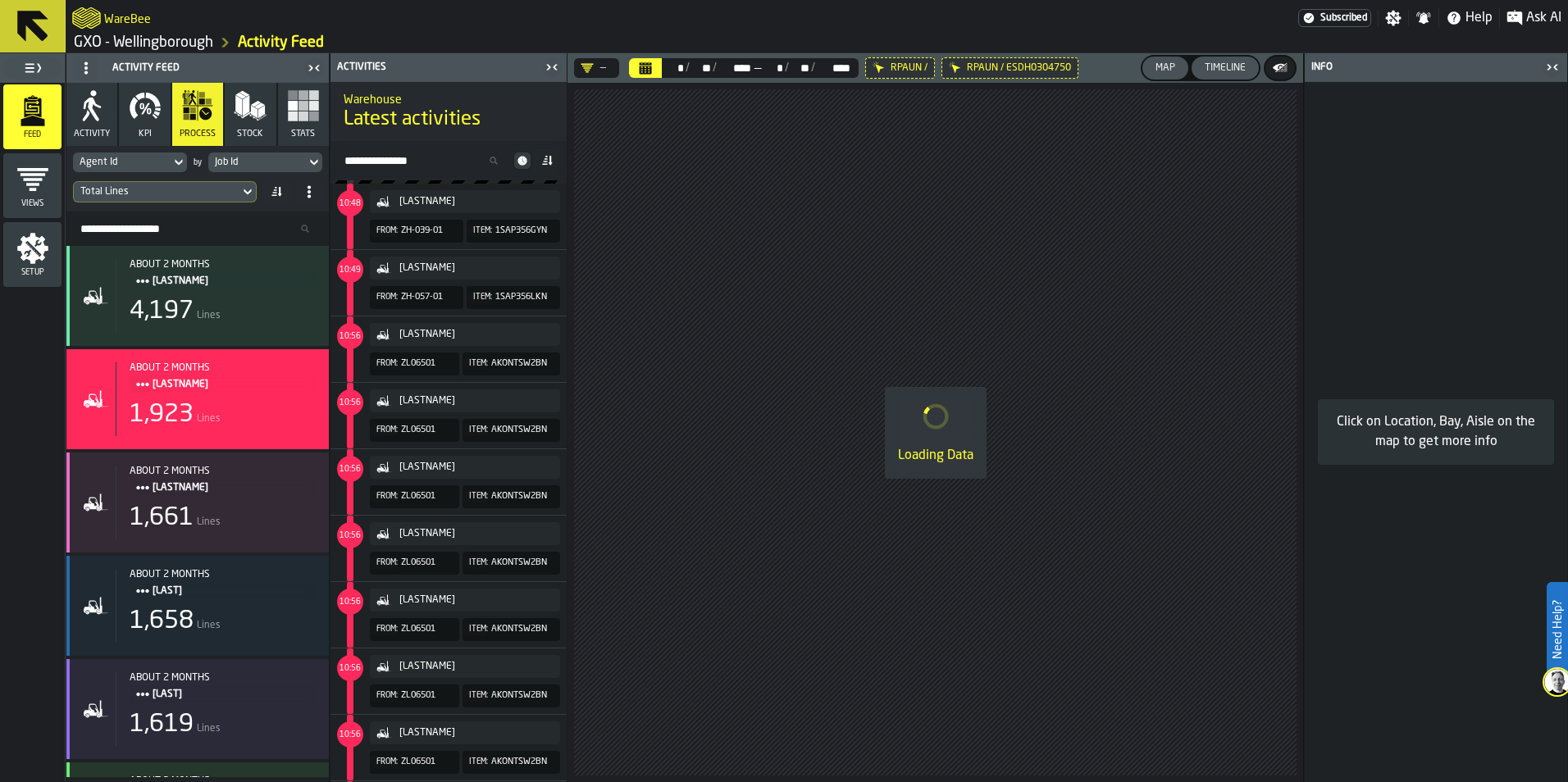 drag, startPoint x: 1549, startPoint y: 75, endPoint x: 1567, endPoint y: 93, distance: 25.455844 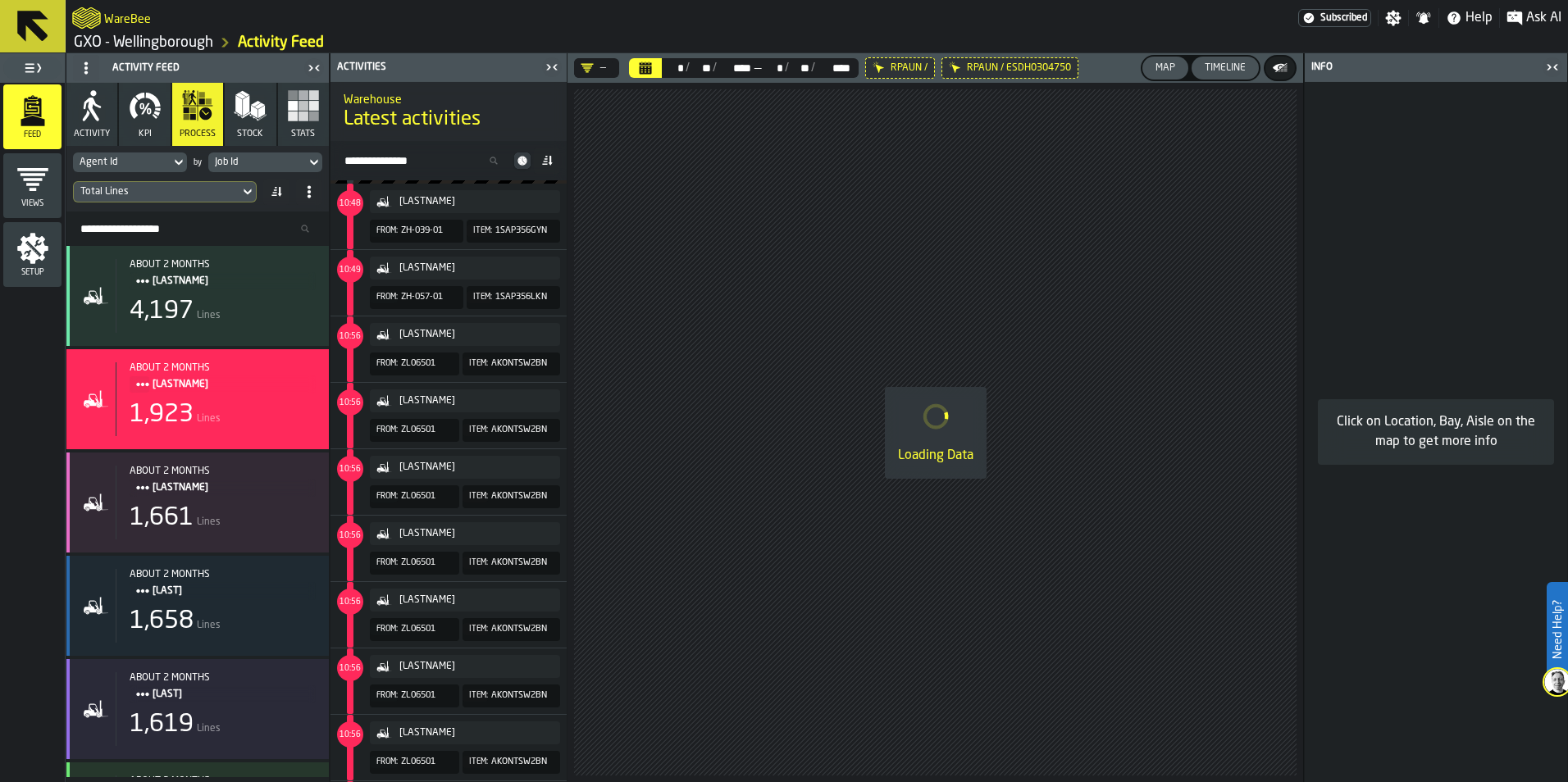 click 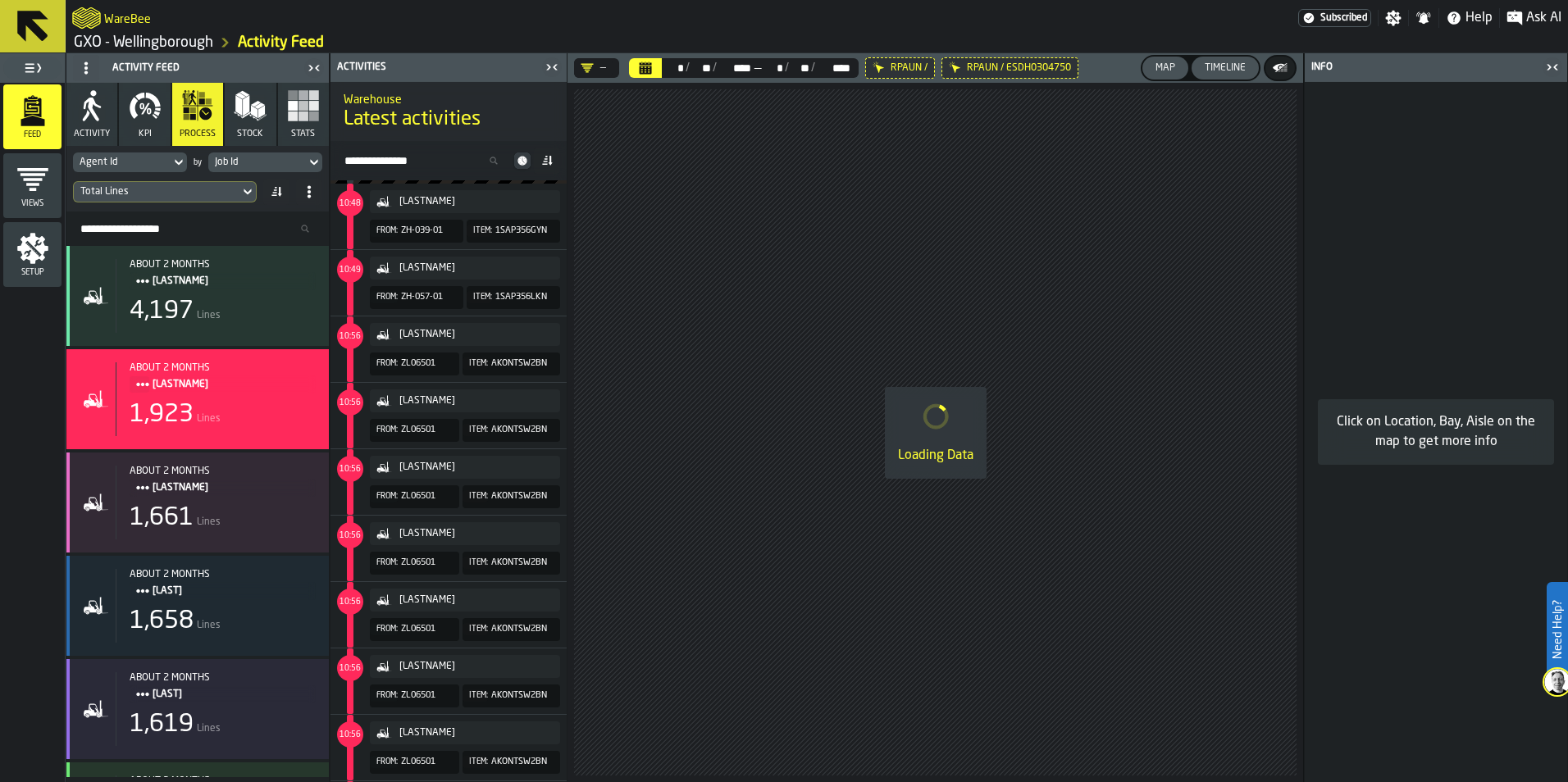 click 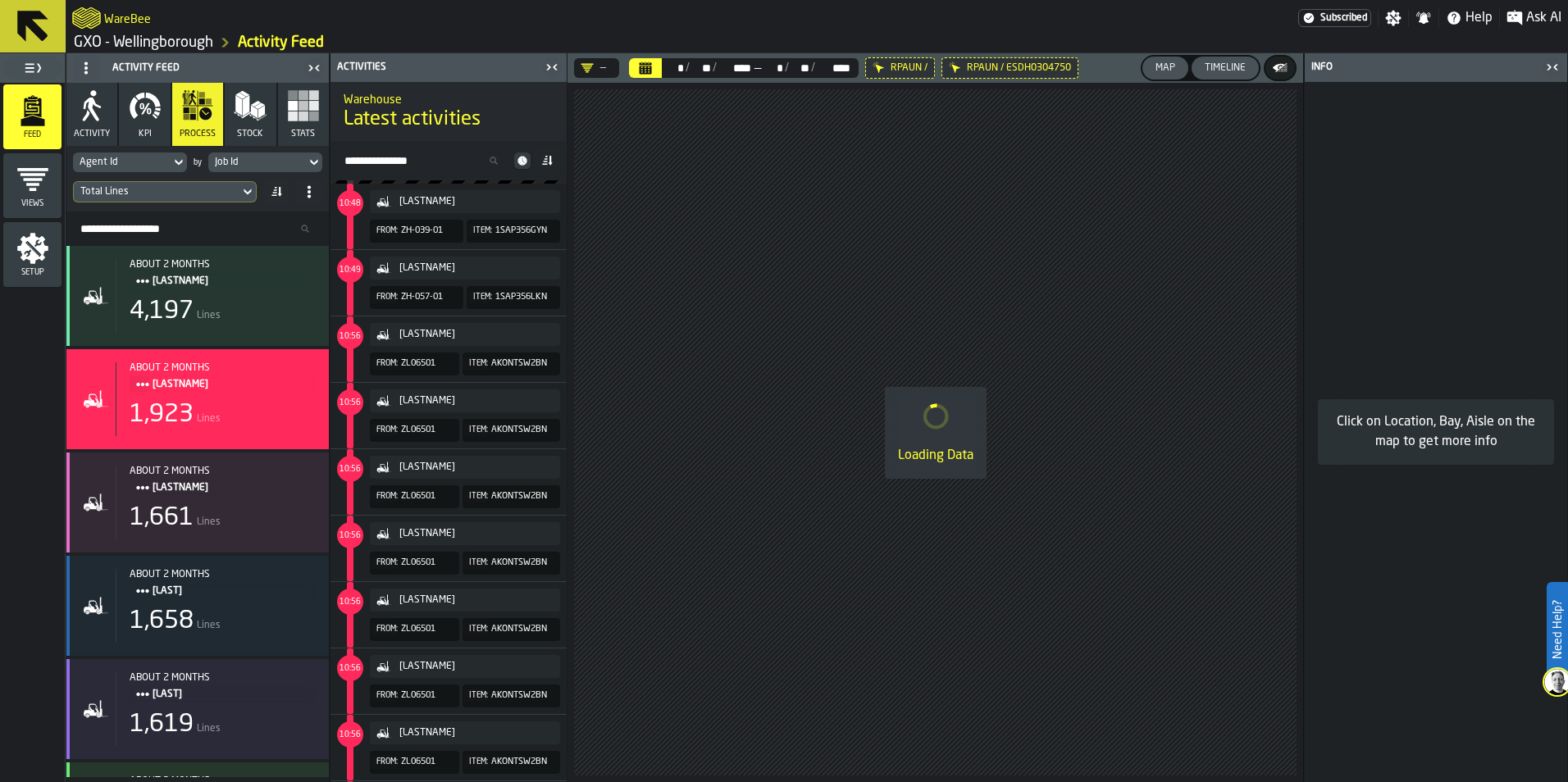 click on "Info" at bounding box center (1424, 67) 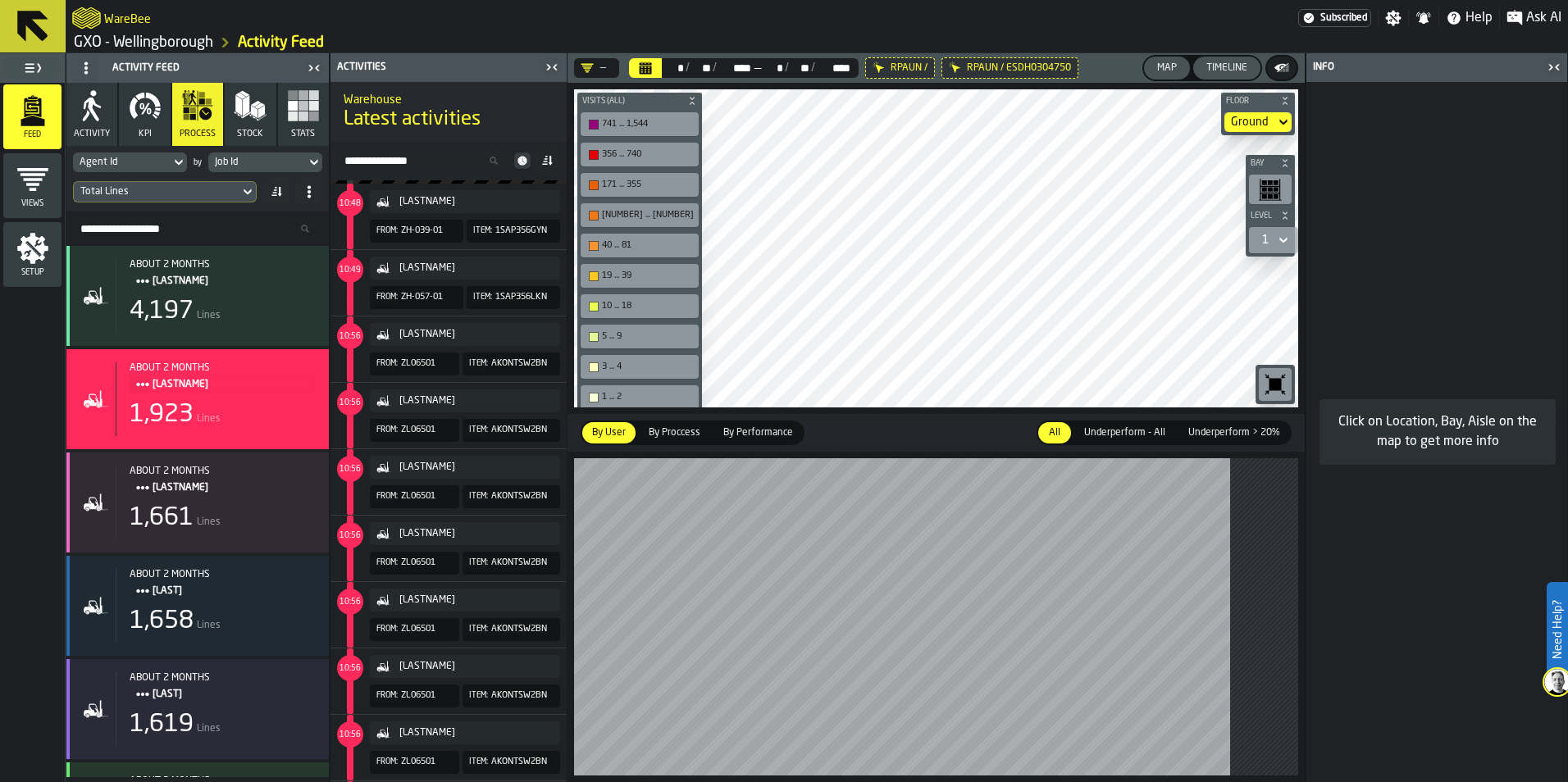 click 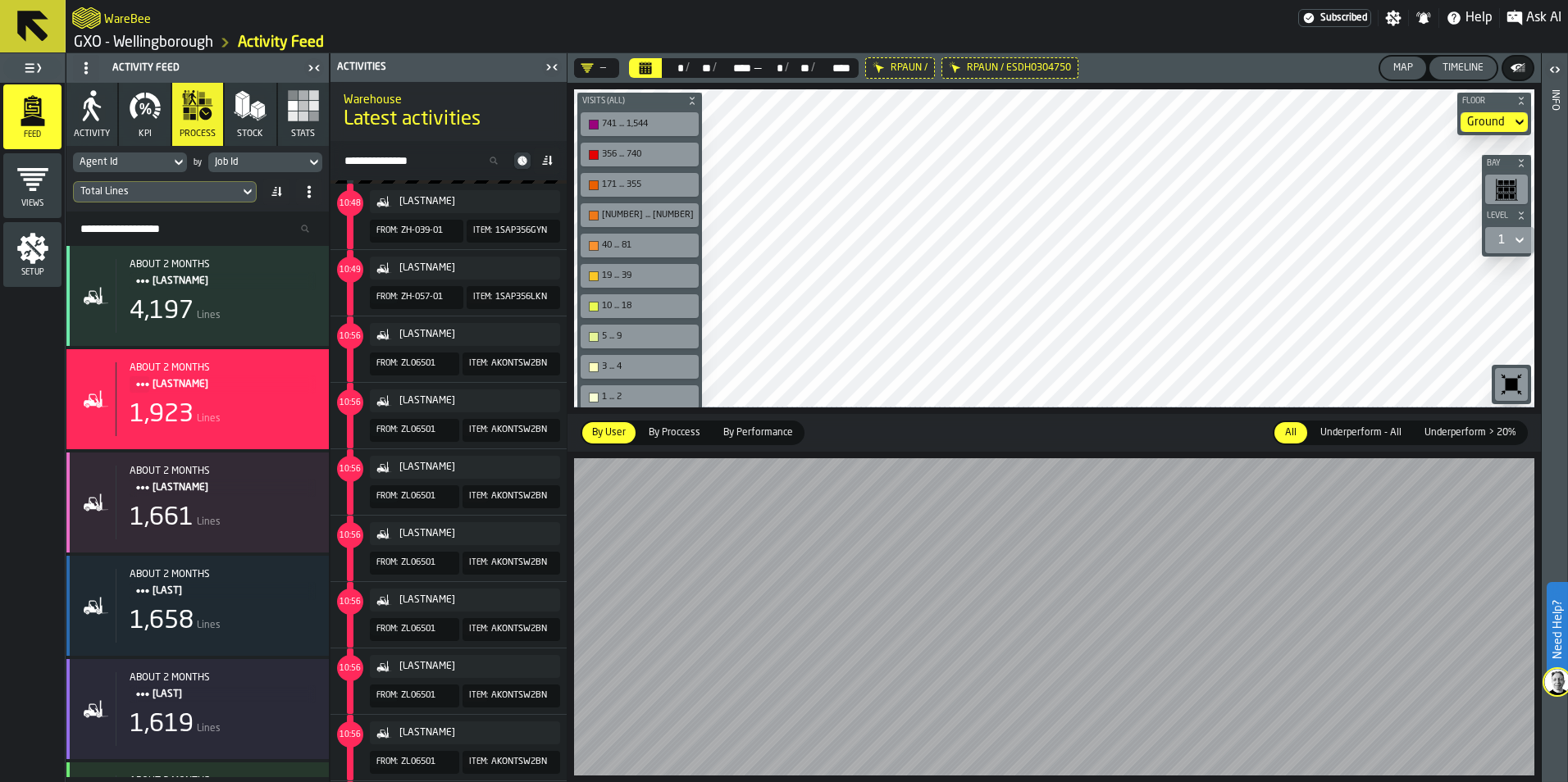 click on "Map" at bounding box center [1403, 68] 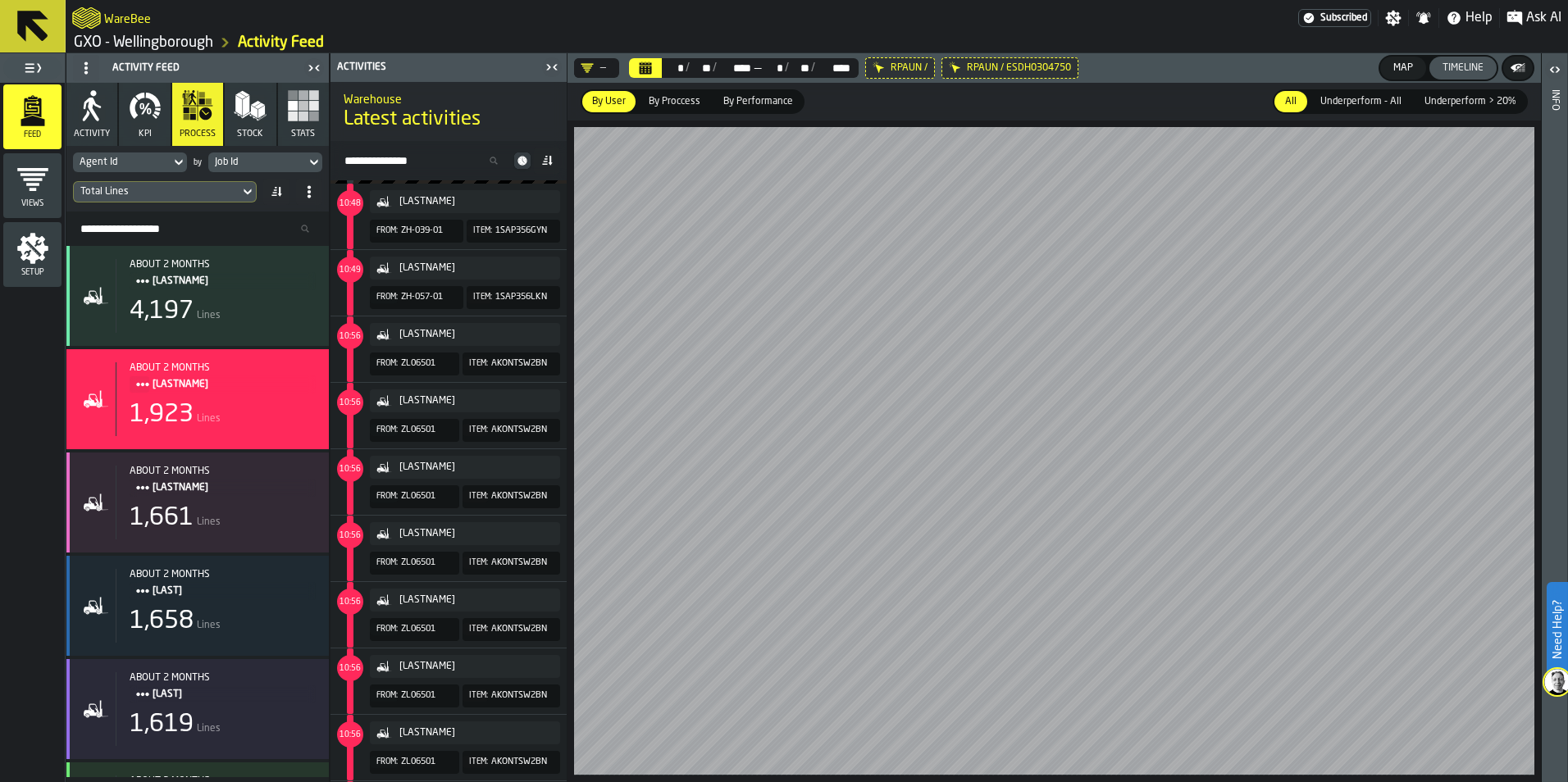 click on "Timeline" at bounding box center [1463, 68] 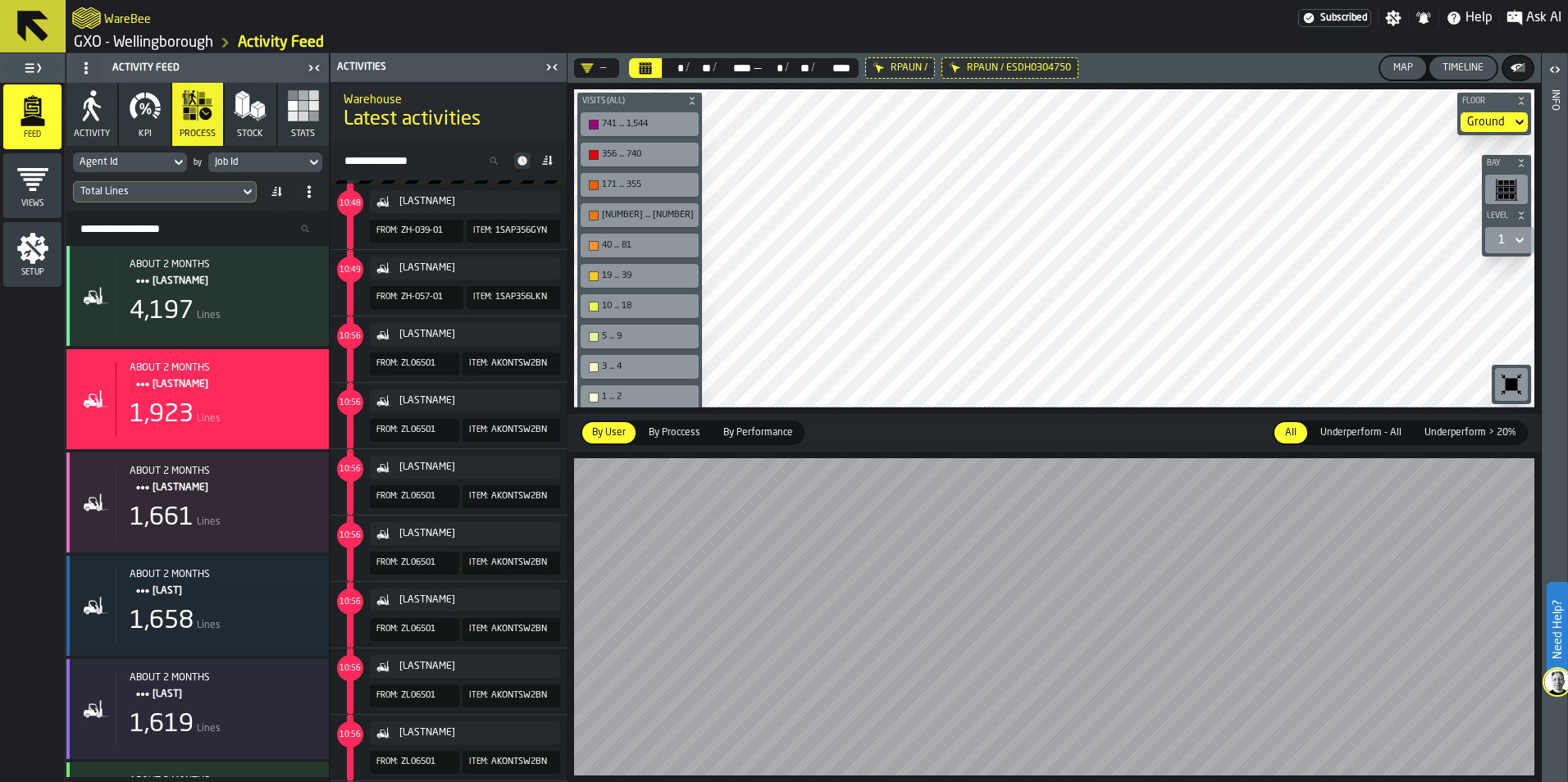 click 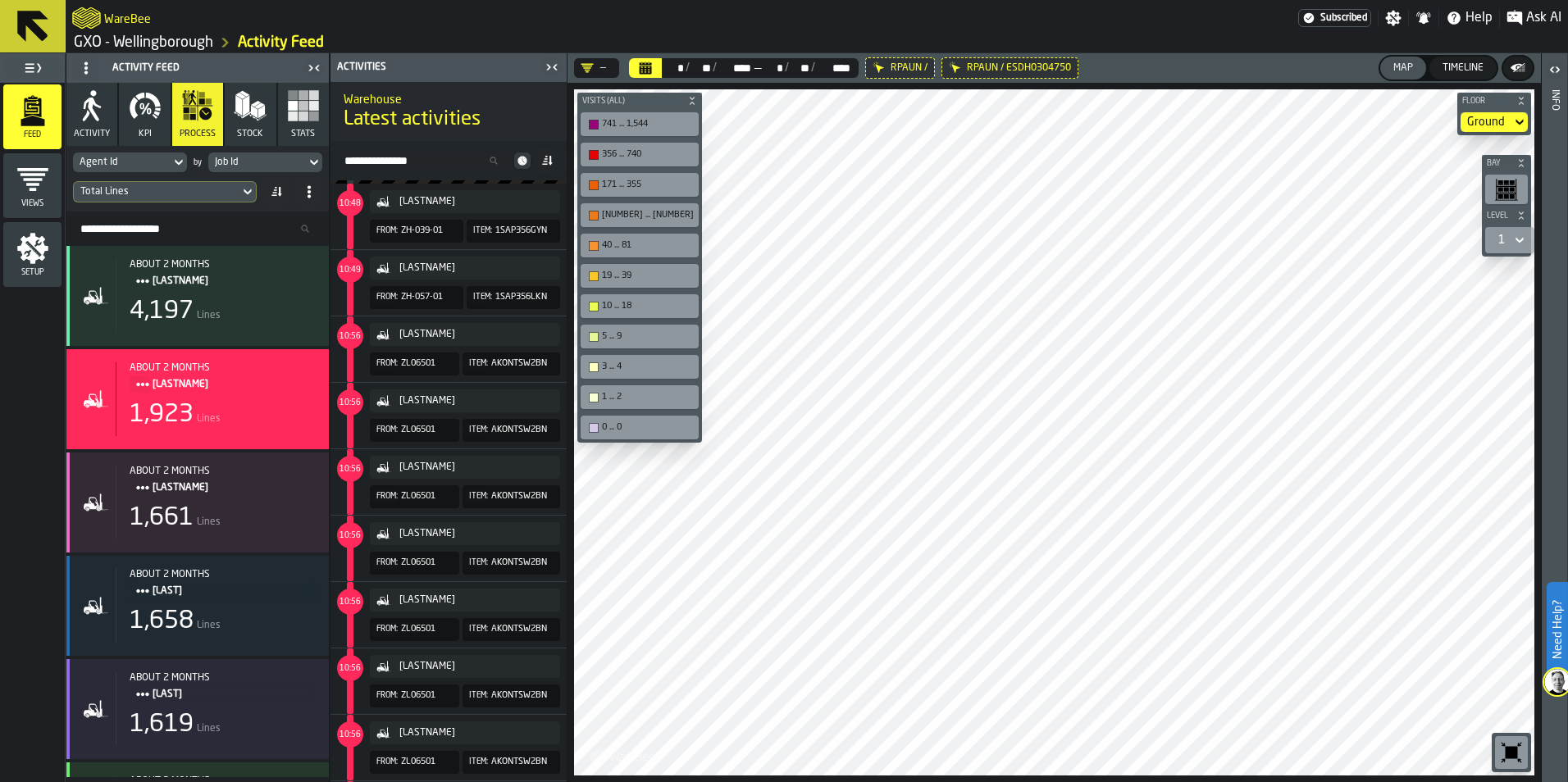 click at bounding box center (1054, 432) 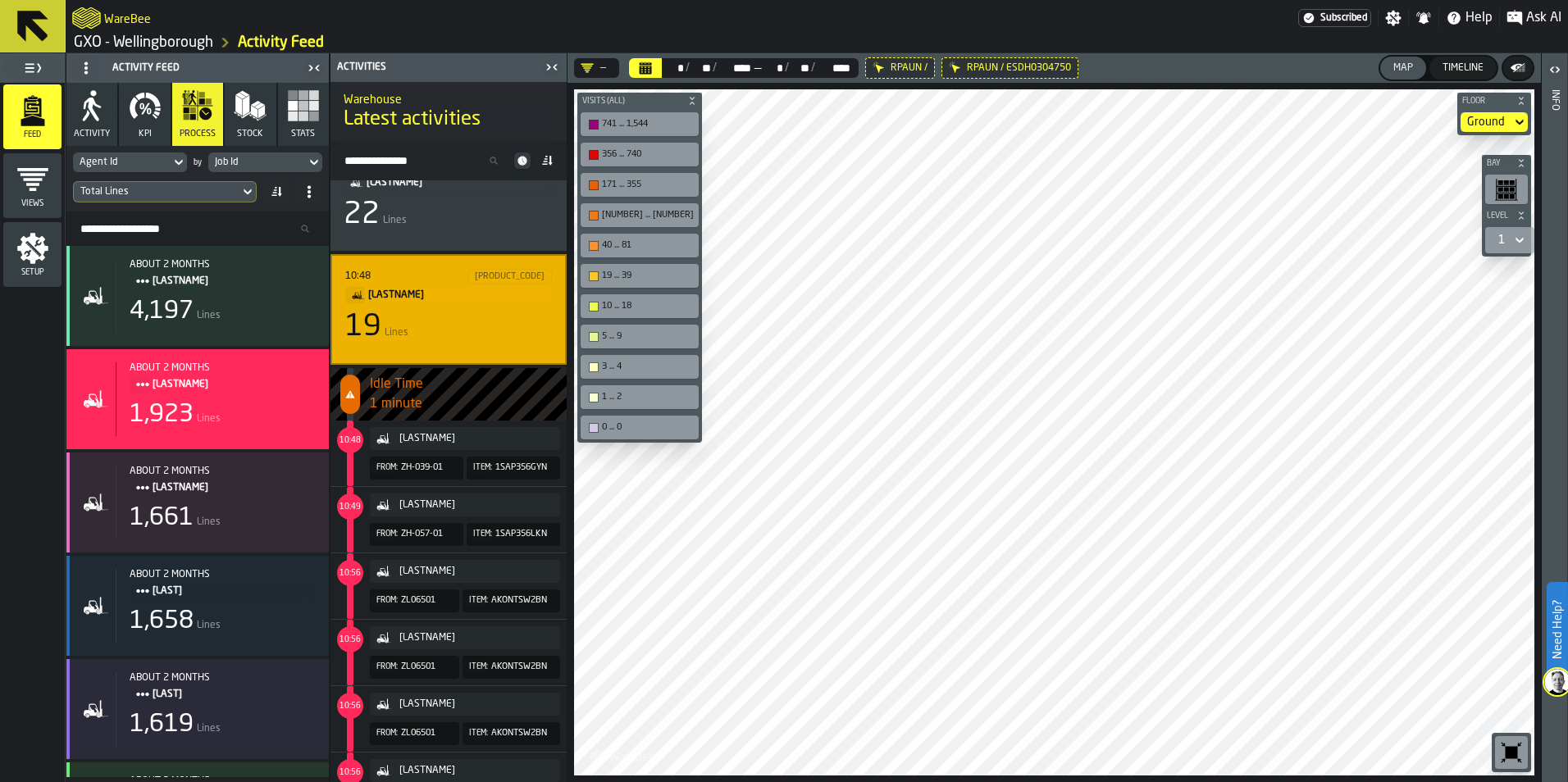 scroll, scrollTop: 1437, scrollLeft: 0, axis: vertical 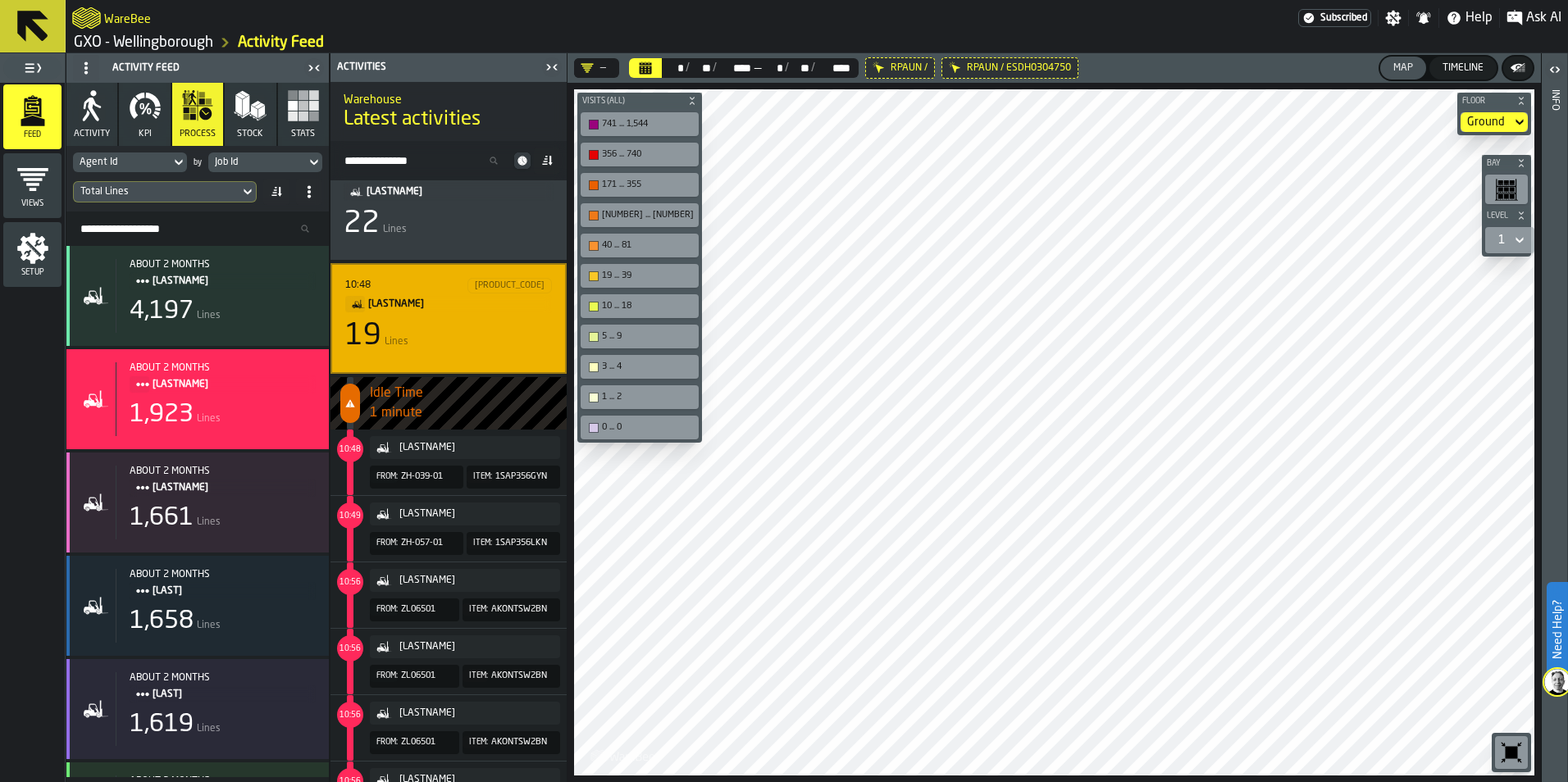 click on "Total Lines" at bounding box center (157, 192) 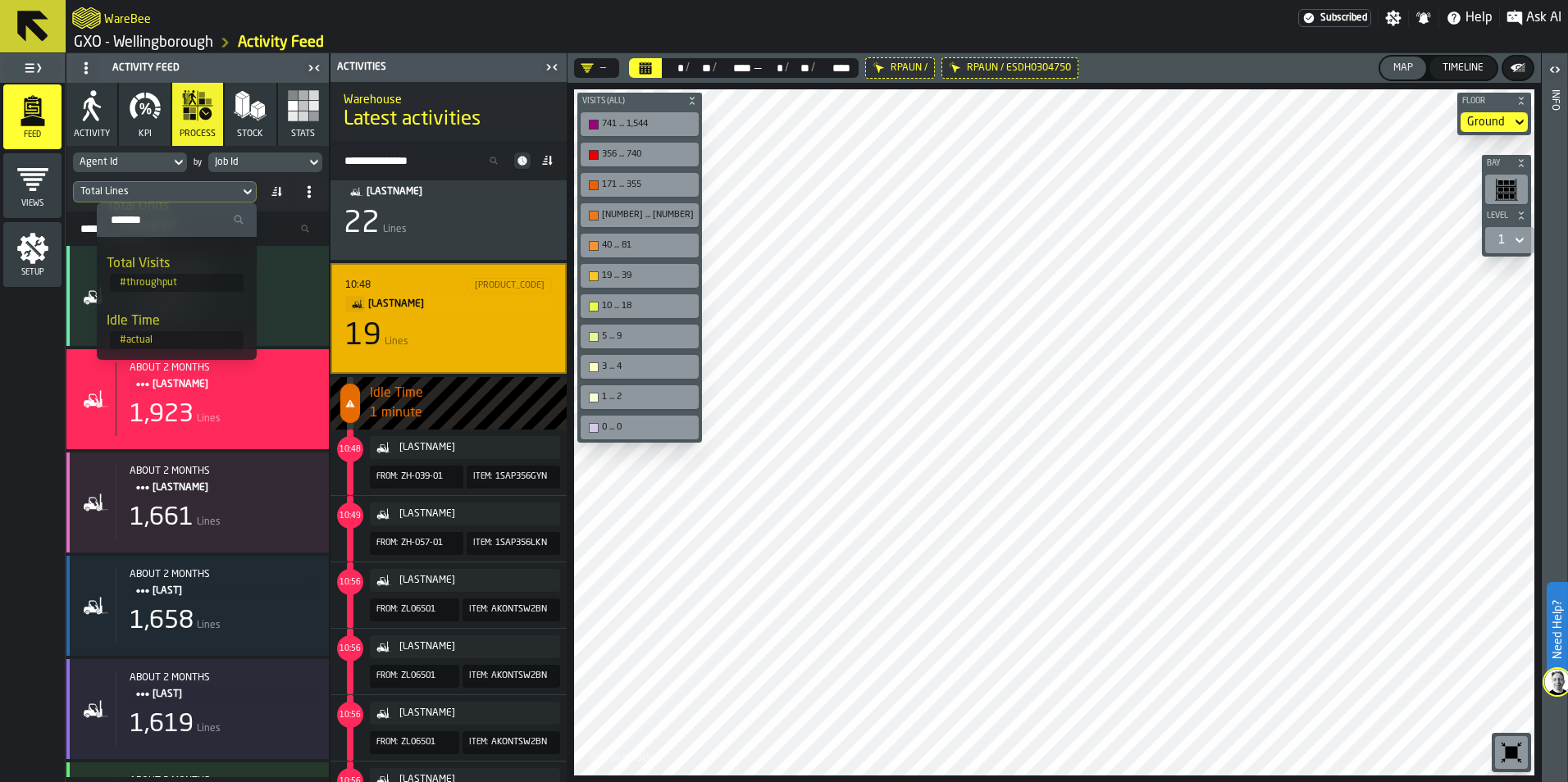 scroll, scrollTop: 82, scrollLeft: 0, axis: vertical 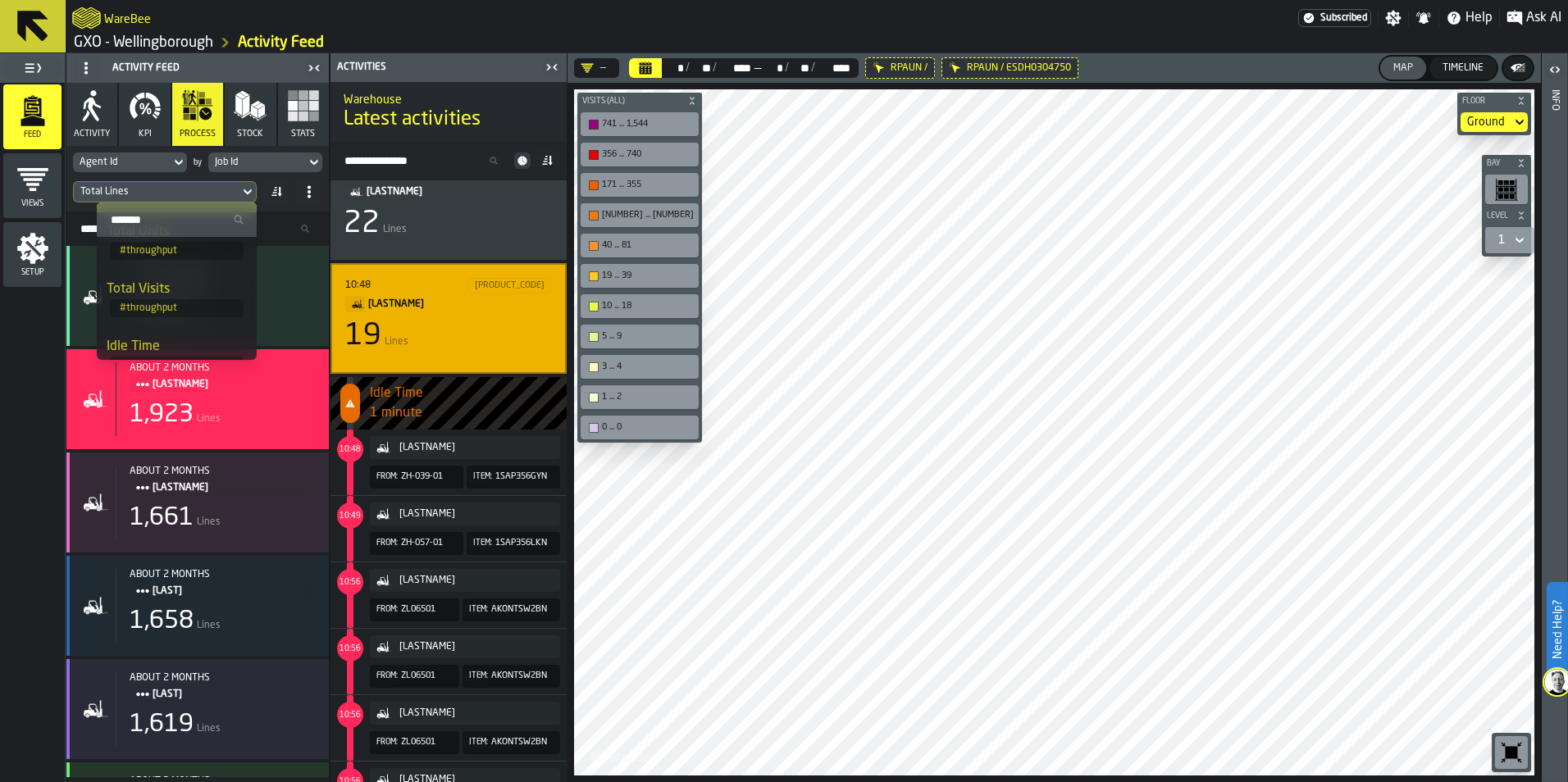 click on "Total Visits" at bounding box center [176, 289] 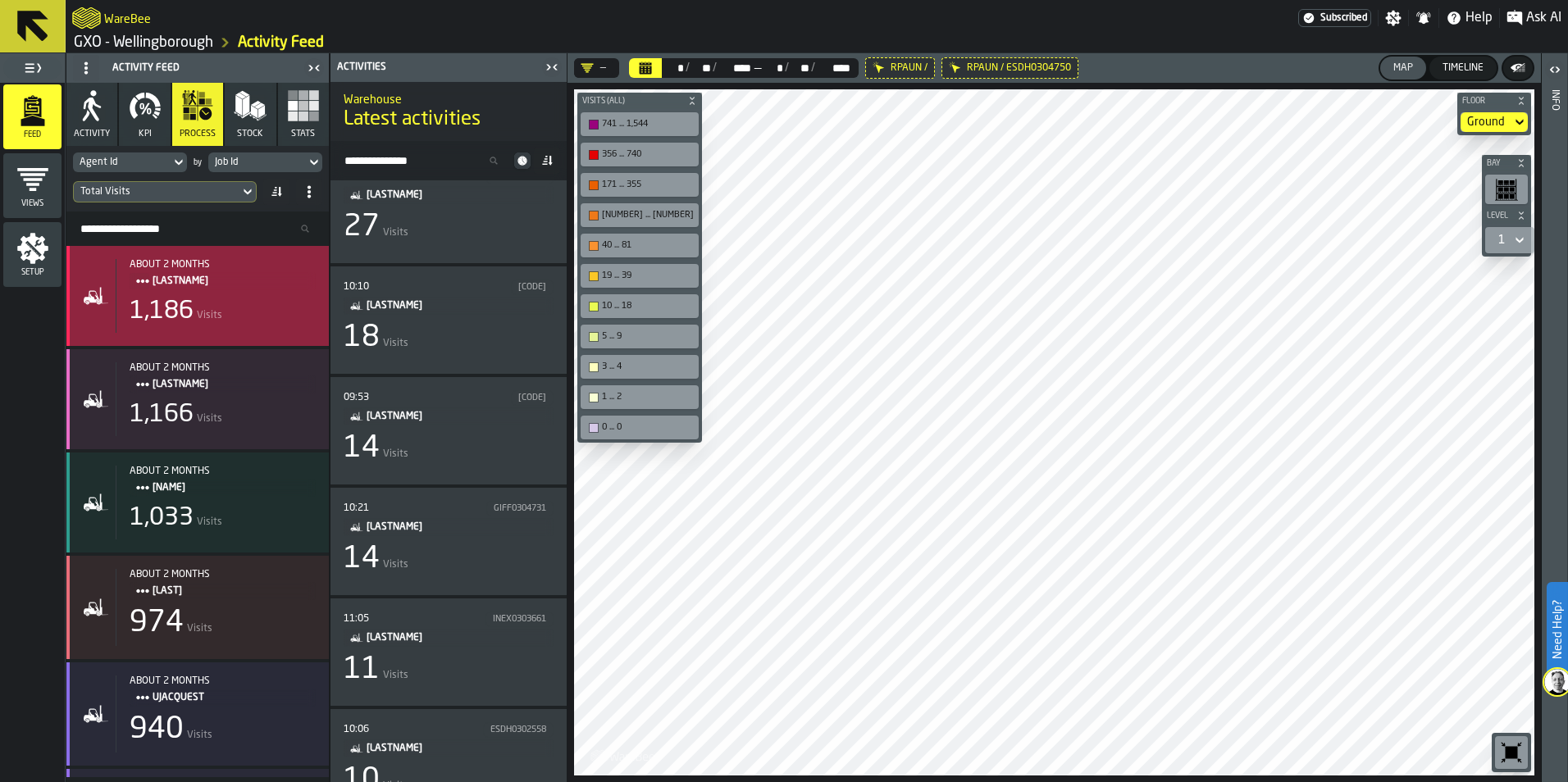 scroll, scrollTop: 24, scrollLeft: 0, axis: vertical 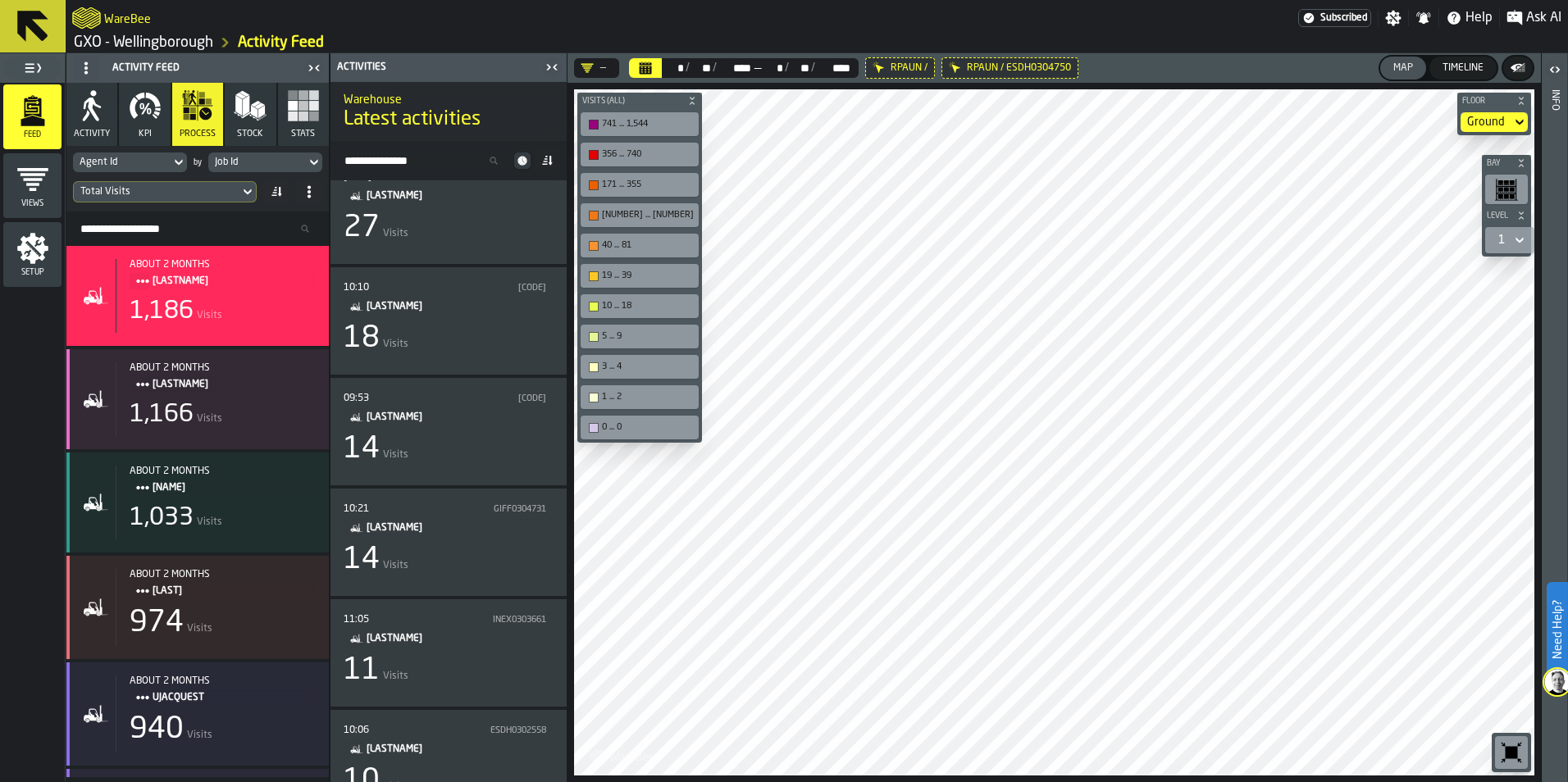 click 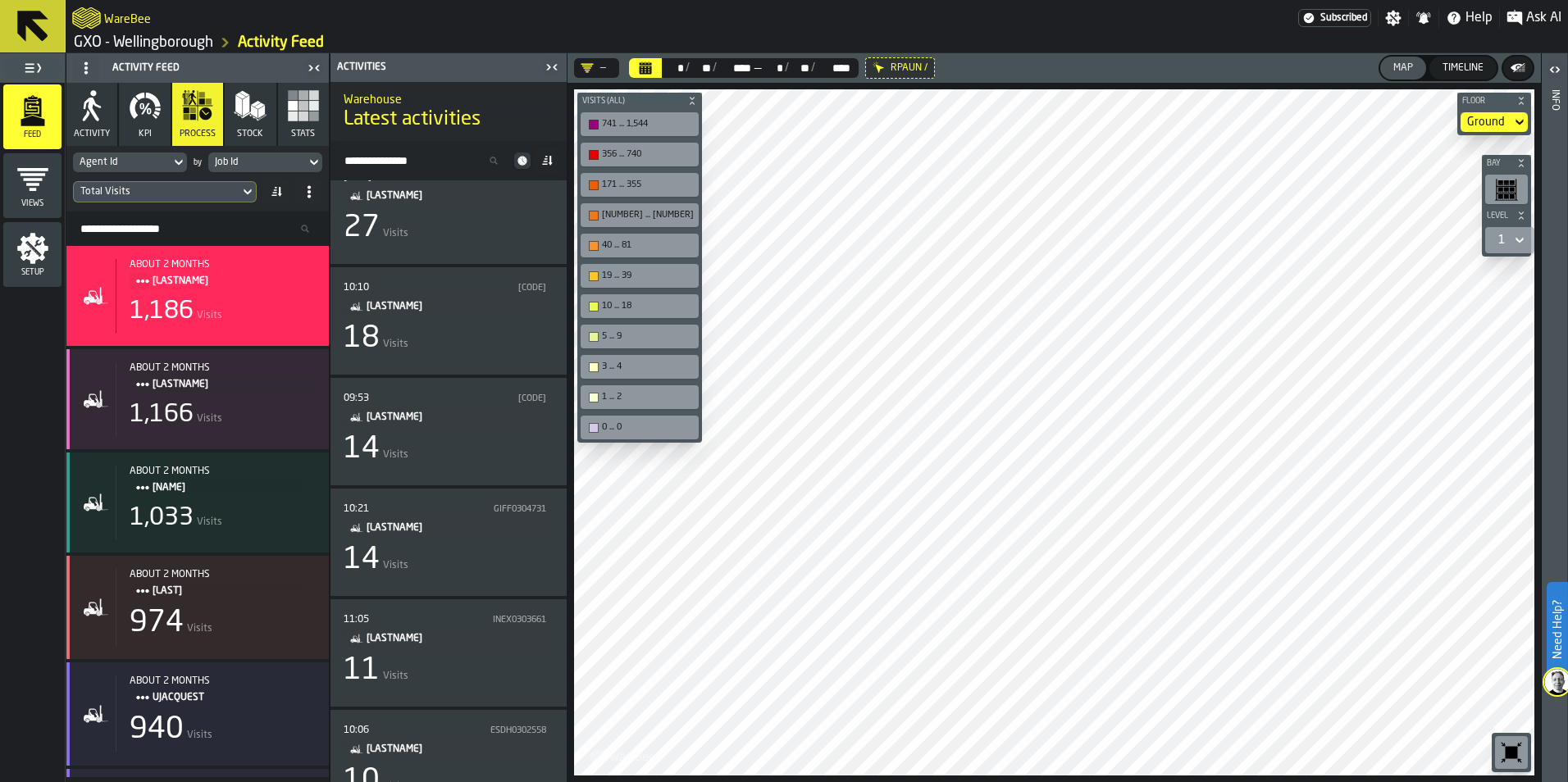 click 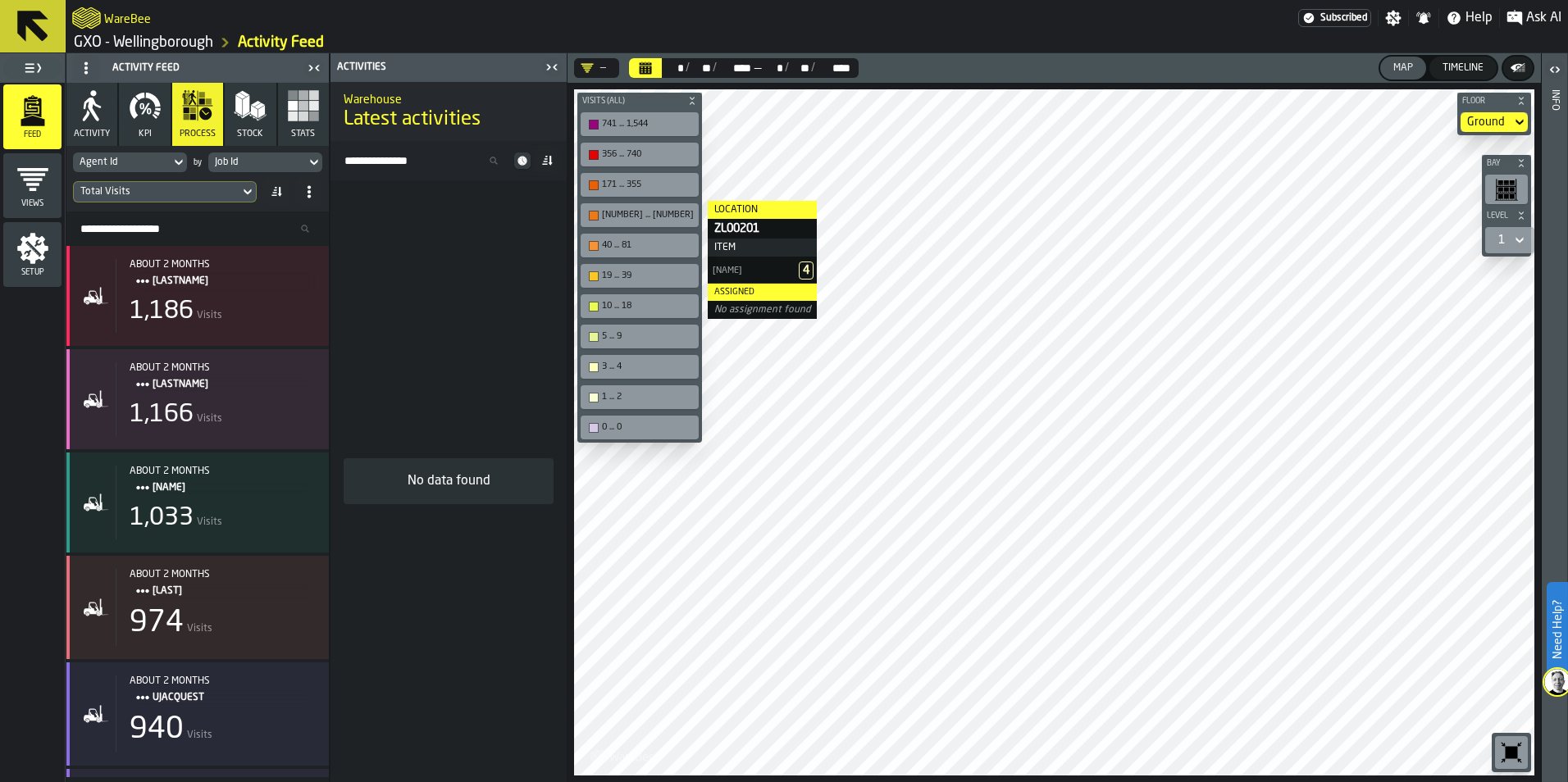 click on "Total Visits" at bounding box center (157, 192) 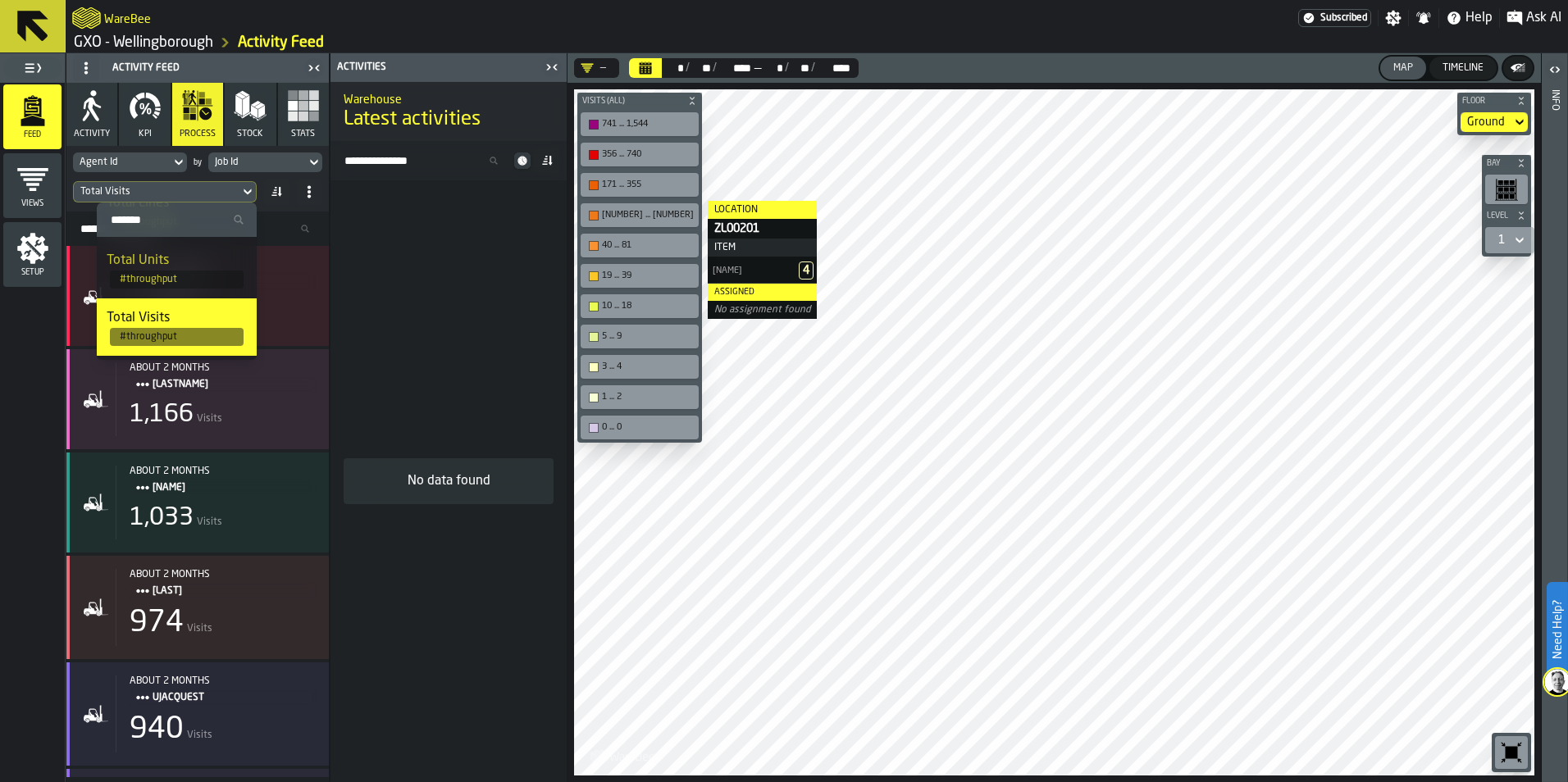 scroll, scrollTop: 82, scrollLeft: 0, axis: vertical 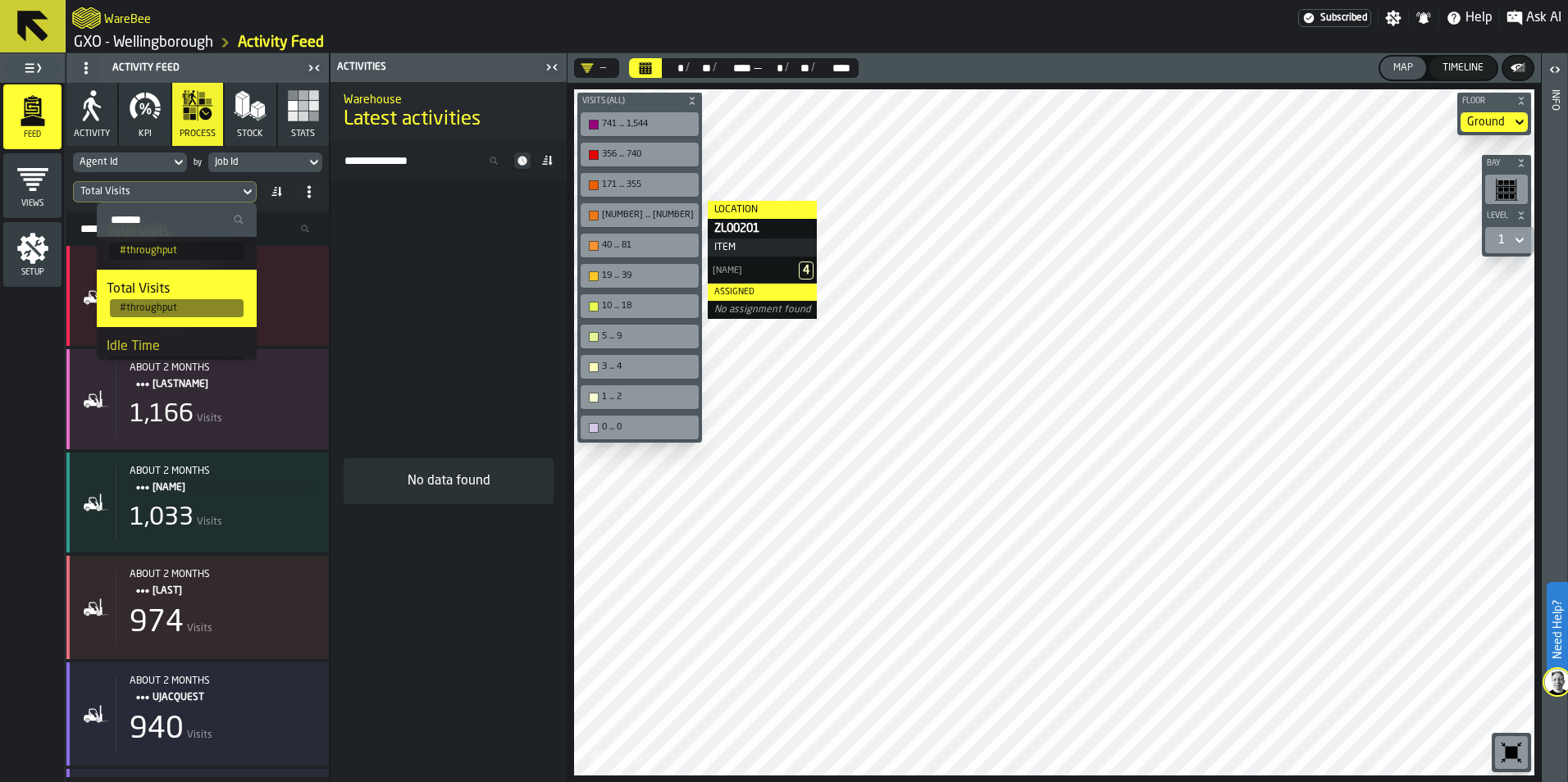 click on "# throughput" at bounding box center (176, 308) 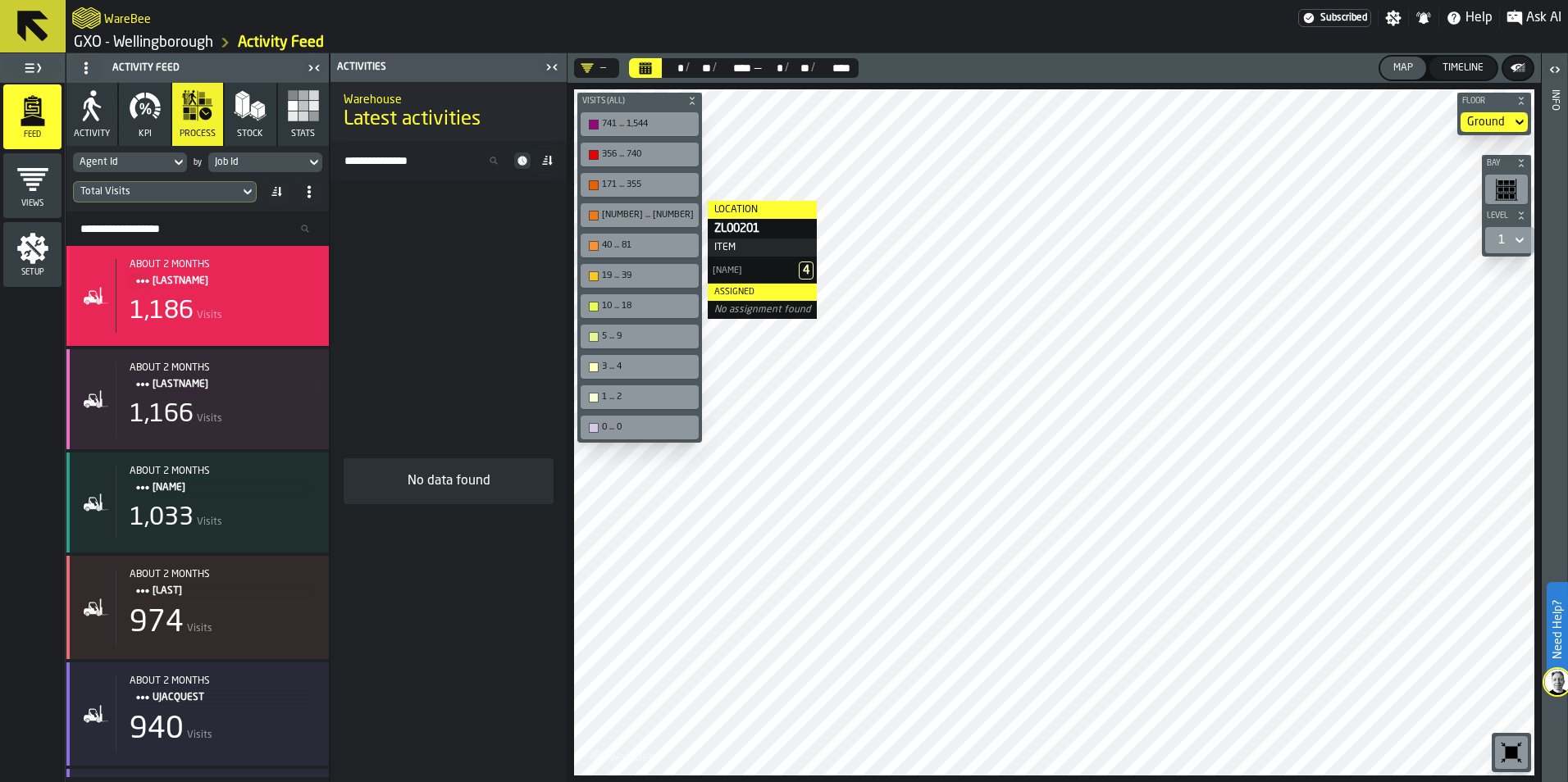 click on "1,186 Visits" at bounding box center [222, 311] 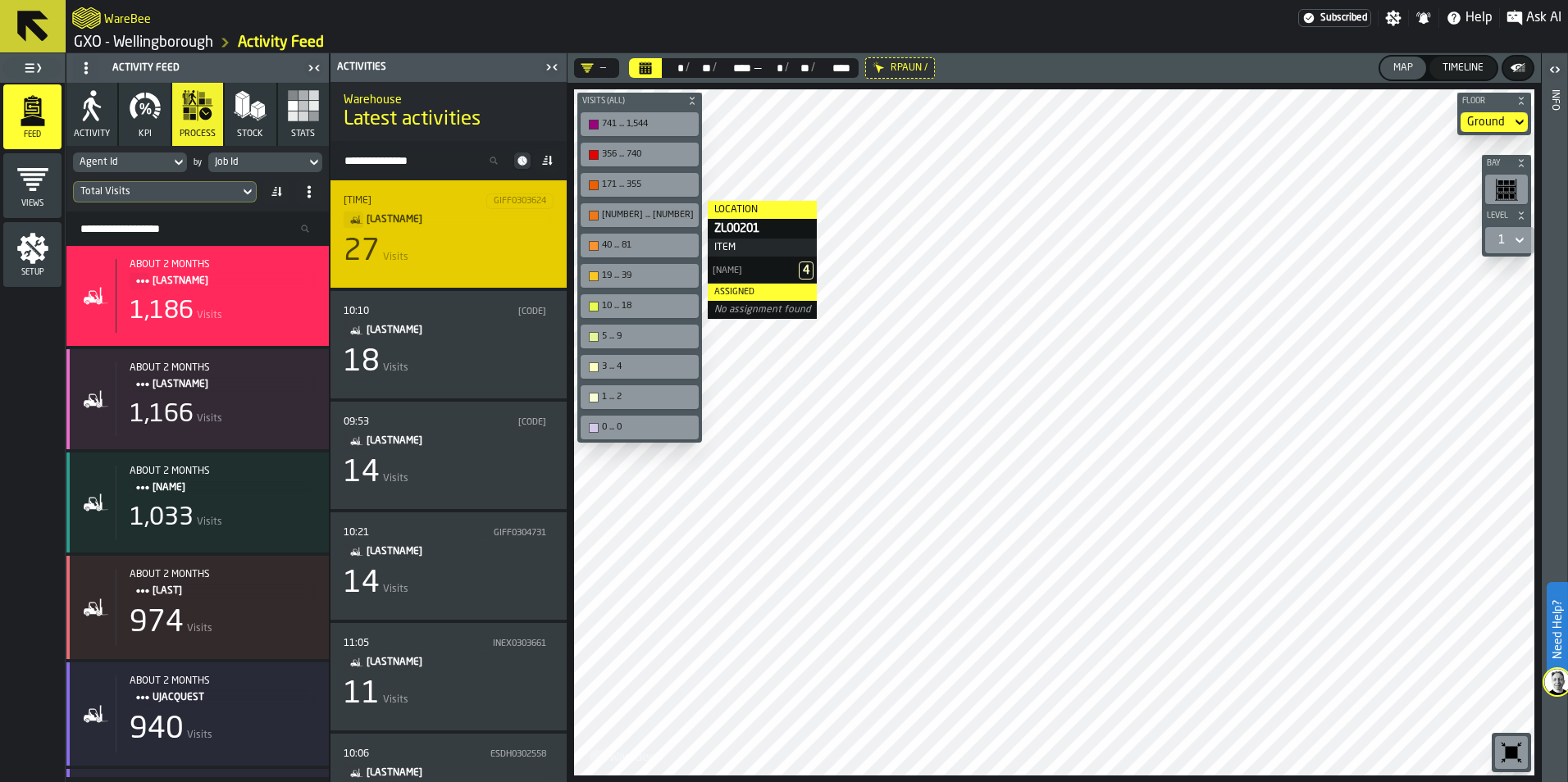 click on "27 Visits" at bounding box center [449, 252] 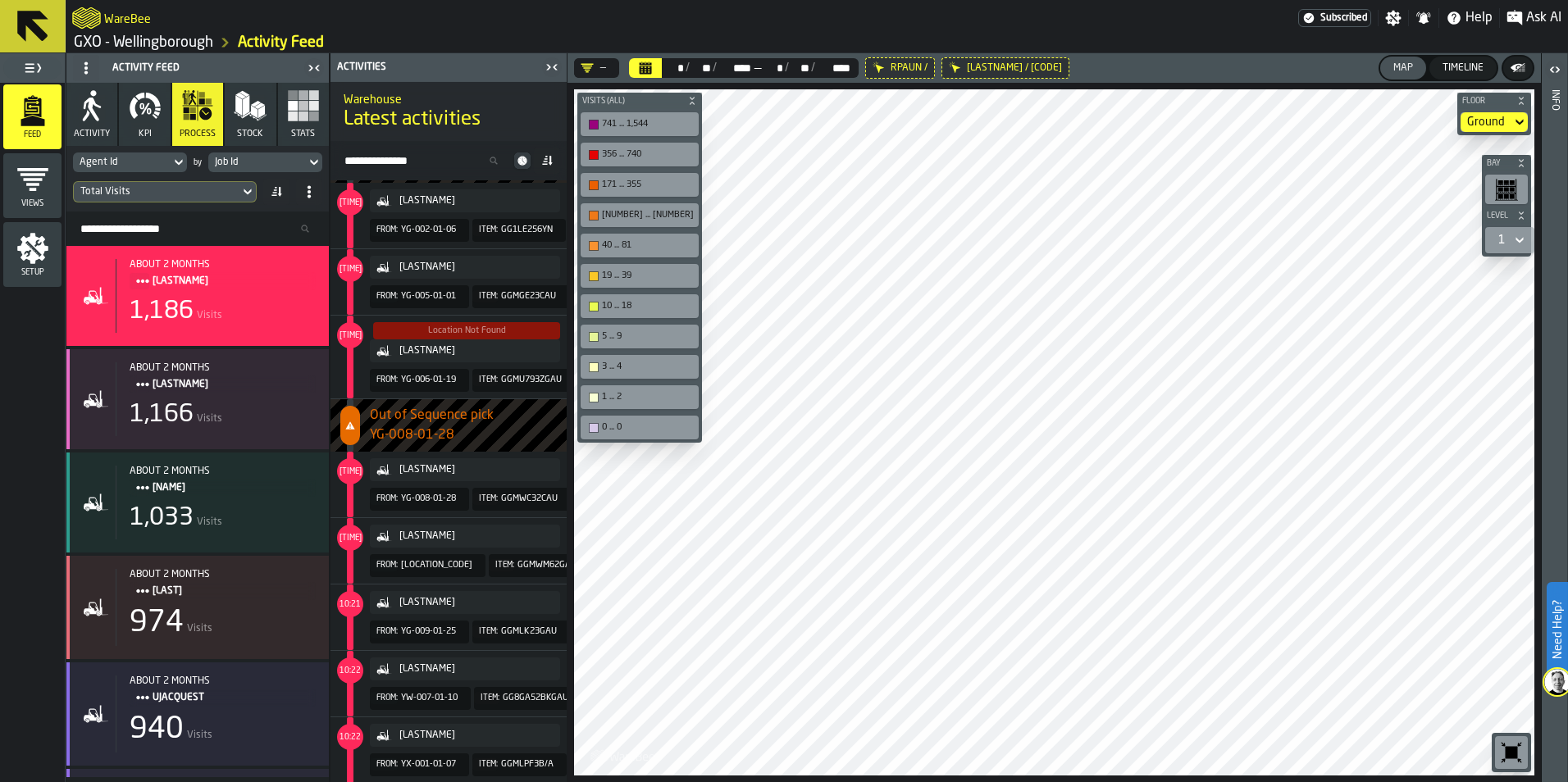 scroll, scrollTop: 0, scrollLeft: 0, axis: both 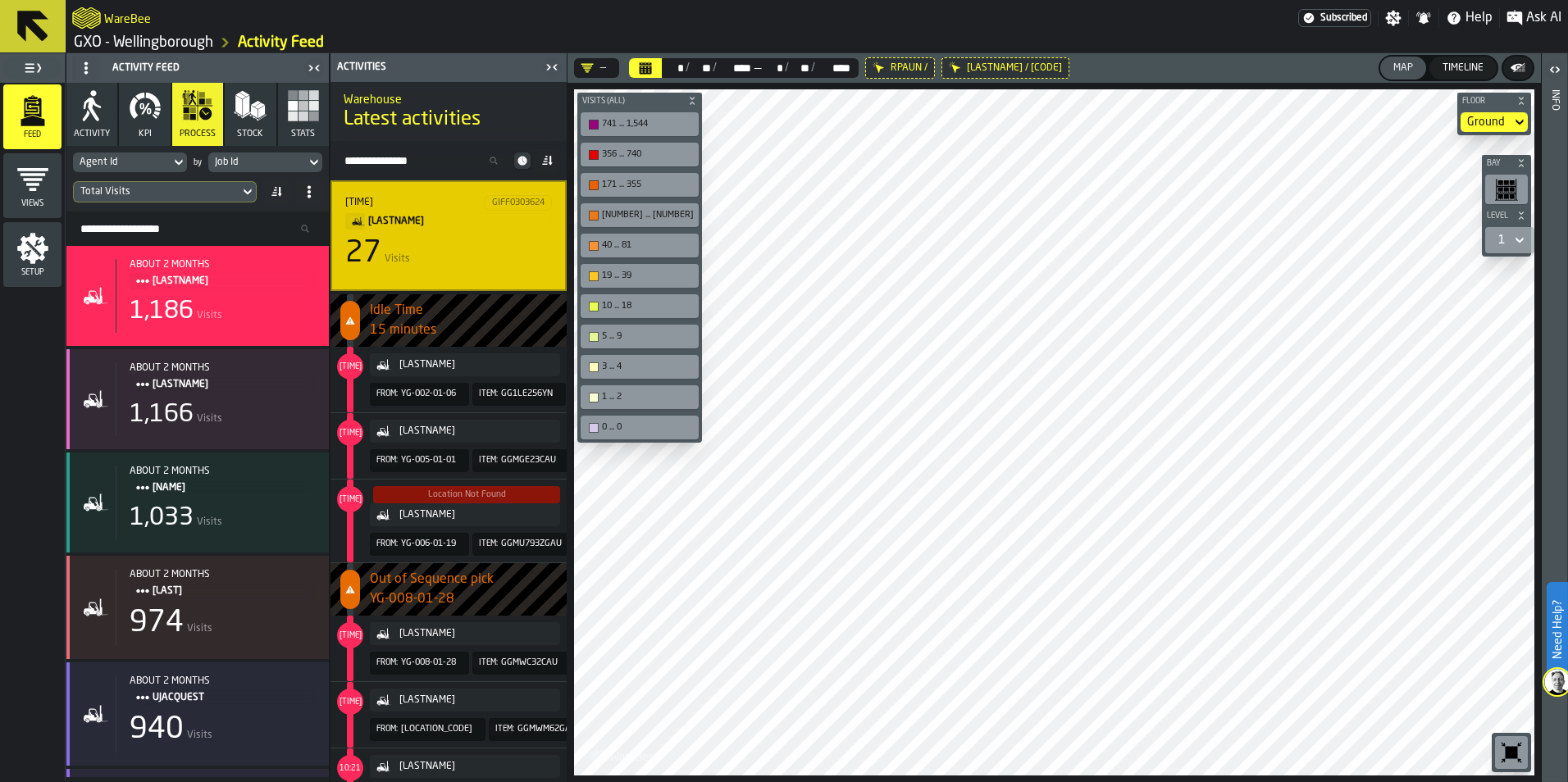 click on "RPAUN /  RPAUN / GIFF0303624" at bounding box center (1117, 68) 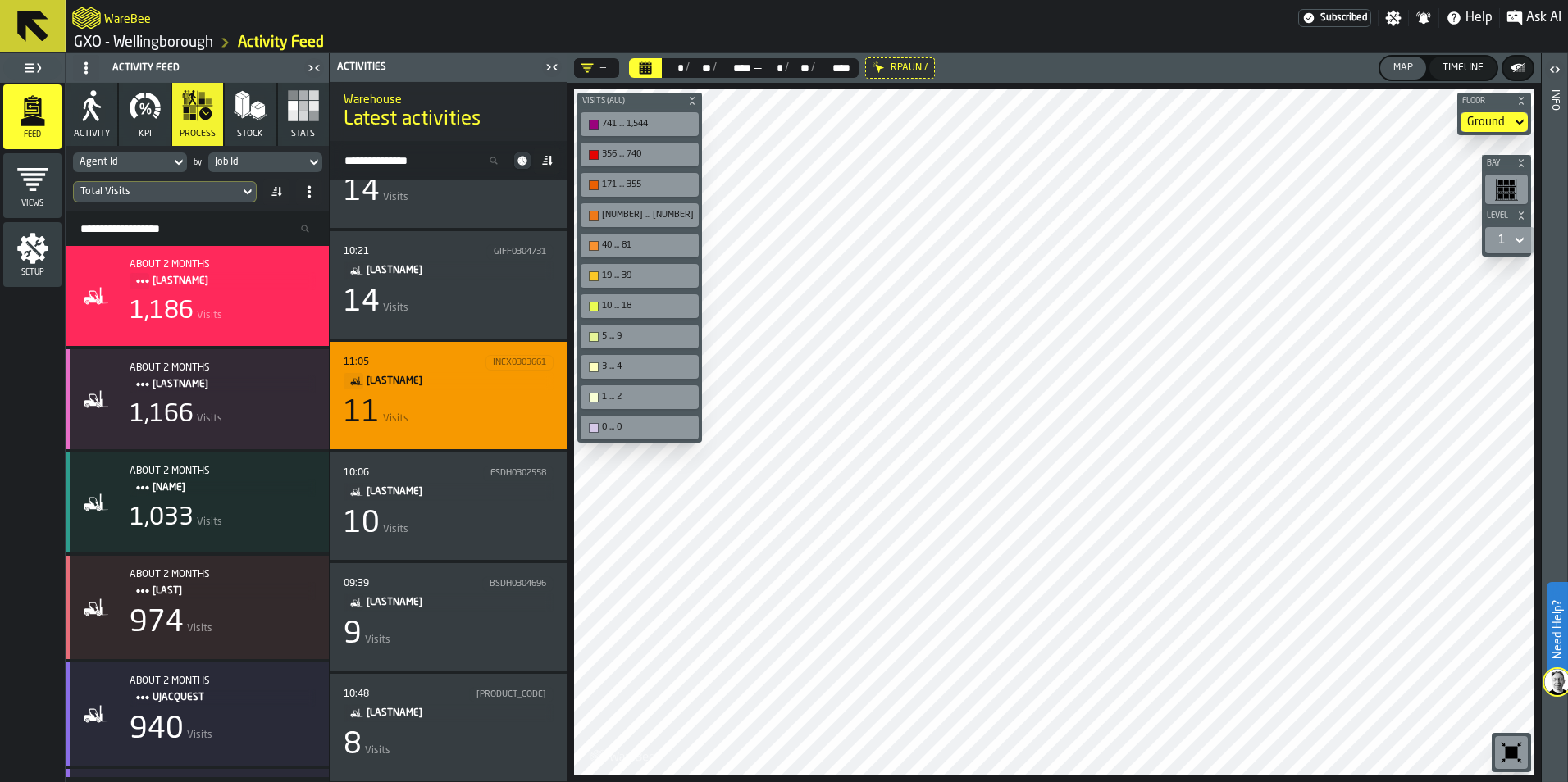 scroll, scrollTop: 328, scrollLeft: 0, axis: vertical 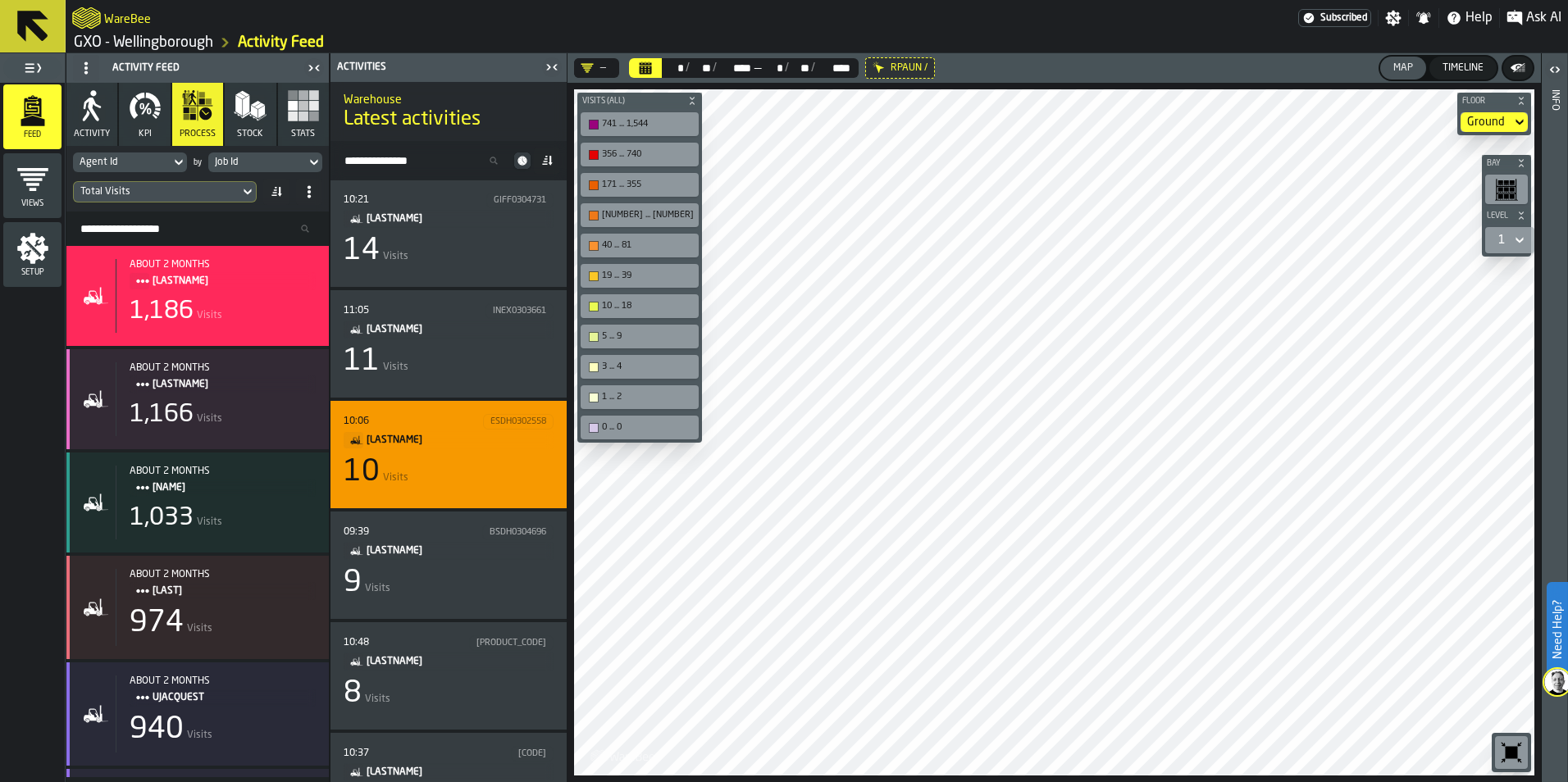 click on "10 Visits" at bounding box center (449, 472) 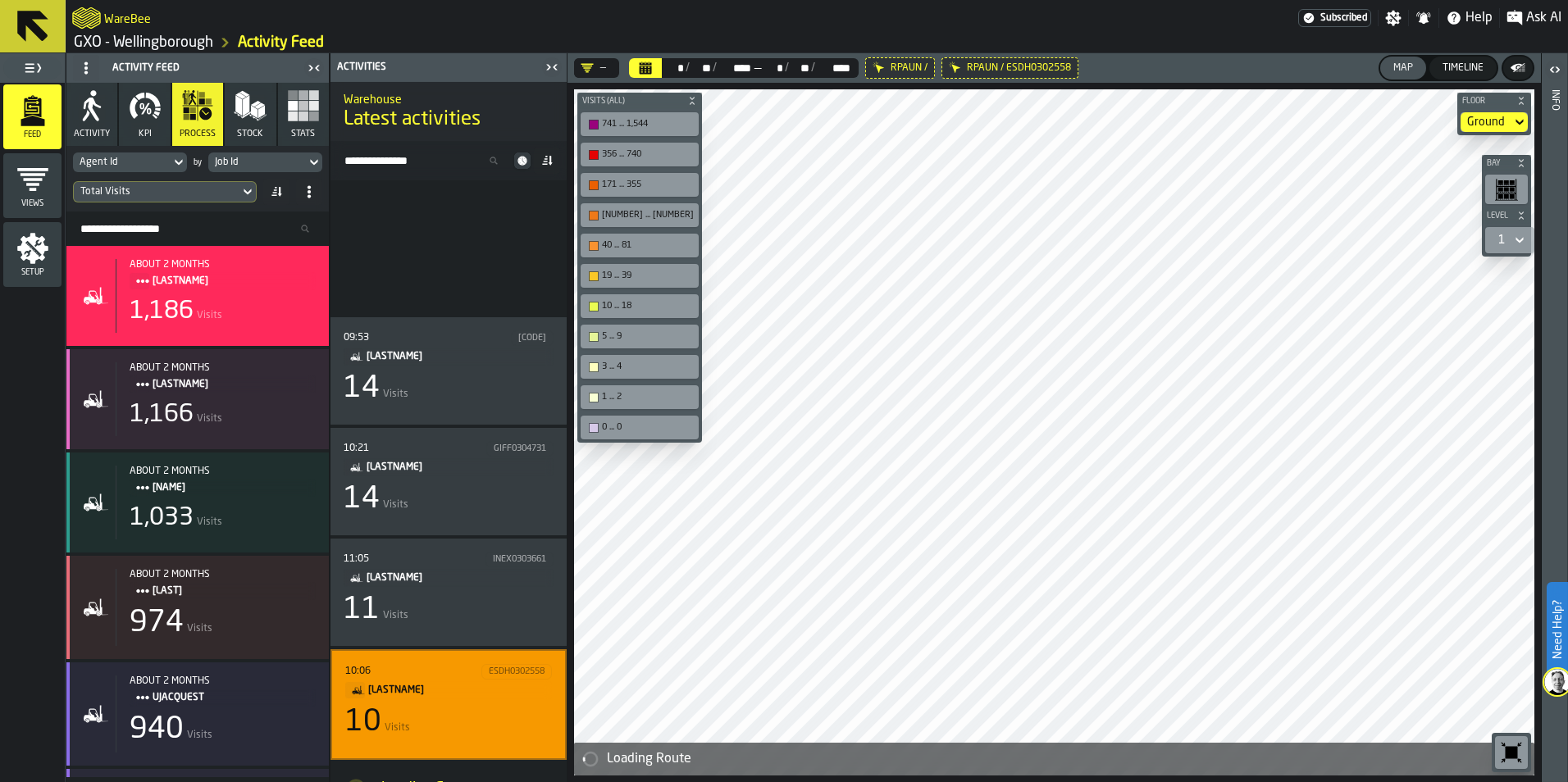 scroll, scrollTop: 328, scrollLeft: 0, axis: vertical 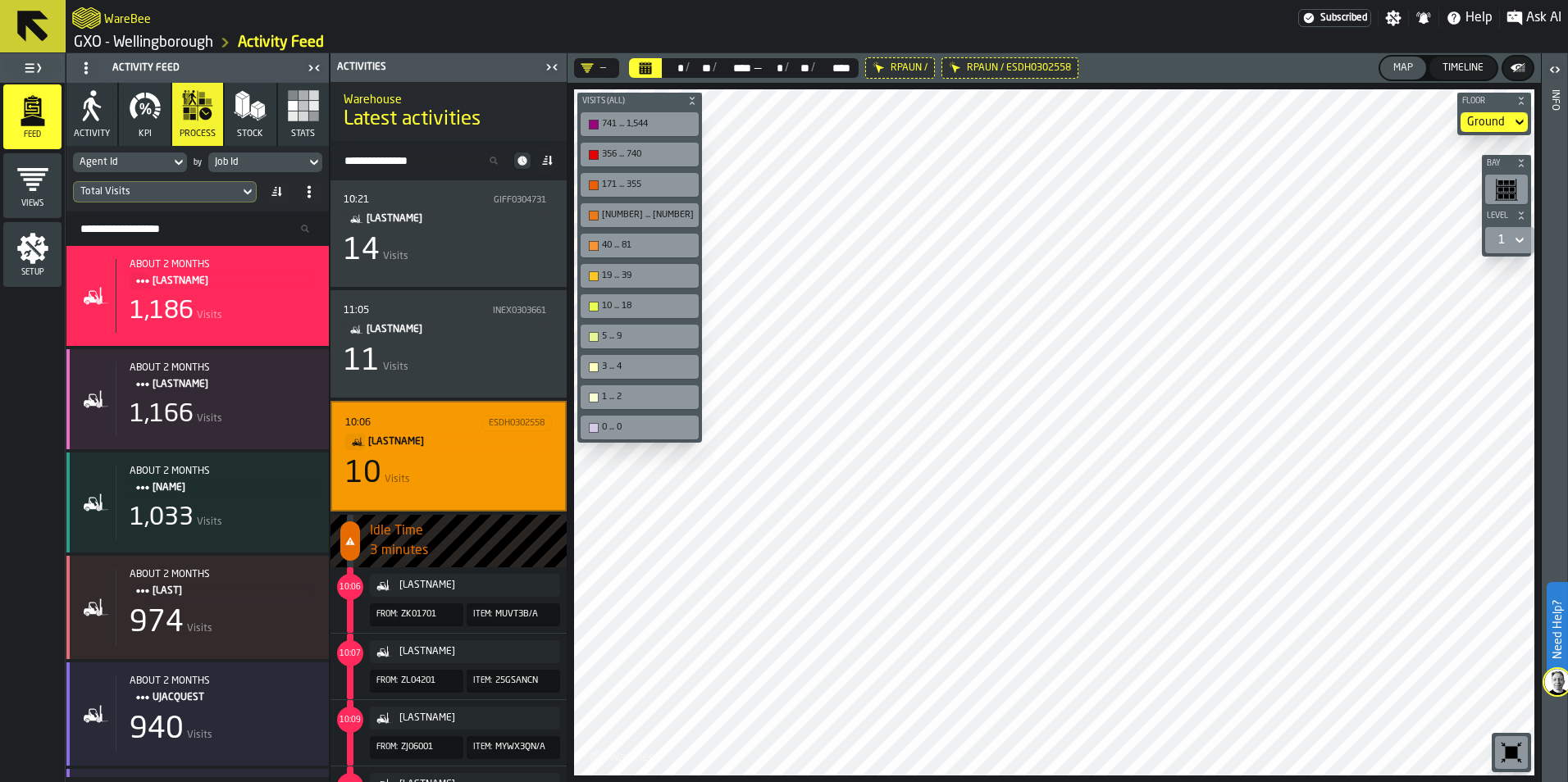 click on "Need Help? WareBee Subscribed Settings Notifications Help Ask AI GXO - Wellingborough Activity Feed Feed Views Setup Activity Feed Activity KPI process Stock Stats Agent Id by Job Id Total Visits Search Resources... about 2 months [LAST] 1,186 Visits about 2 months [LAST] 1,166 Visits about 2 months [LAST] 1,033 Visits about 2 months [LAST] 974 Visits about 2 months [LAST] 940 Visits about 2 months [LAST] 929 Visits about 2 months [LAST] 903 Visits Activities Warehouse Latest activities Search Activity 09:53 GIFF0302560 [LAST] 14 Visits 10:21 GIFF0304731 [LAST] 14 Visits 11:05 INEX0303661 [LAST] 11 Visits 10:06 ESDH0302558 [LAST] 10 Visits Idle Time 3 minutes 10:06 [LAST] From: ZK01701 Item: MUVT3B/A 10:07 [LAST] From: ZL04201 Item: 25GSANCN 10:09 [LAST] From: ZJ06001 Item: MYWX3QN/A 10:09 [LAST] From: ZJ06001 Item: MYWX3QN/A 10:09 [LAST] From: ZJ06801 Item: MYNF3QN/A 10:10 [LAST] From: ZJ01601 Item: MYNP3QN/A 10:10 [LAST] From: ZJ02001 Item: MYWW3QN/A 10:10 [LAST] From: ZJ02001 Item: MYWW3QN/A 10:10 [LAST] From:" at bounding box center [784, 391] 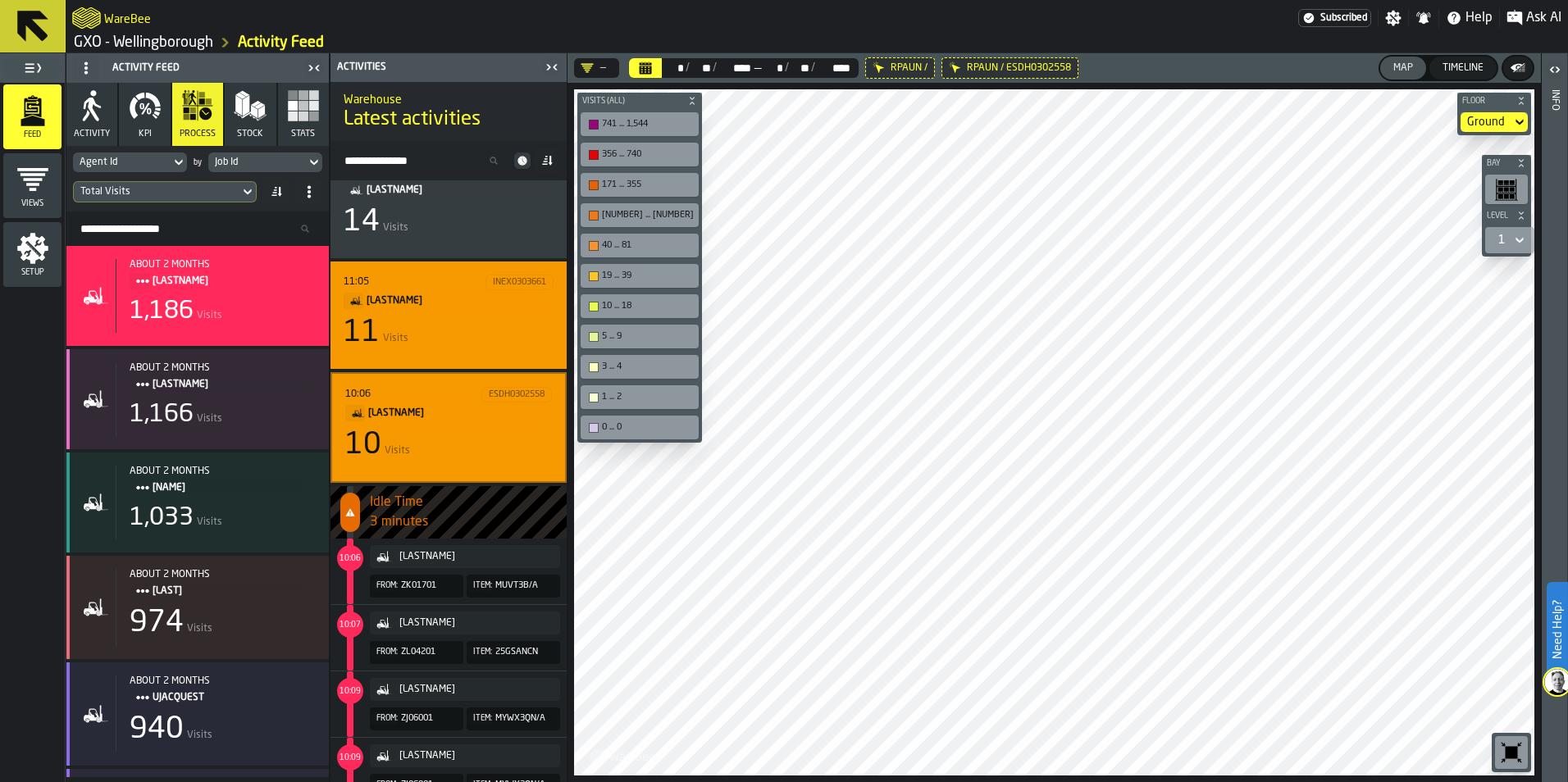 scroll, scrollTop: 410, scrollLeft: 0, axis: vertical 